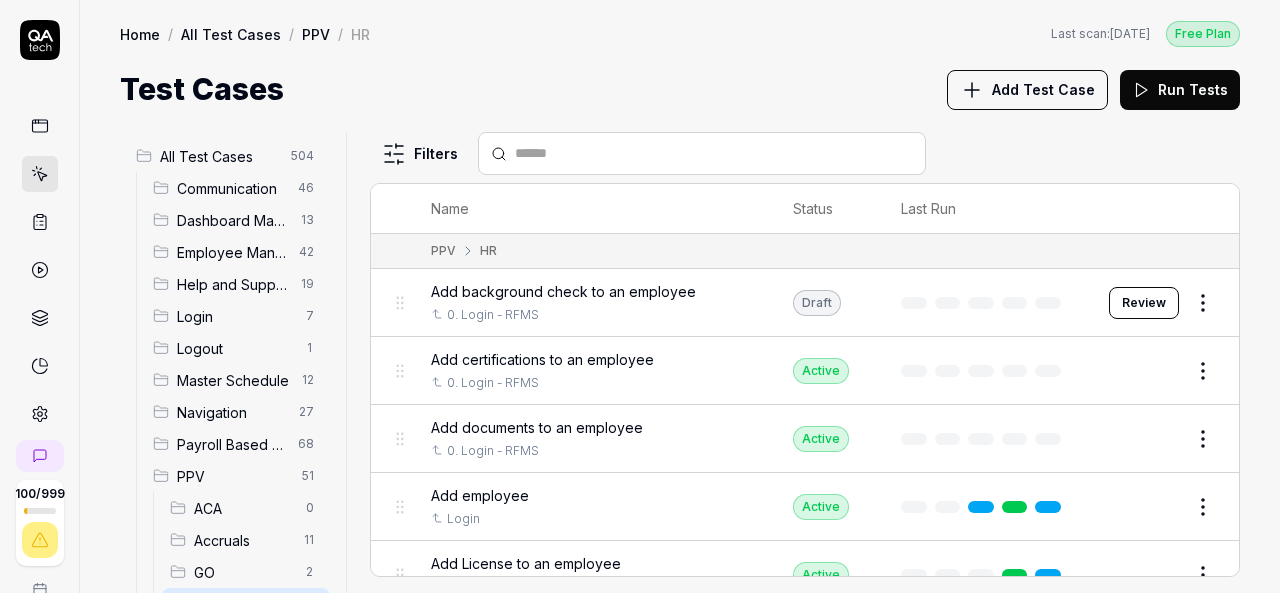 scroll, scrollTop: 0, scrollLeft: 0, axis: both 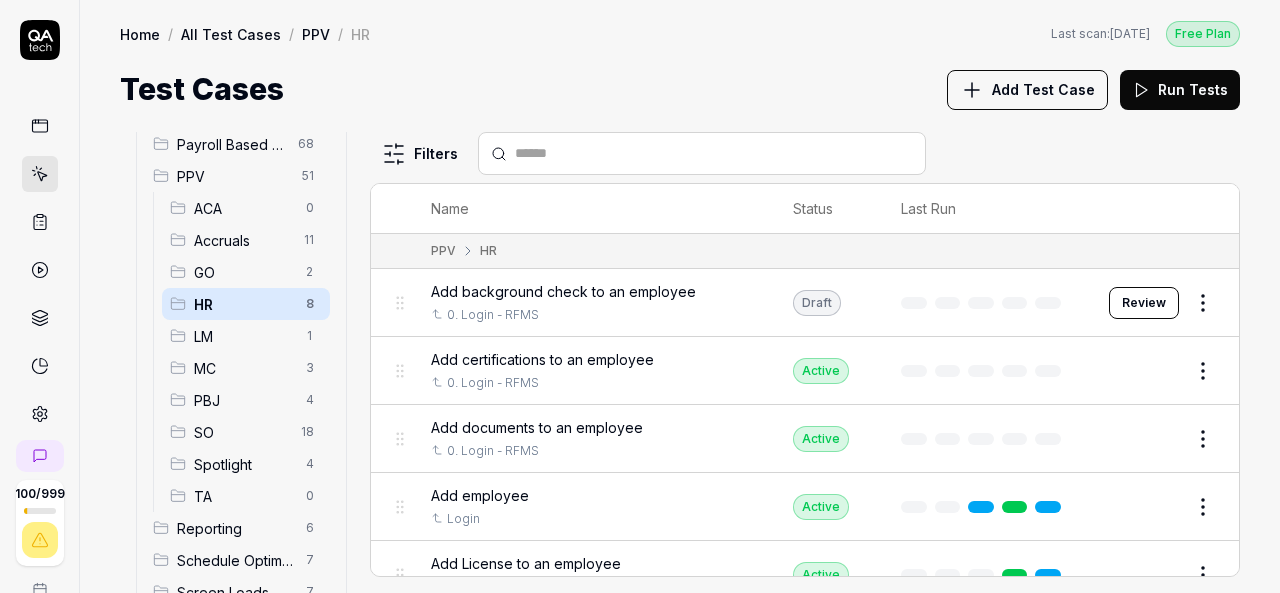click on "HR" at bounding box center [244, 304] 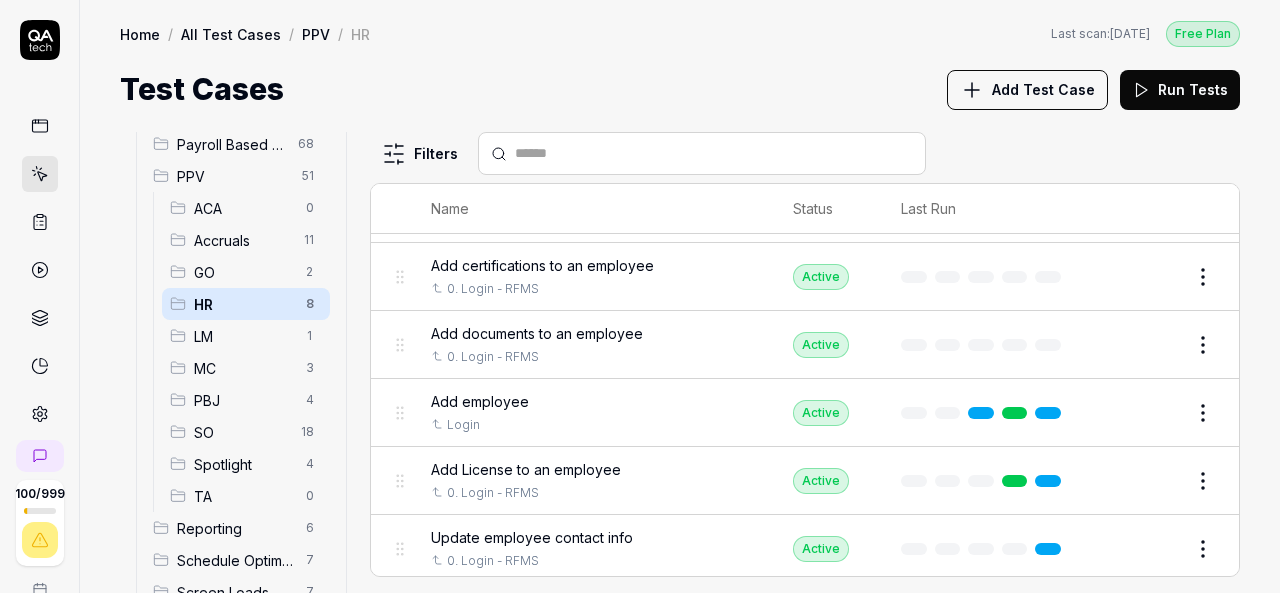 scroll, scrollTop: 0, scrollLeft: 0, axis: both 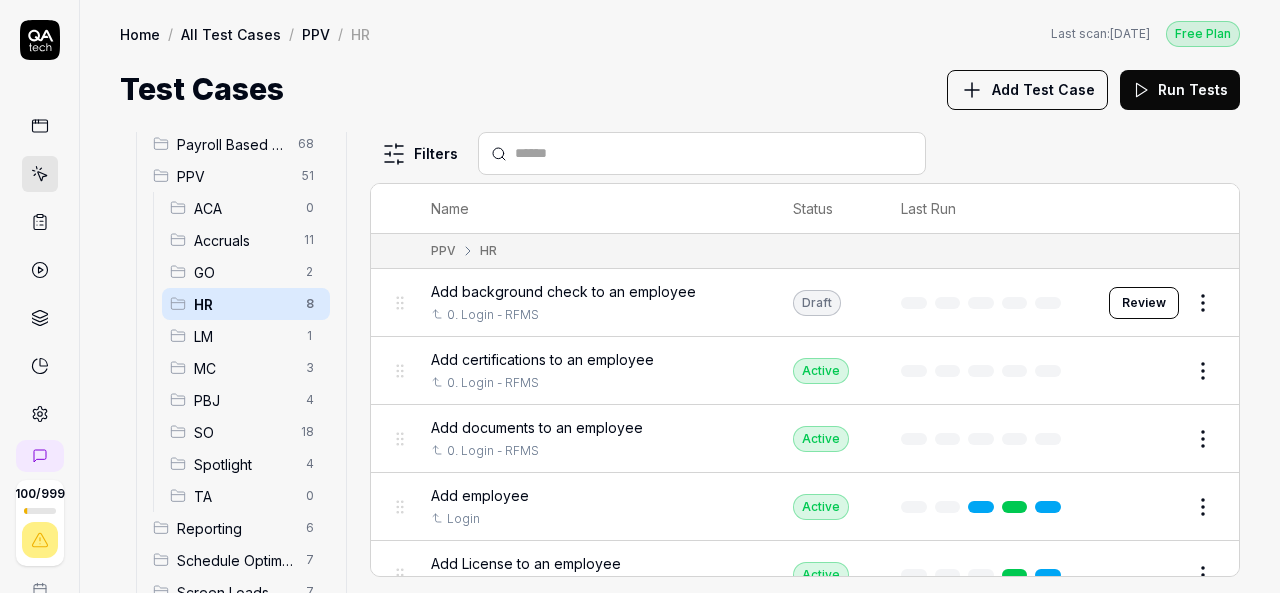 click on "Add background check to an employee" at bounding box center (563, 291) 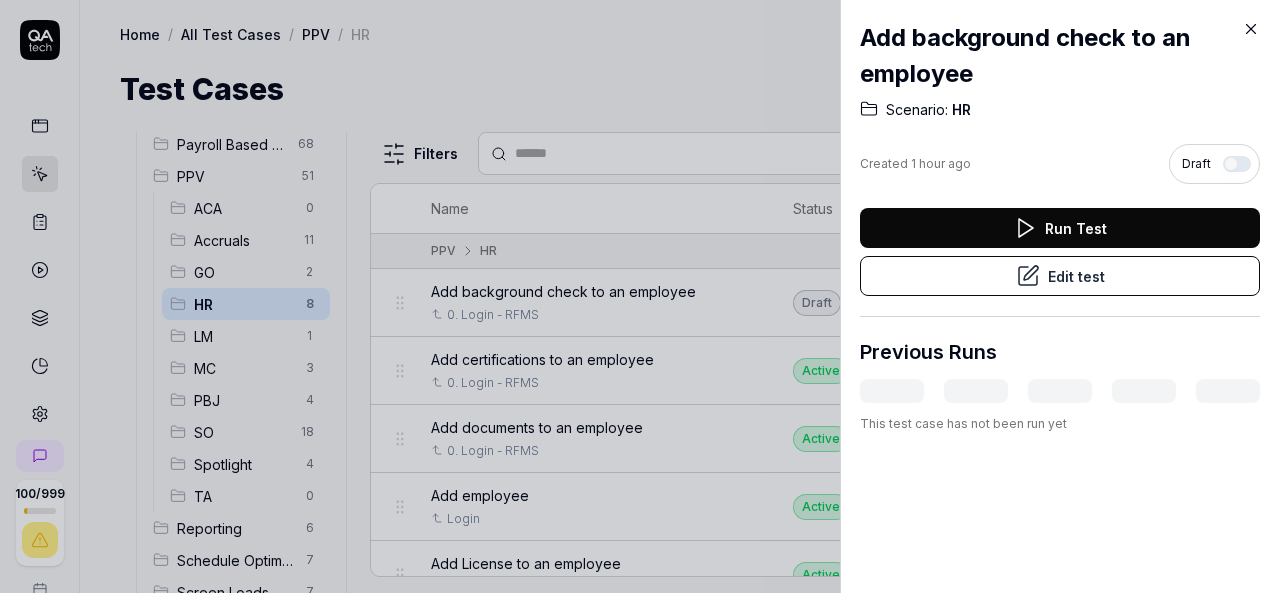 click 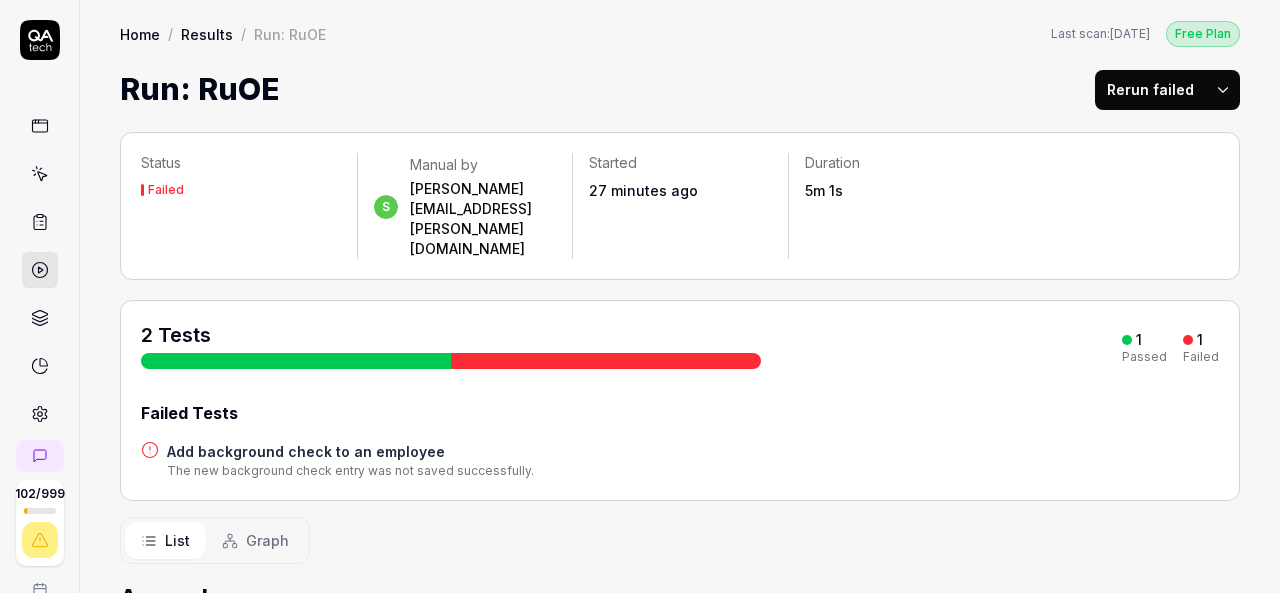click on "Add background check to an employee" at bounding box center (350, 451) 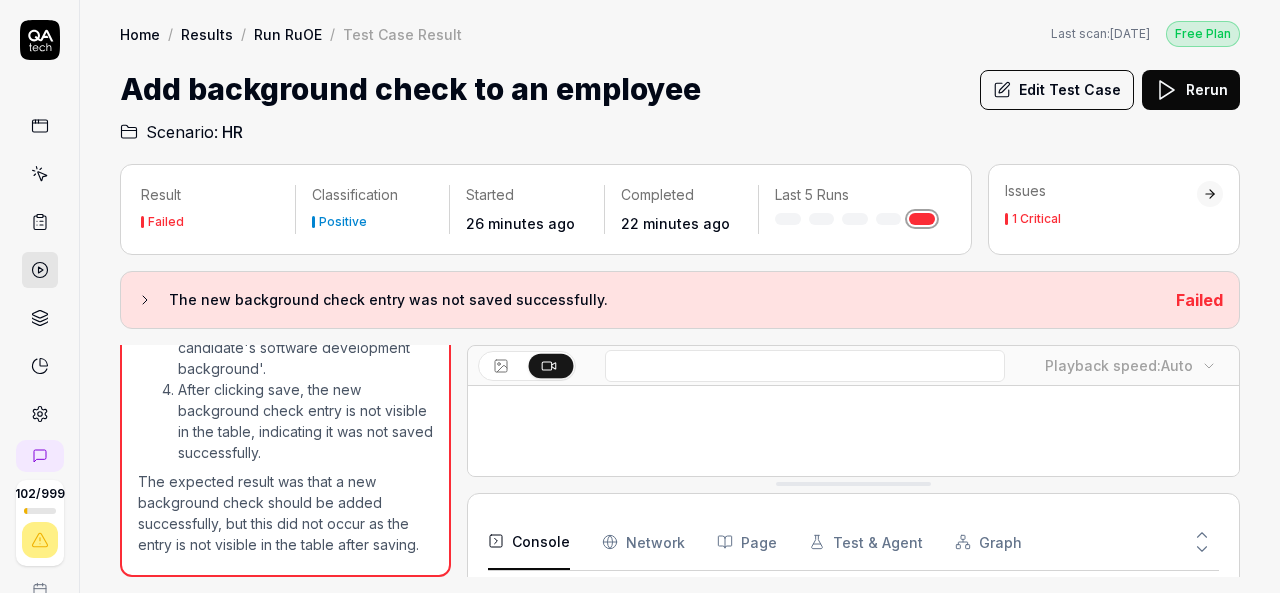 scroll, scrollTop: 1640, scrollLeft: 0, axis: vertical 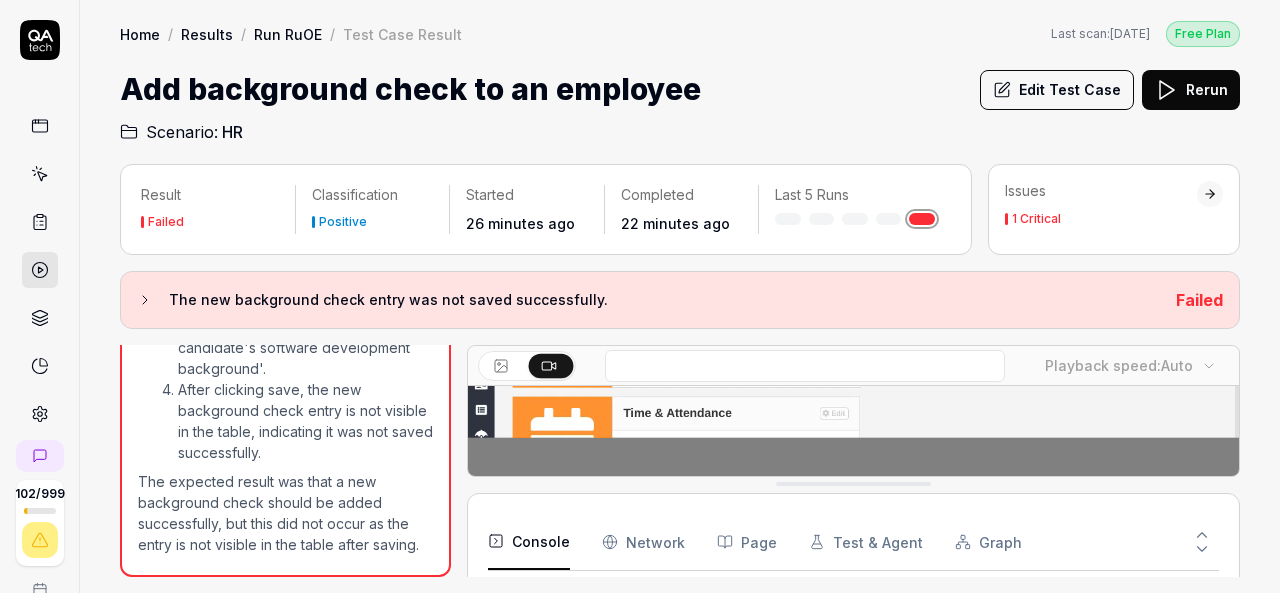 type 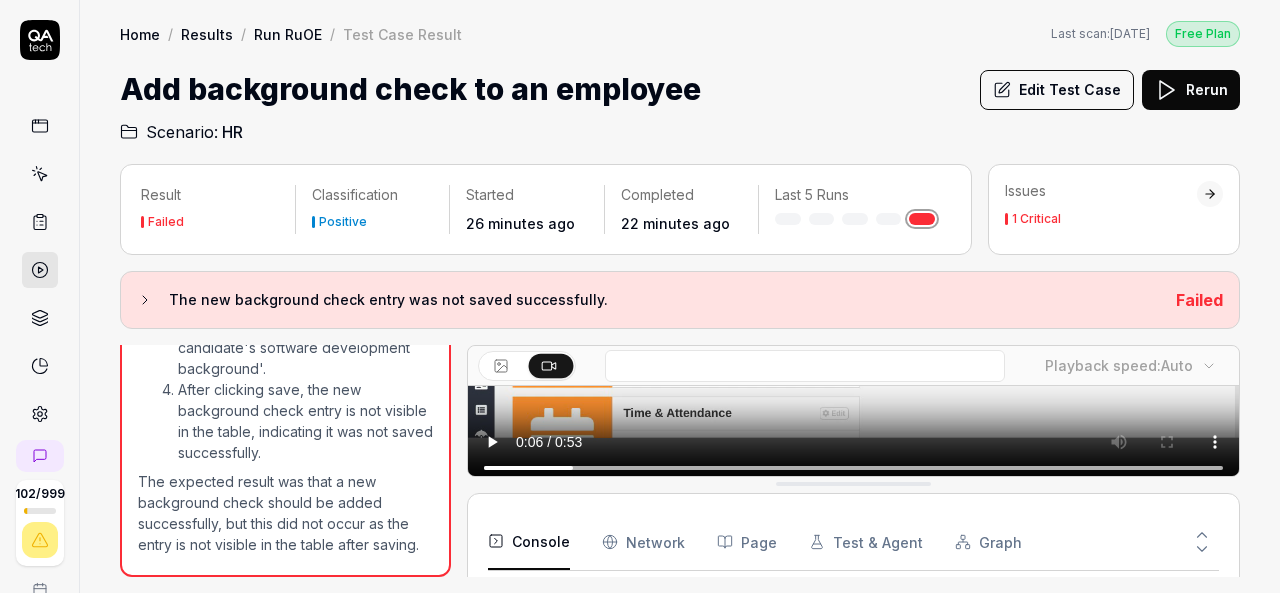 scroll, scrollTop: 288, scrollLeft: 0, axis: vertical 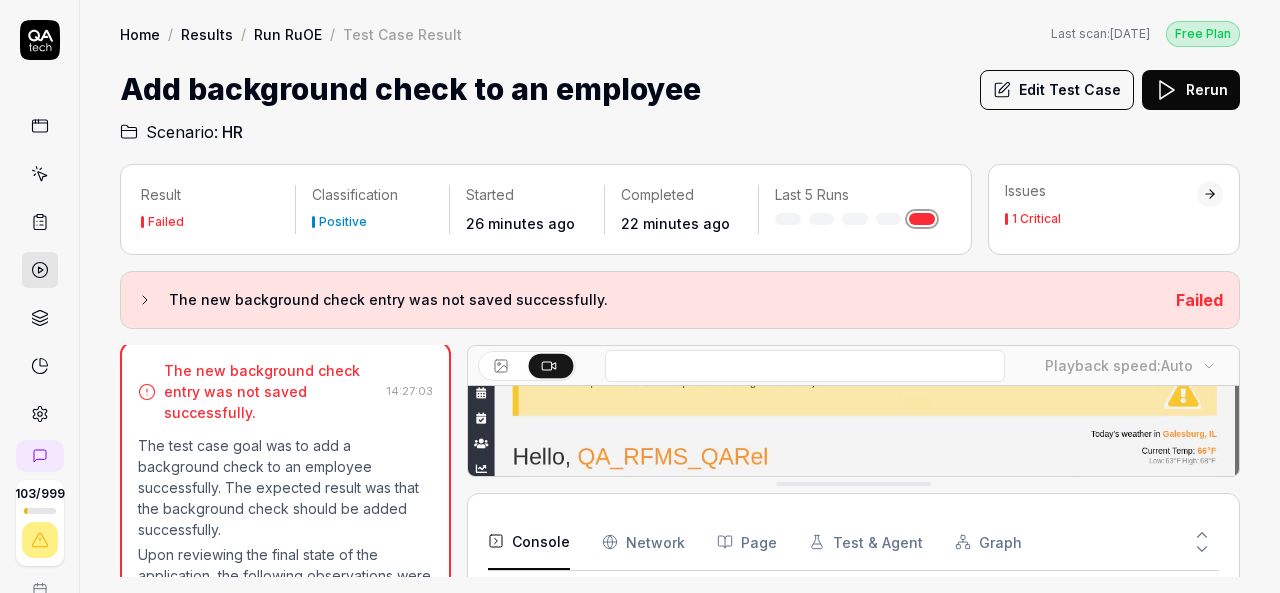 click on "Edit Test Case" at bounding box center [1057, 90] 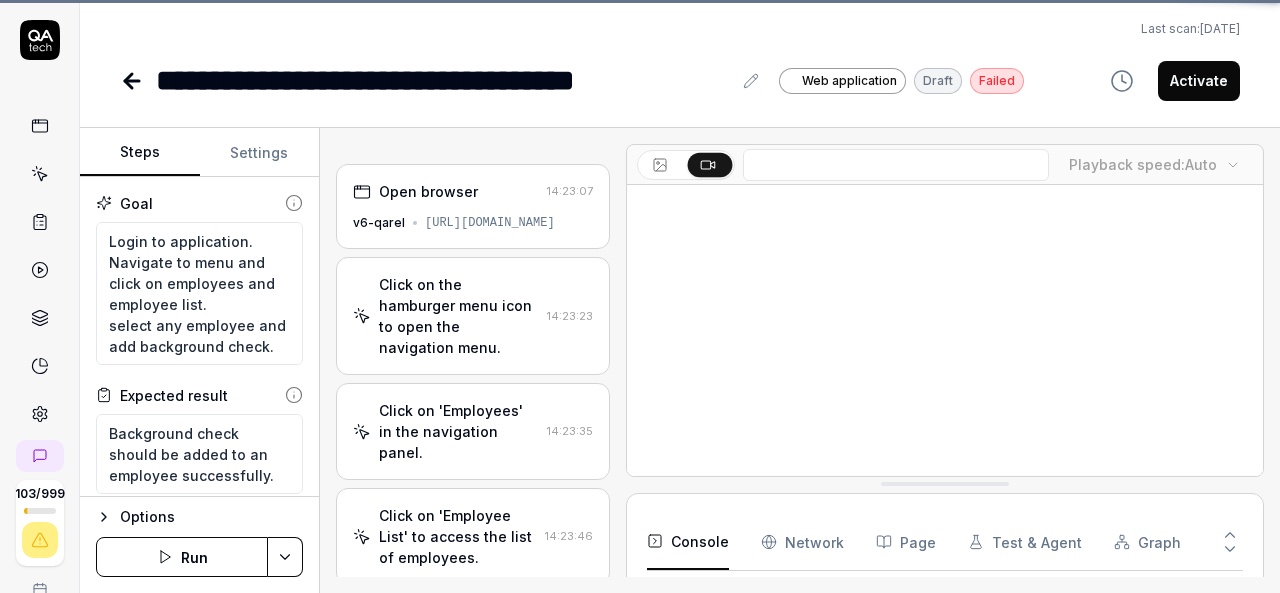 scroll, scrollTop: 268, scrollLeft: 0, axis: vertical 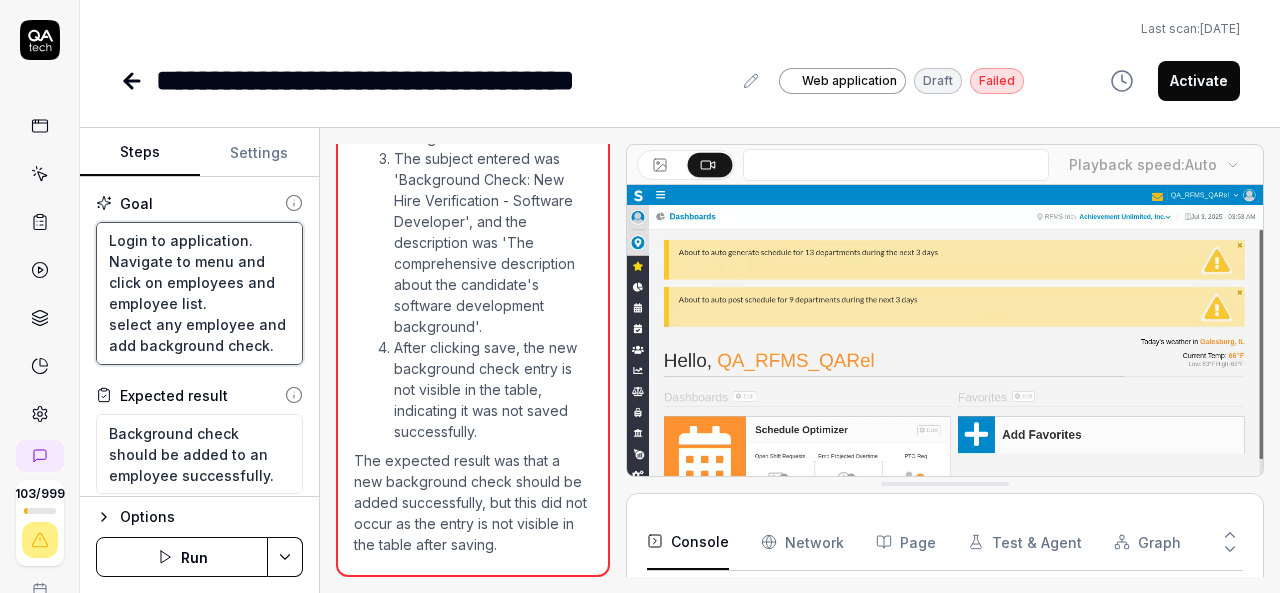 click on "Login to application.
Navigate to menu and click on employees and employee list.
select any employee and add background check." at bounding box center (199, 293) 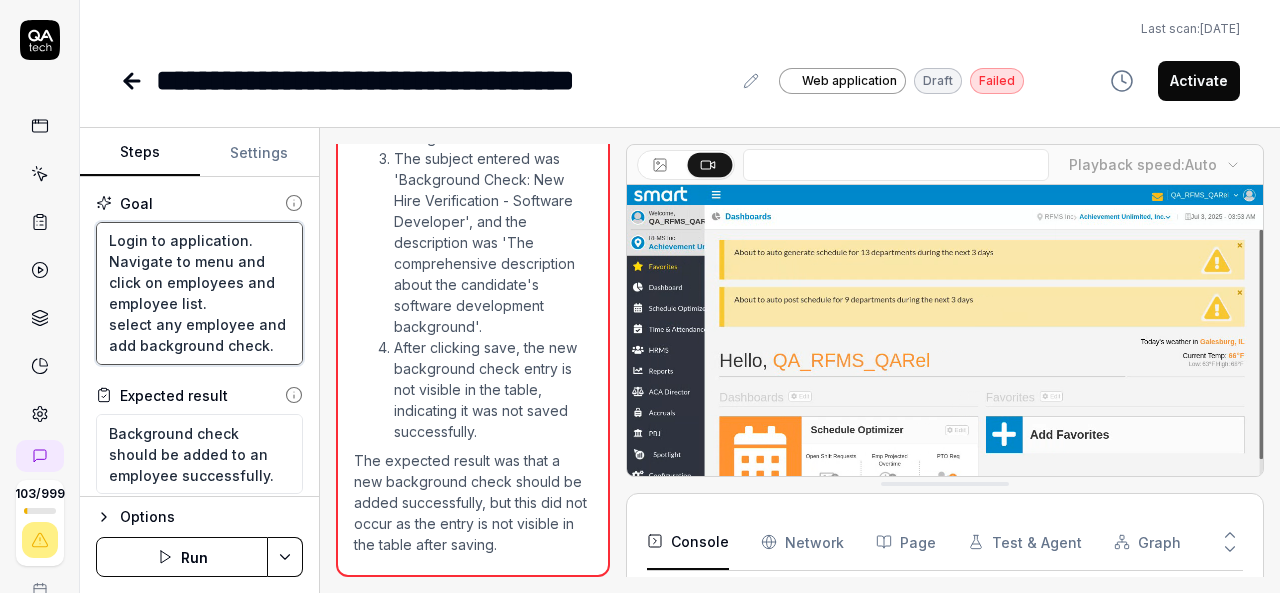 type on "*" 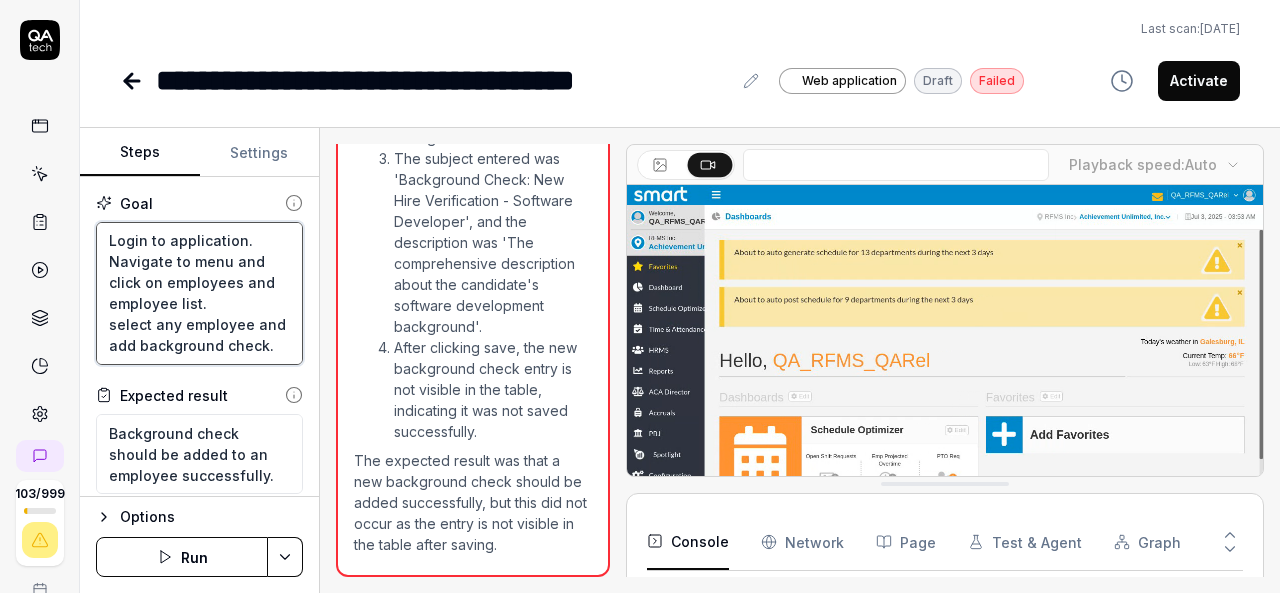 type on "Login to application.
Navigate to menu and click on employees and employee list.
select any employee and add background check." 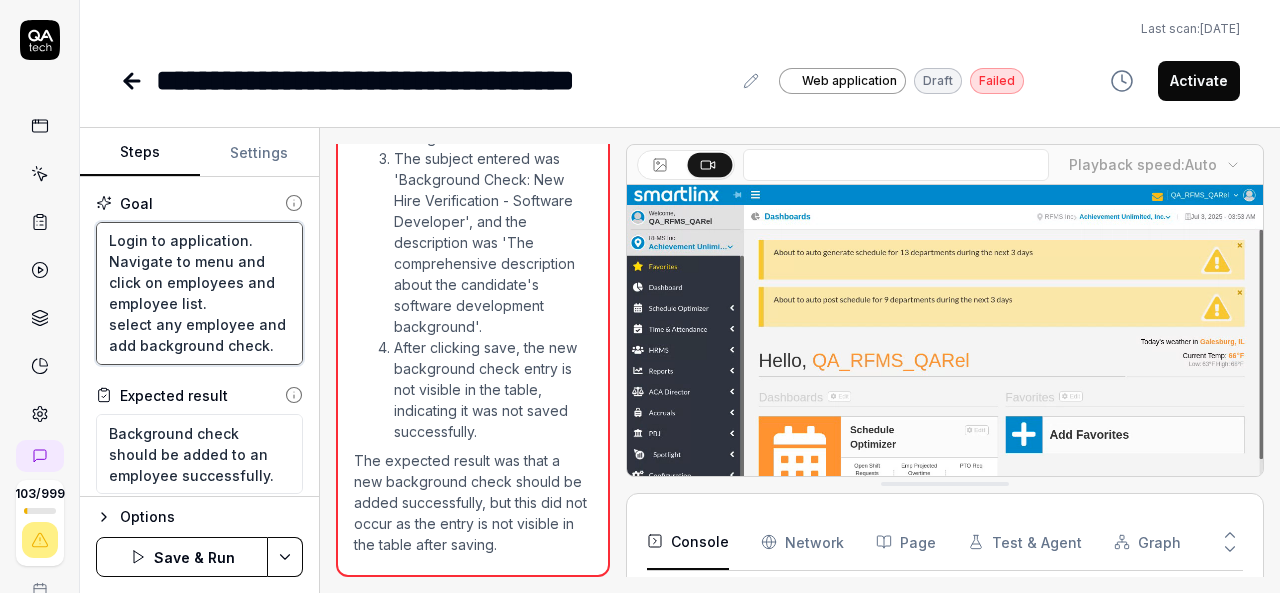 type on "*" 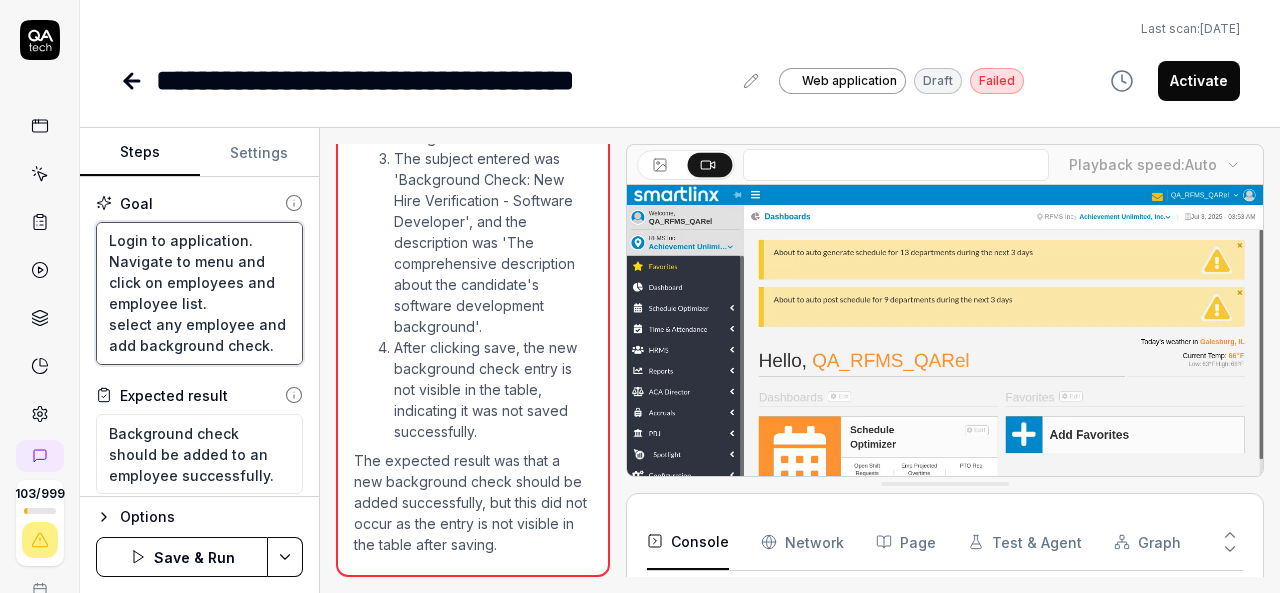 type on "Login to application.
Navigate to menu and click on employees and employee list.
select any employee and add background check." 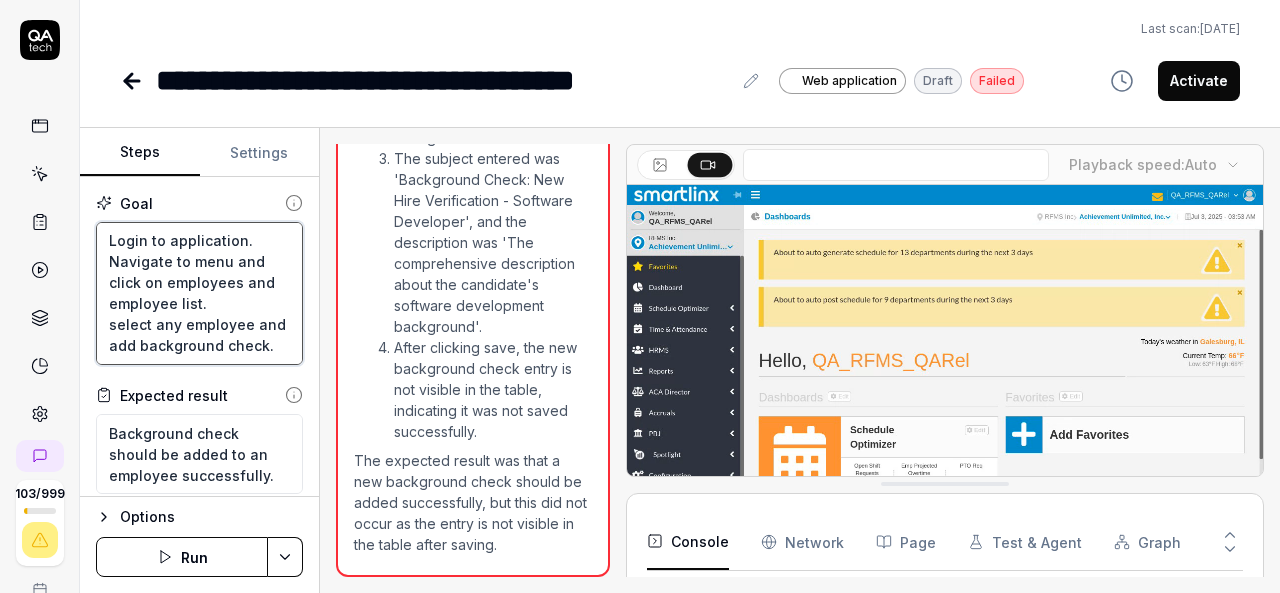 type on "*" 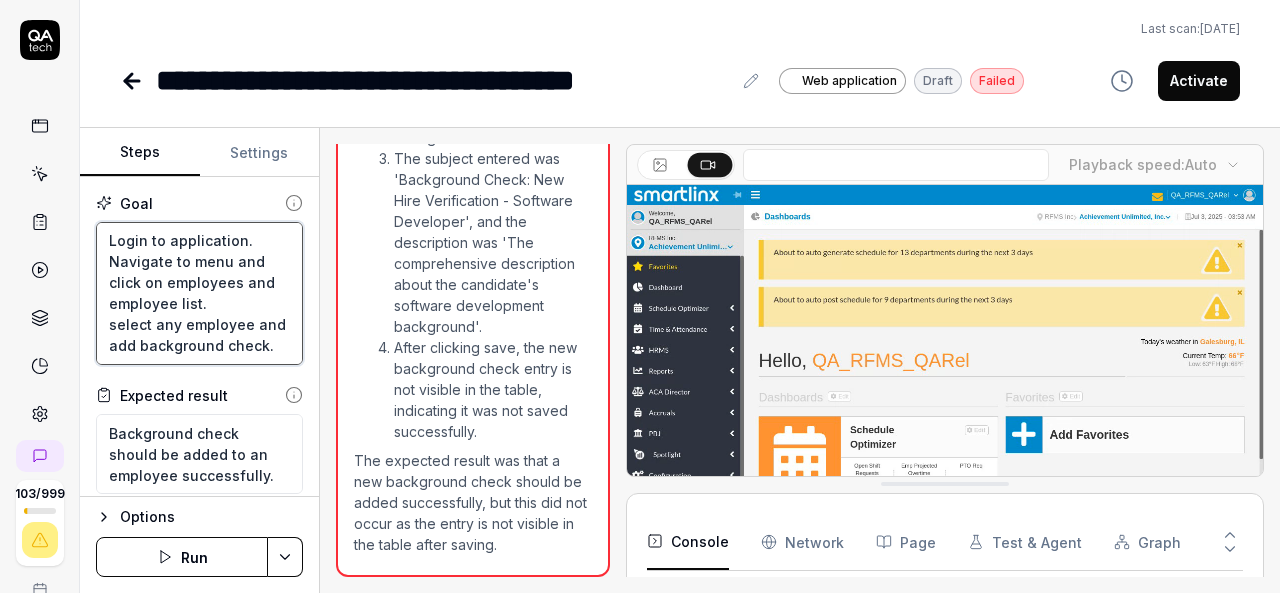 type on "Login to application.
Navigate to menu and click on employees and employee list.
select any employee and add background check" 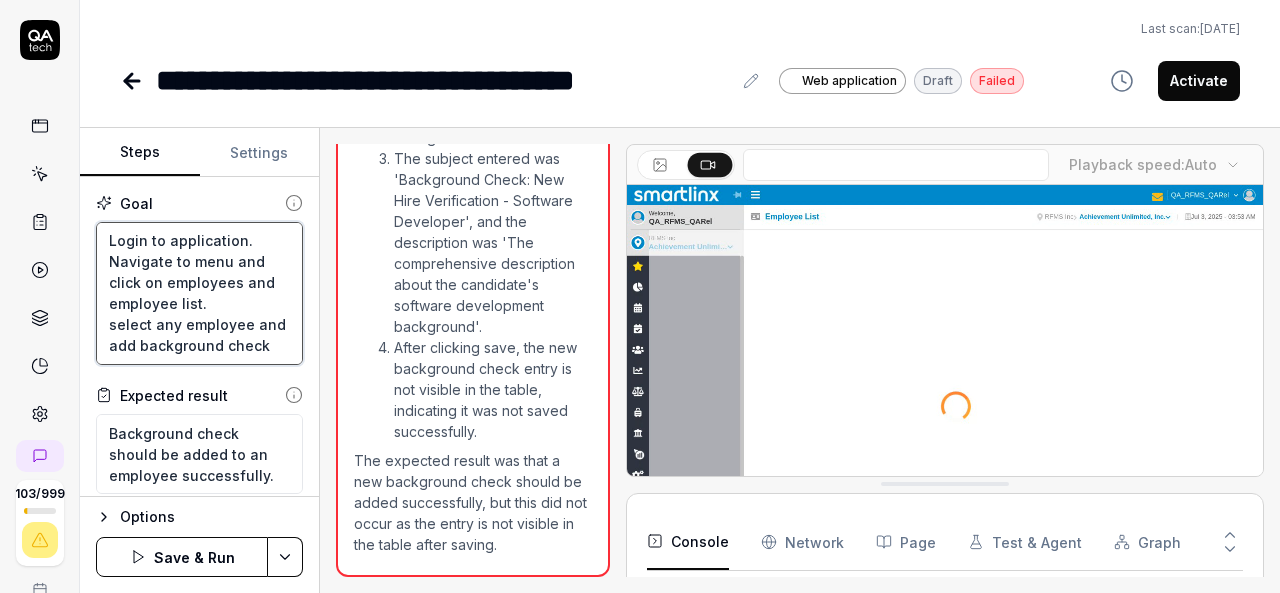 click on "Login to application.
Navigate to menu and click on employees and employee list.
select any employee and add background check" at bounding box center [199, 293] 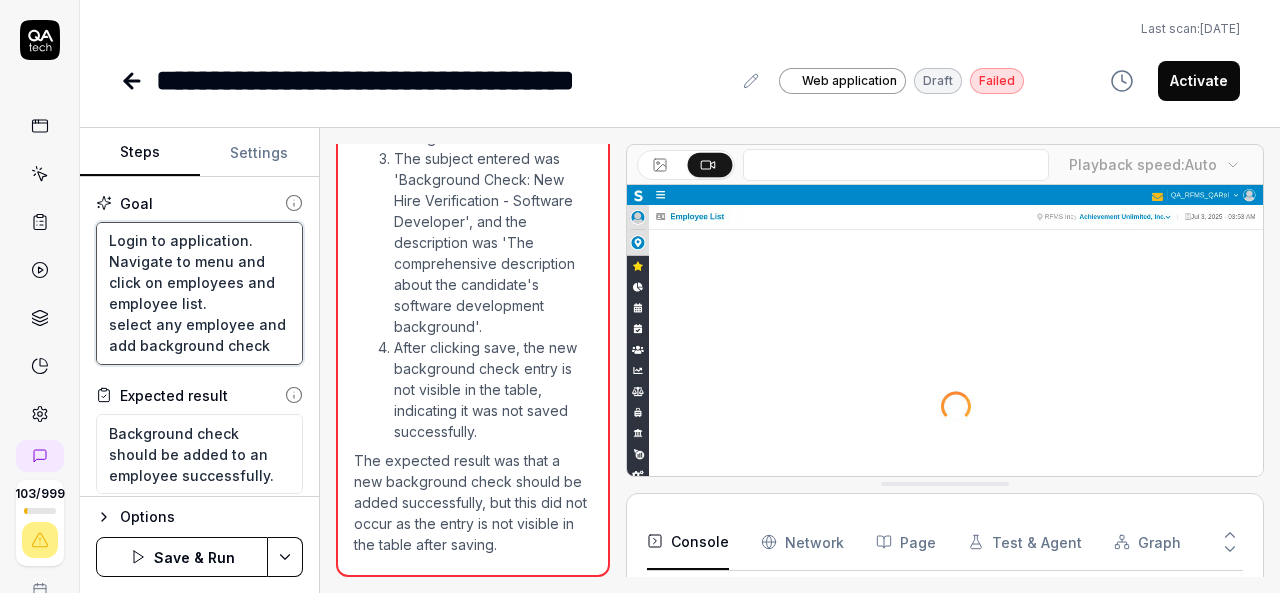 type on "*" 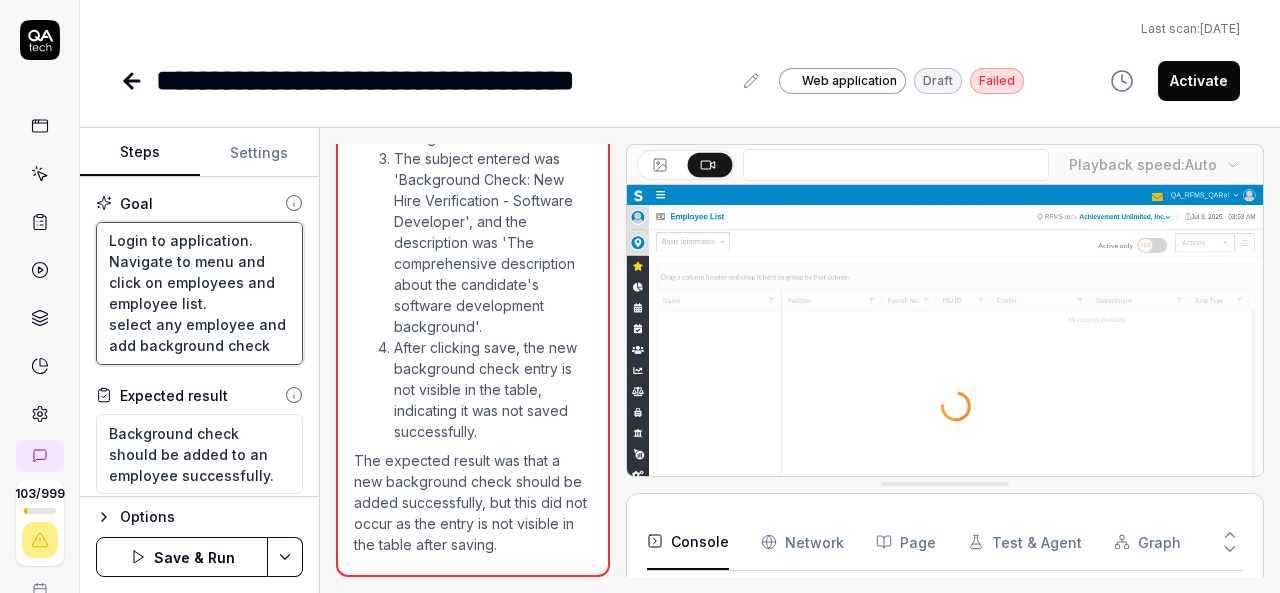 type on "Login to application.
Navigate to menu and click on employees and employee list.
select any employee and add obackground check" 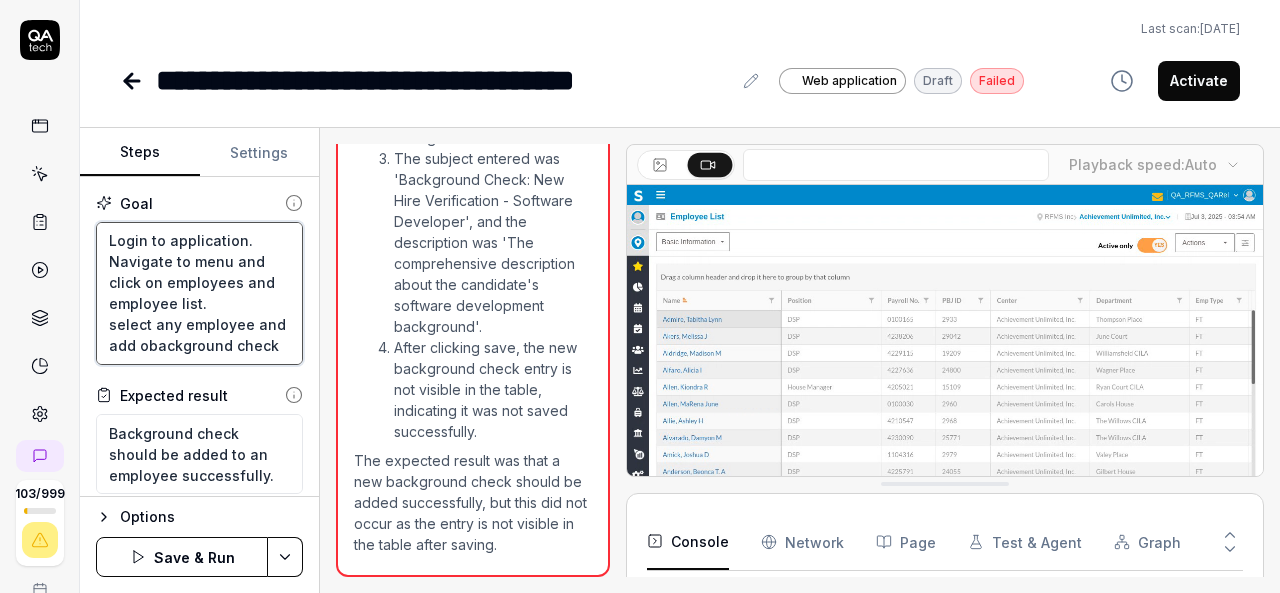 type on "*" 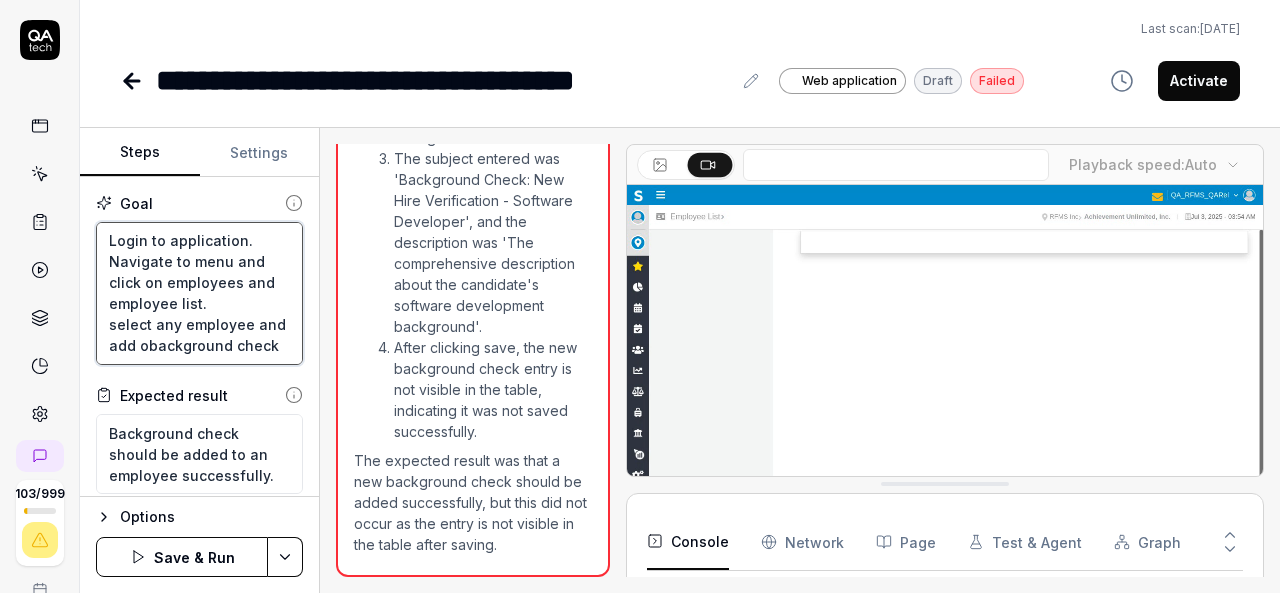 type on "Login to application.
Navigate to menu and click on employees and employee list.
select any employee and add onbackground check" 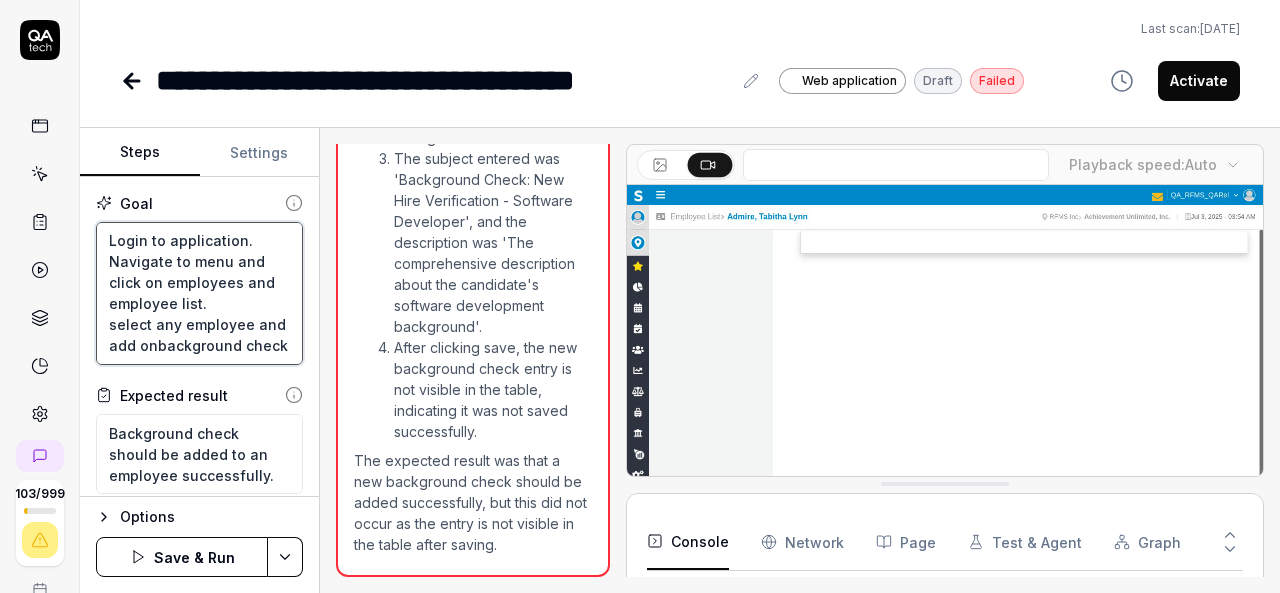 type on "*" 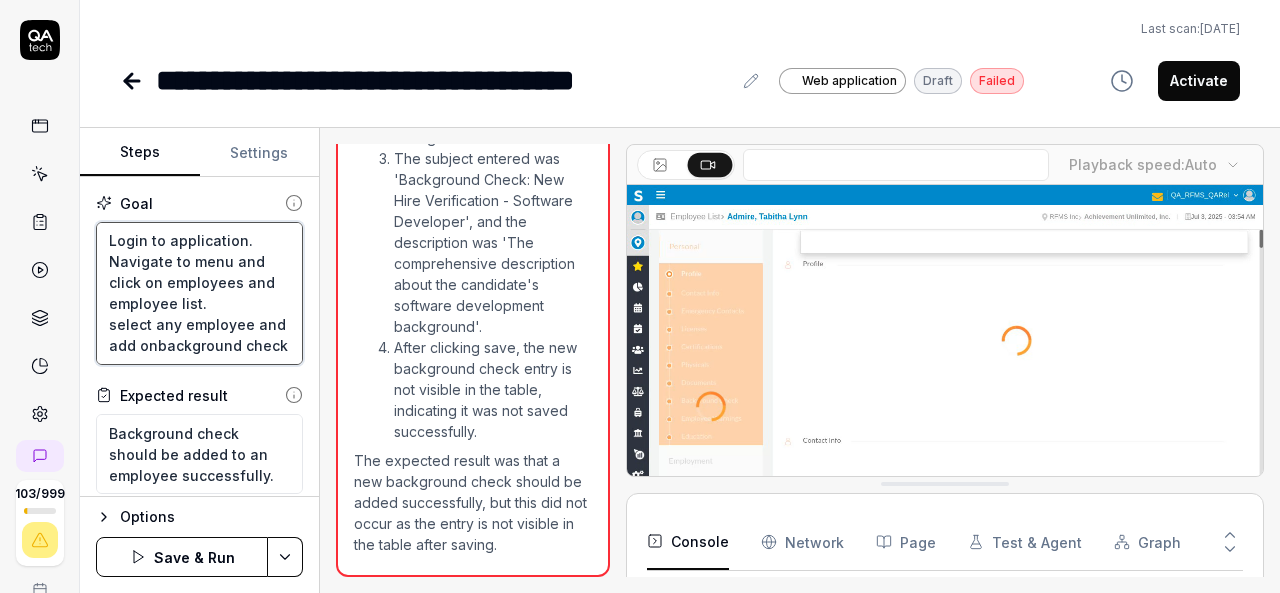 type on "Login to application.
Navigate to menu and click on employees and employee list.
select any employee and add onlbackground check" 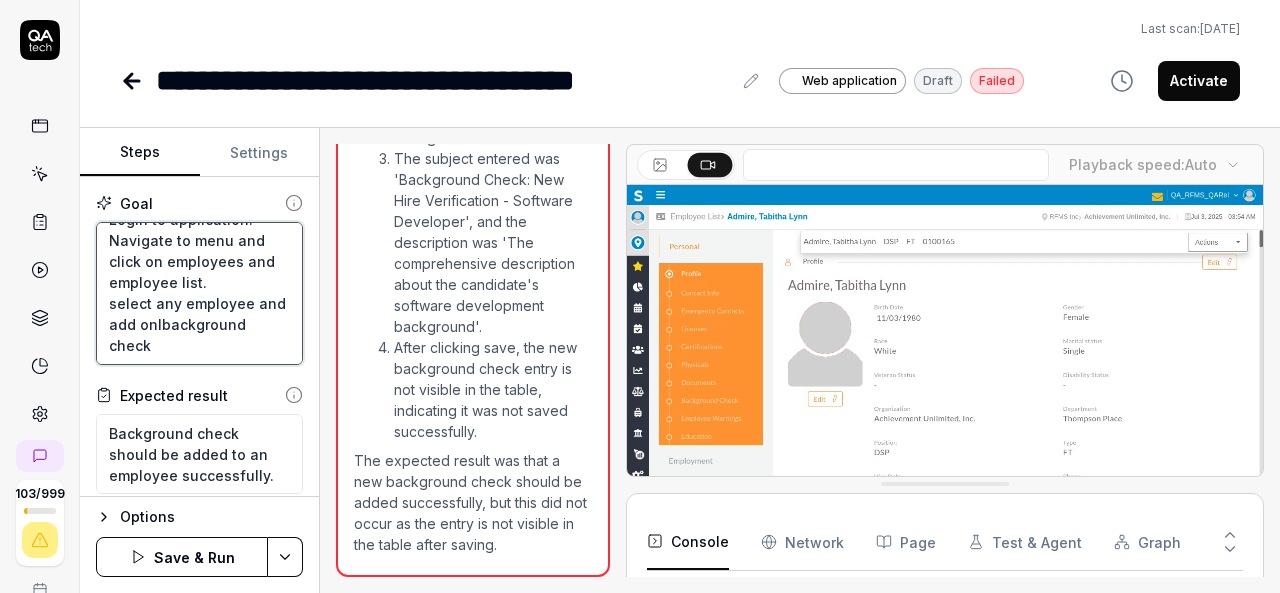 type on "*" 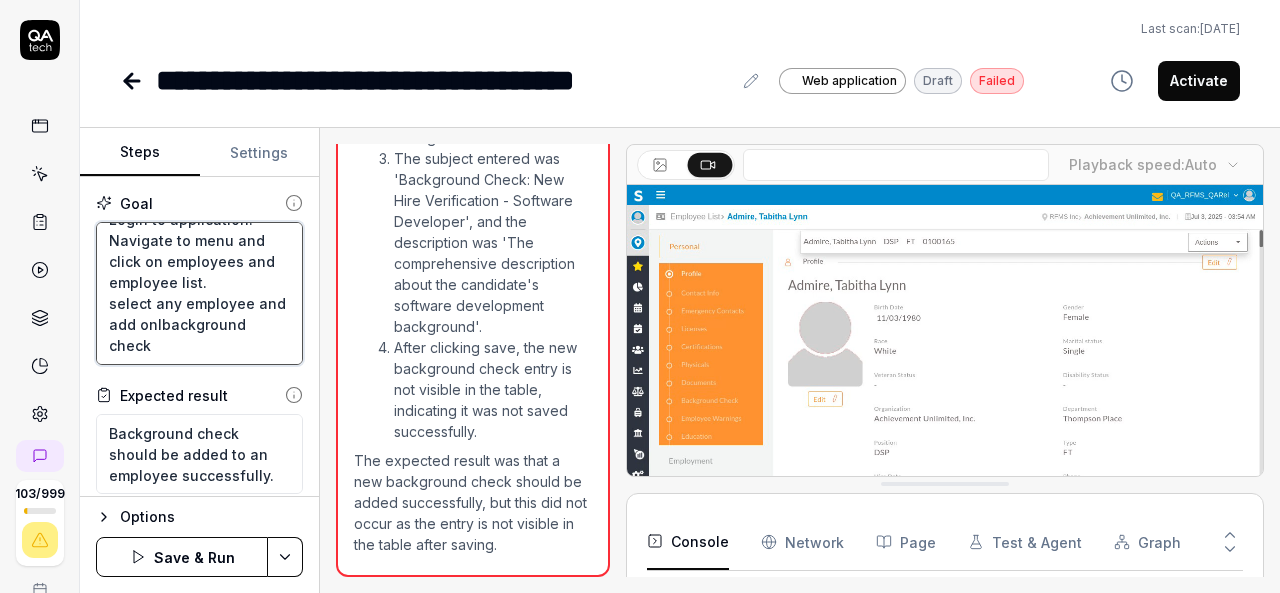 type on "Login to application.
Navigate to menu and click on employees and employee list.
select any employee and add onlybackground check" 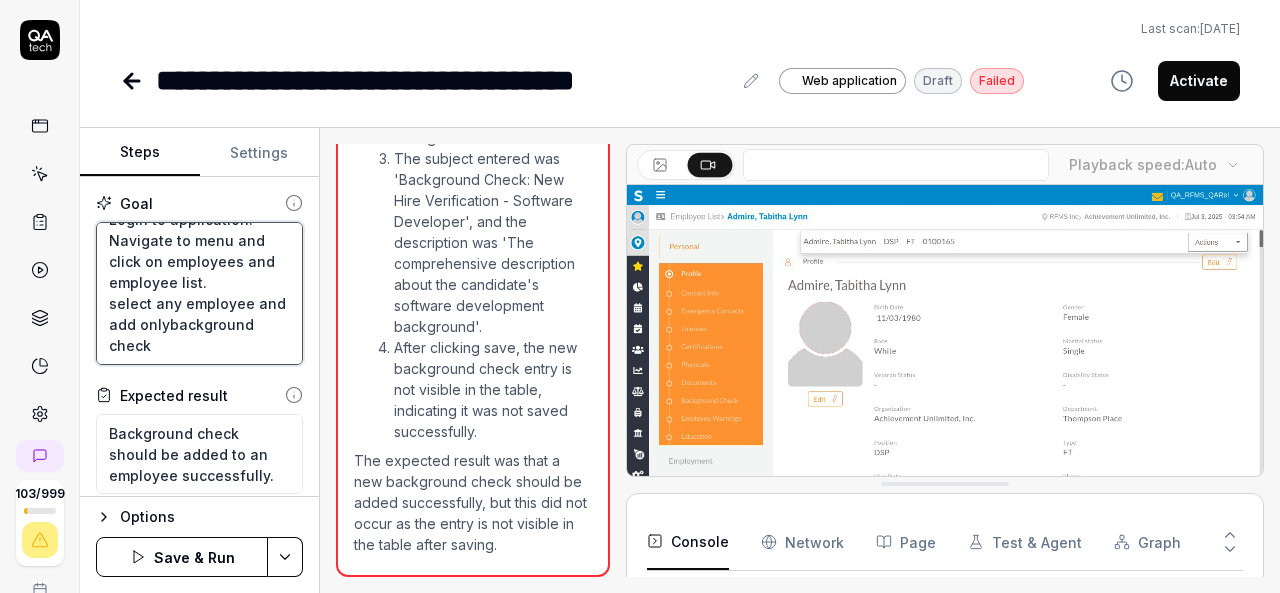 type on "*" 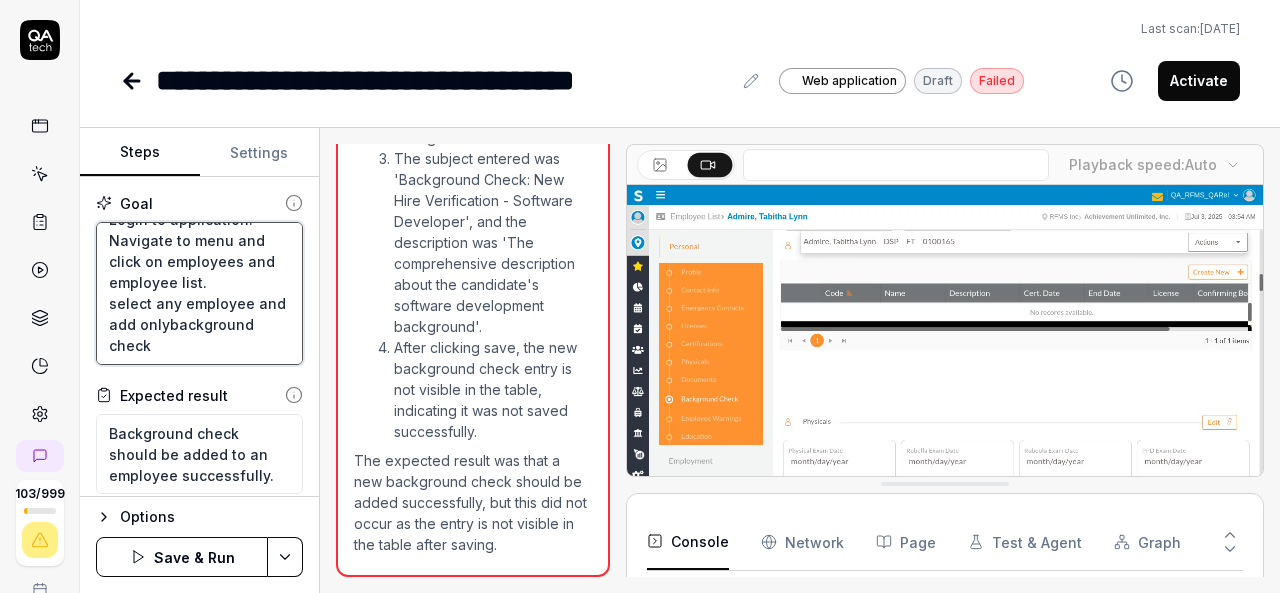 type on "Login to application.
Navigate to menu and click on employees and employee list.
select any employee and add only background check" 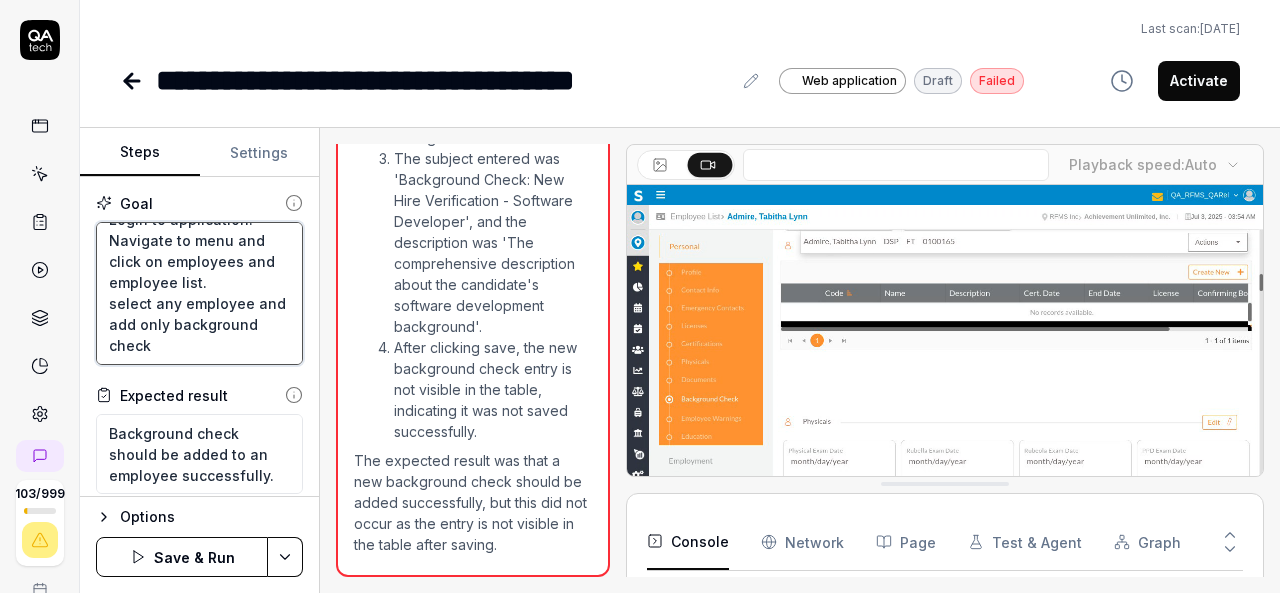 type on "*" 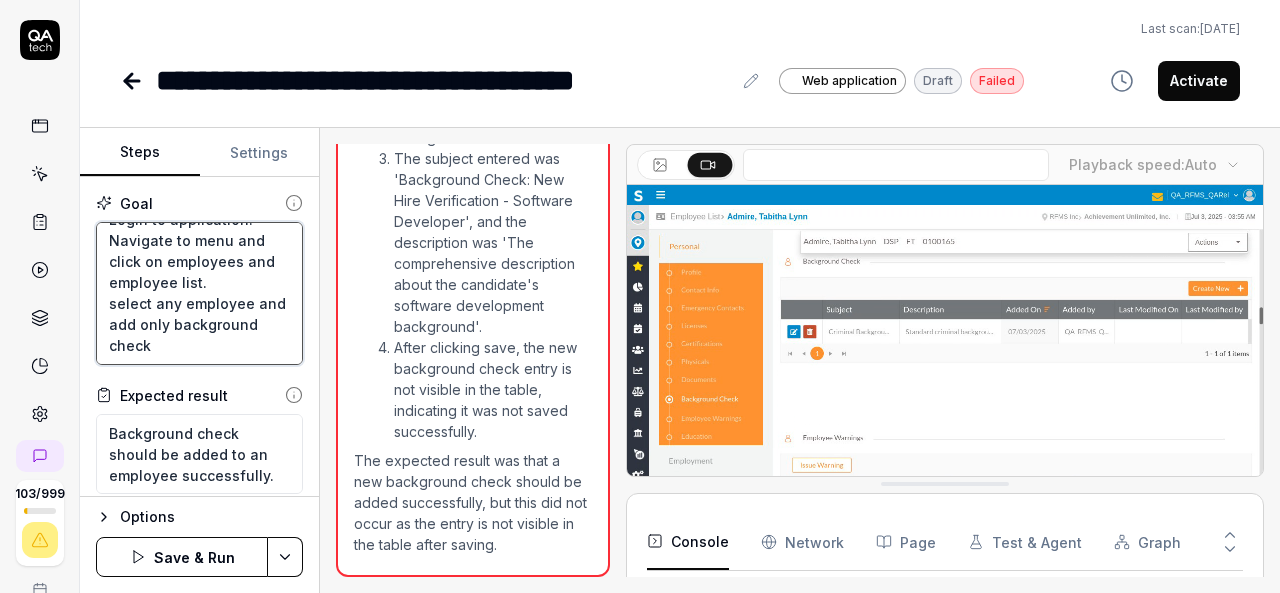 type on "Login to application.
Navigate to menu and click on employees and employee list.
select any employee and add only obackground check" 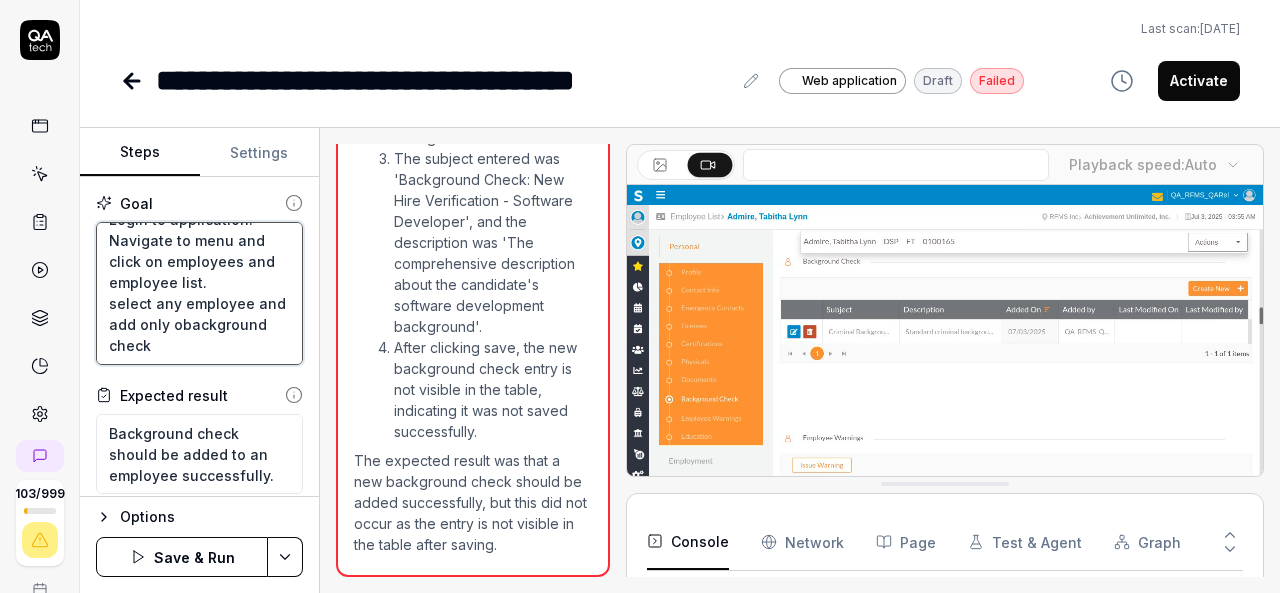 type on "*" 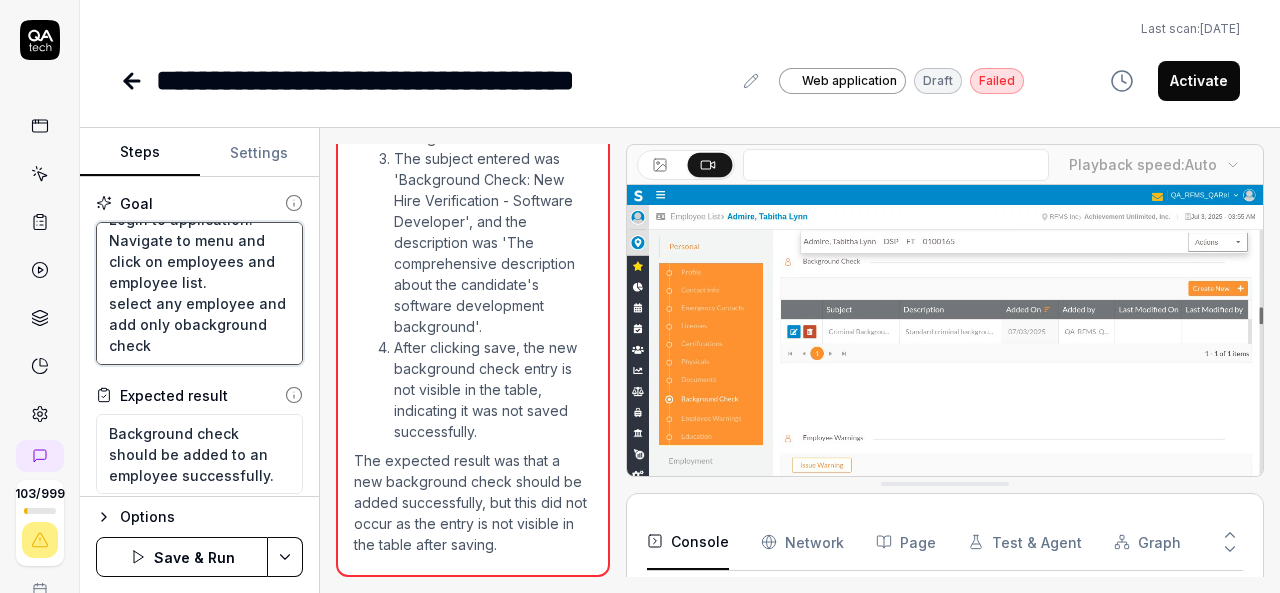 type on "Login to application.
Navigate to menu and click on employees and employee list.
select any employee and add only onbackground check" 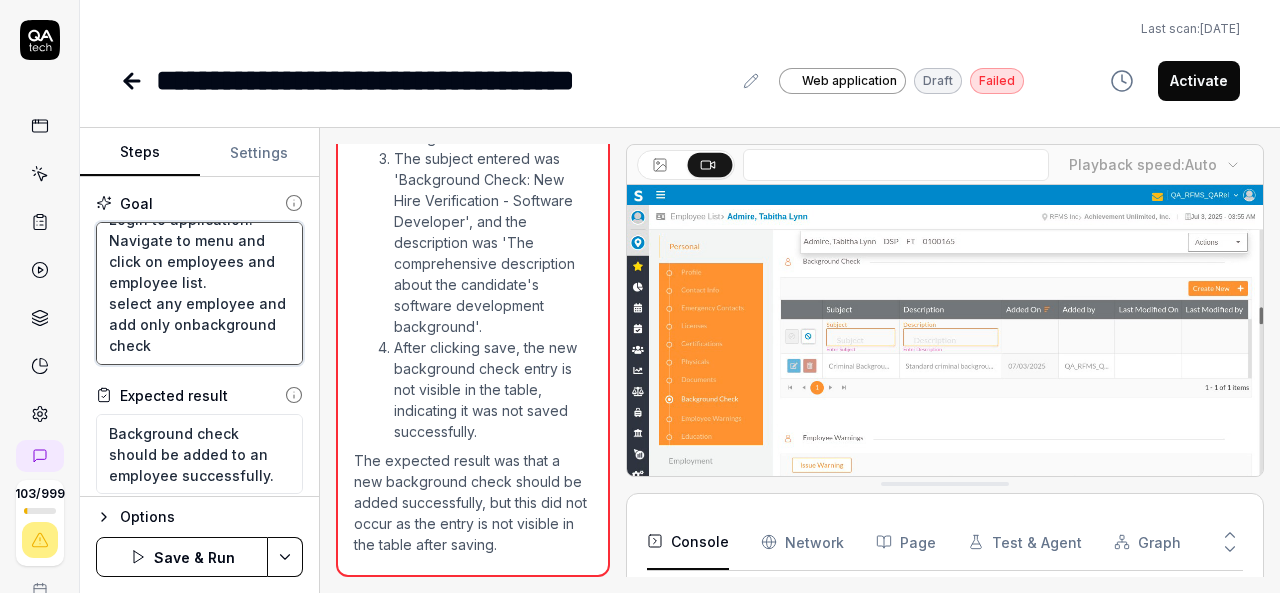 type on "*" 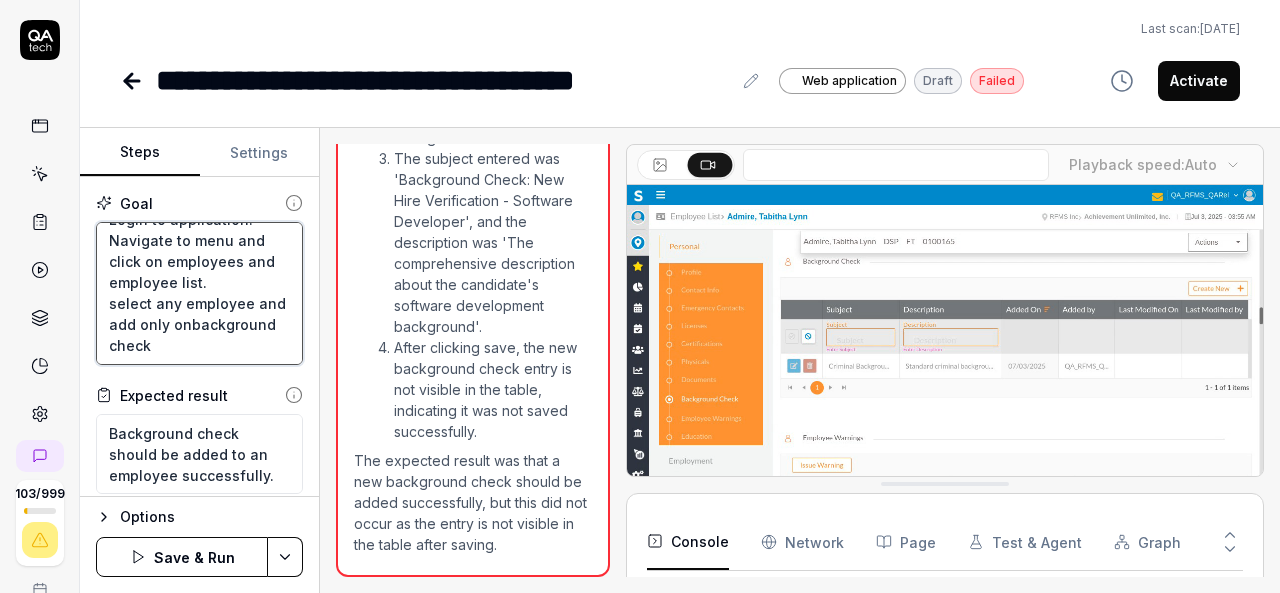 type on "Login to application.
Navigate to menu and click on employees and employee list.
select any employee and add only onebackground check" 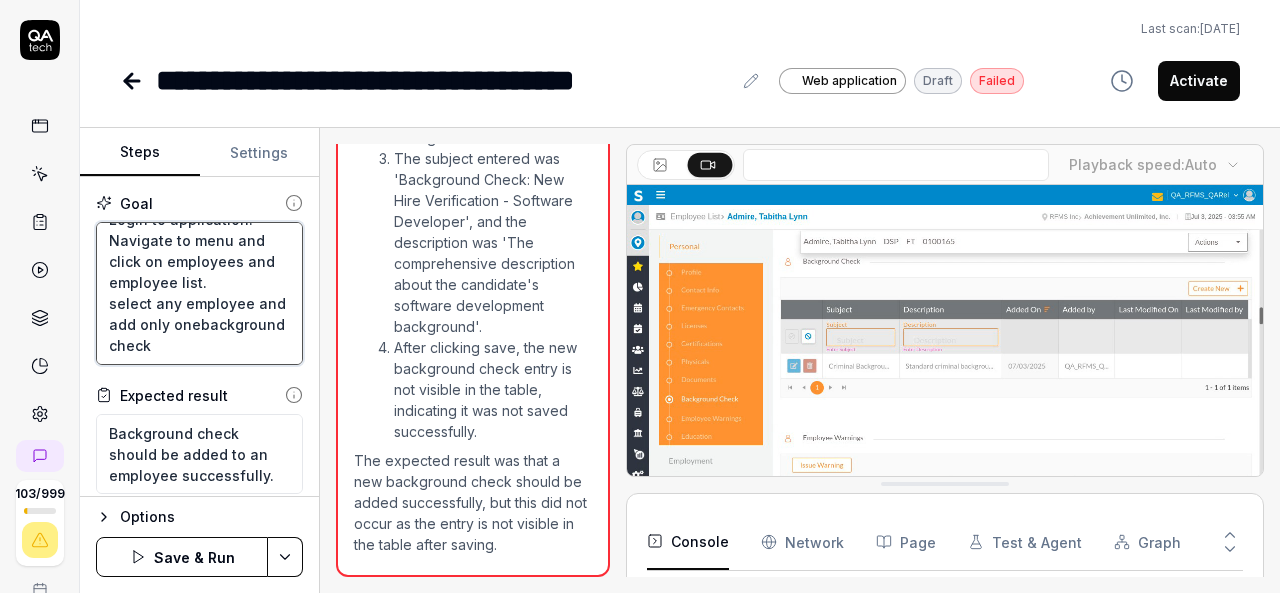 type on "*" 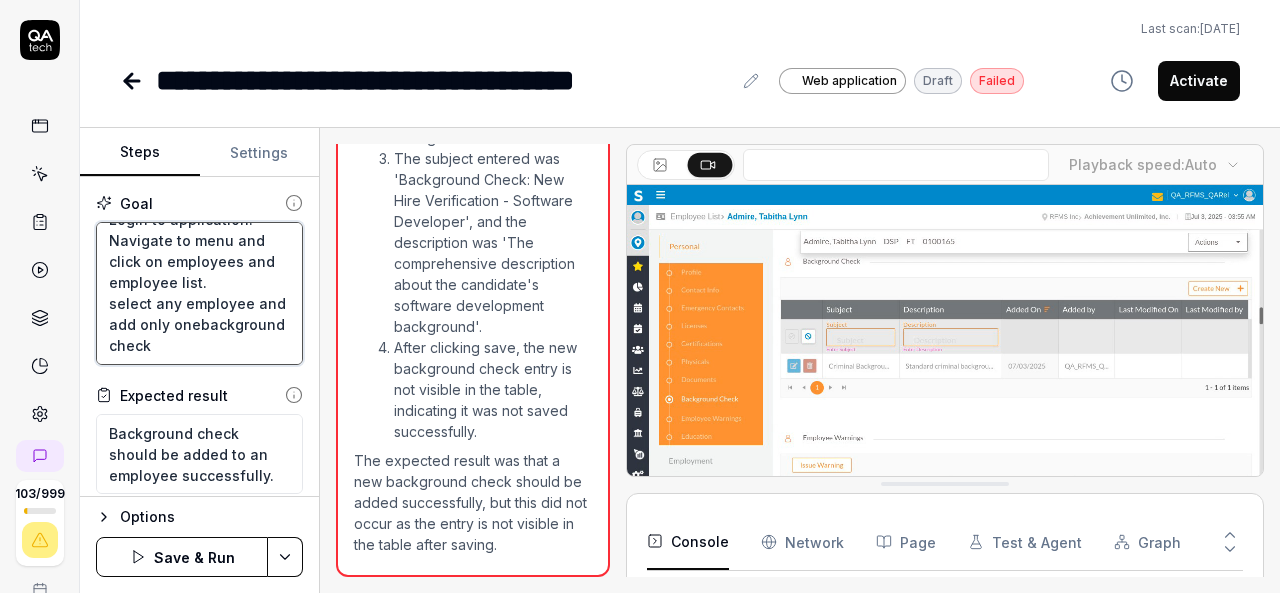 type on "Login to application.
Navigate to menu and click on employees and employee list.
select any employee and add only one background check" 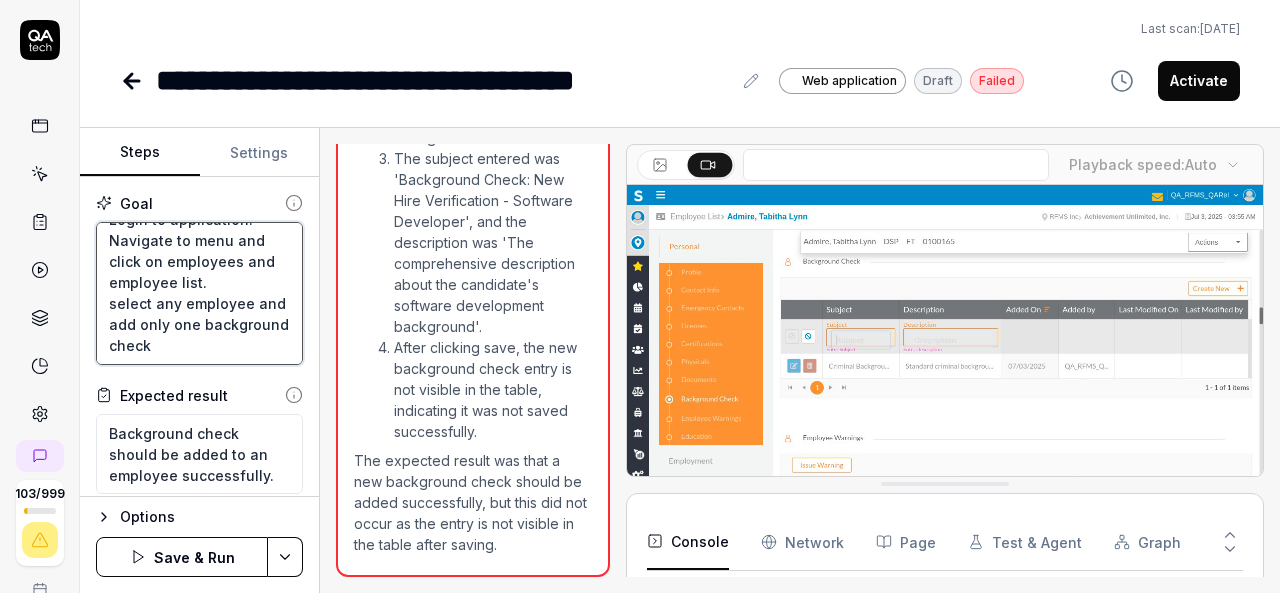 type on "*" 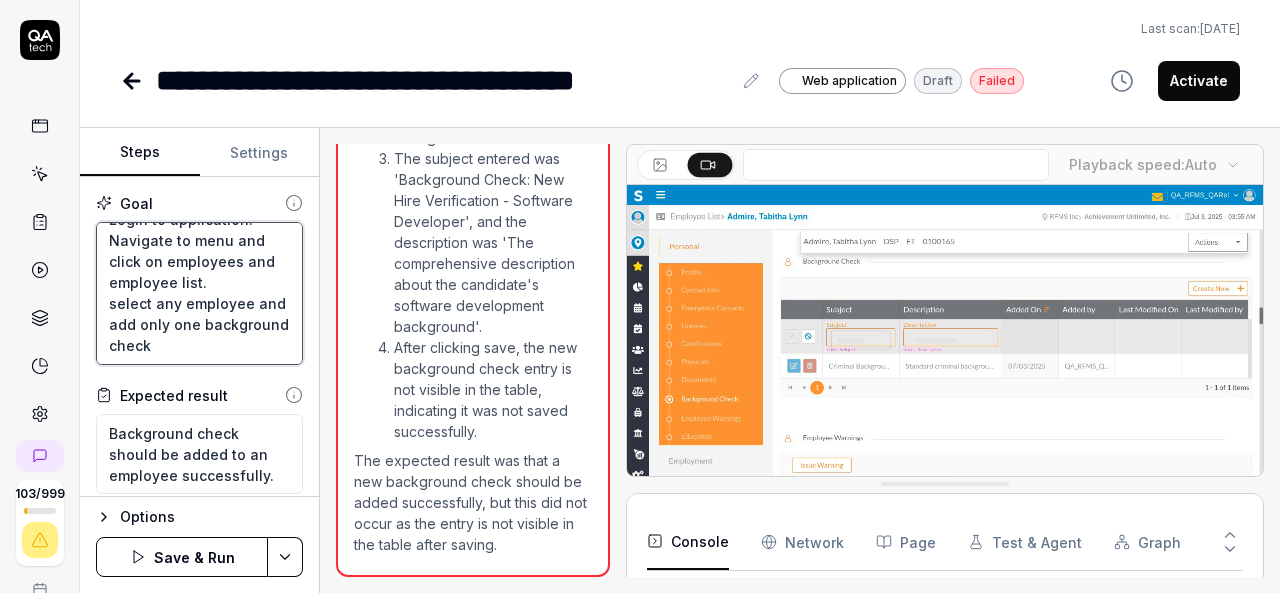 type on "Login to application.
Navigate to menu and click on employees and employee list.
select any employee and add only one rbackground check" 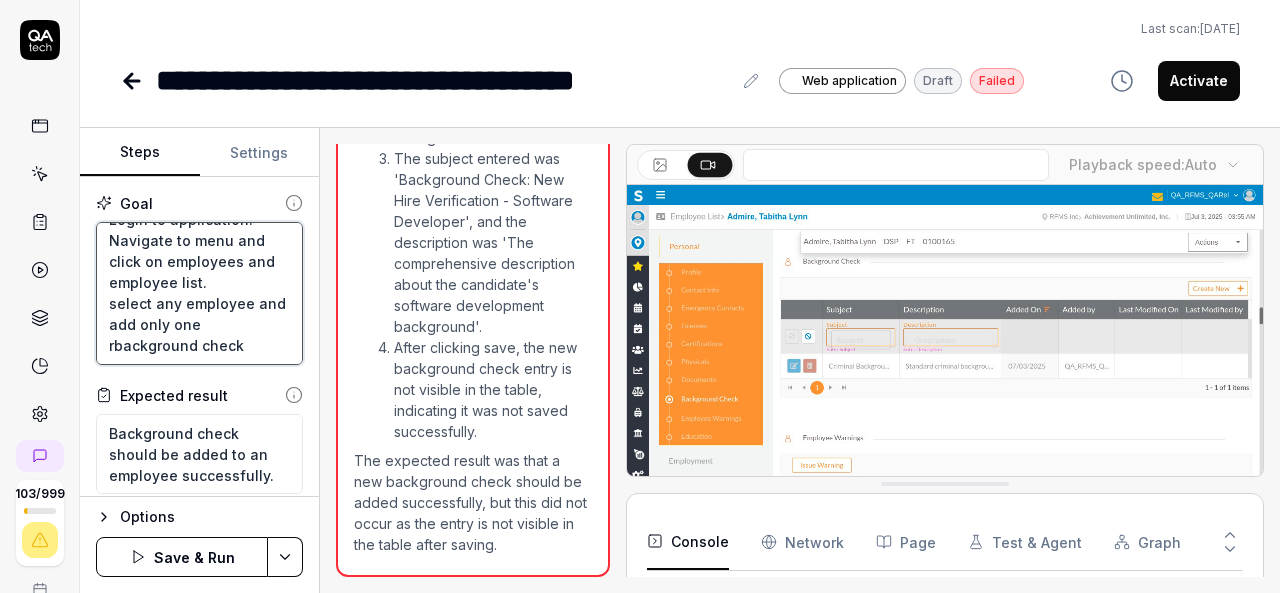 type on "*" 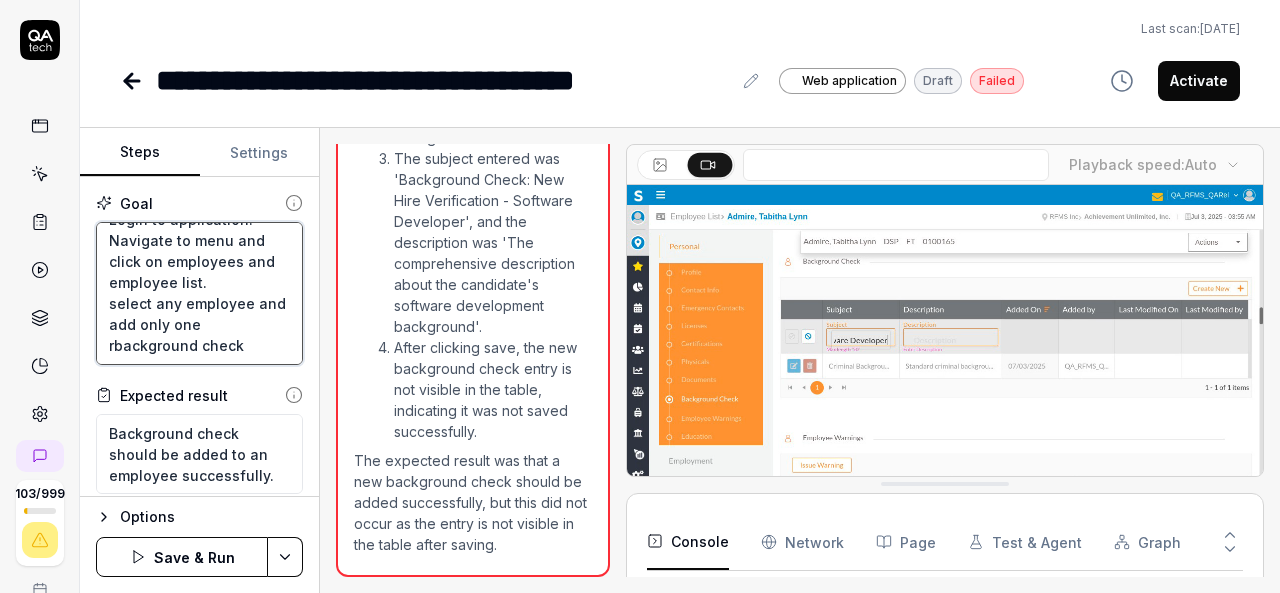 type on "Login to application.
Navigate to menu and click on employees and employee list.
select any employee and add only one rebackground check" 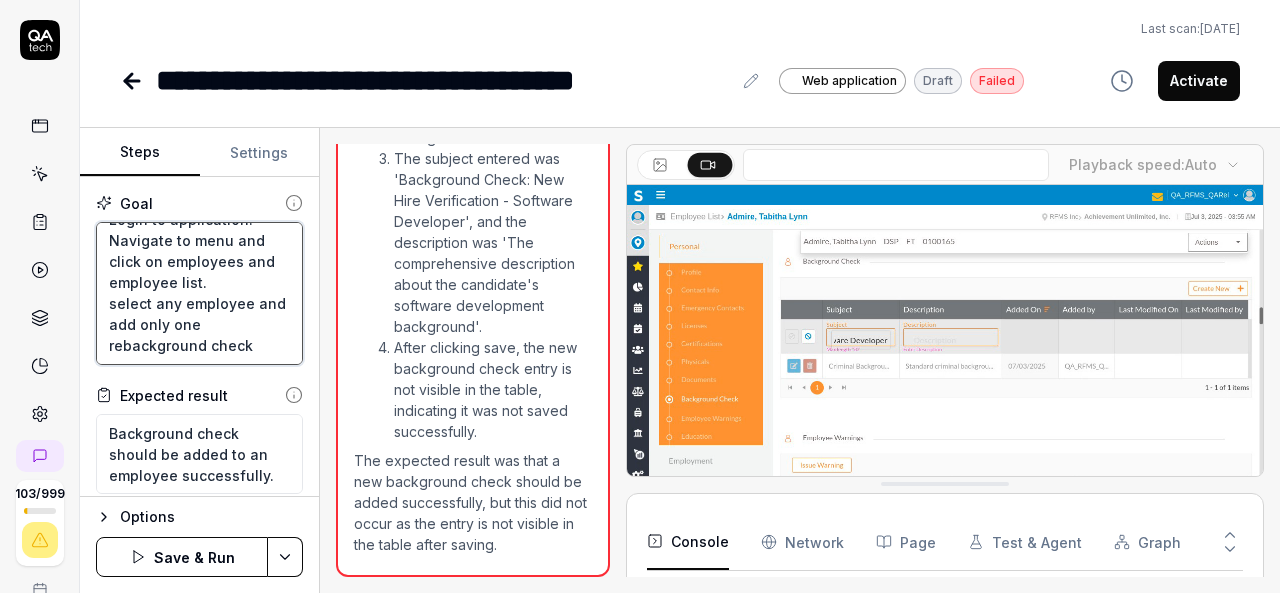 type on "*" 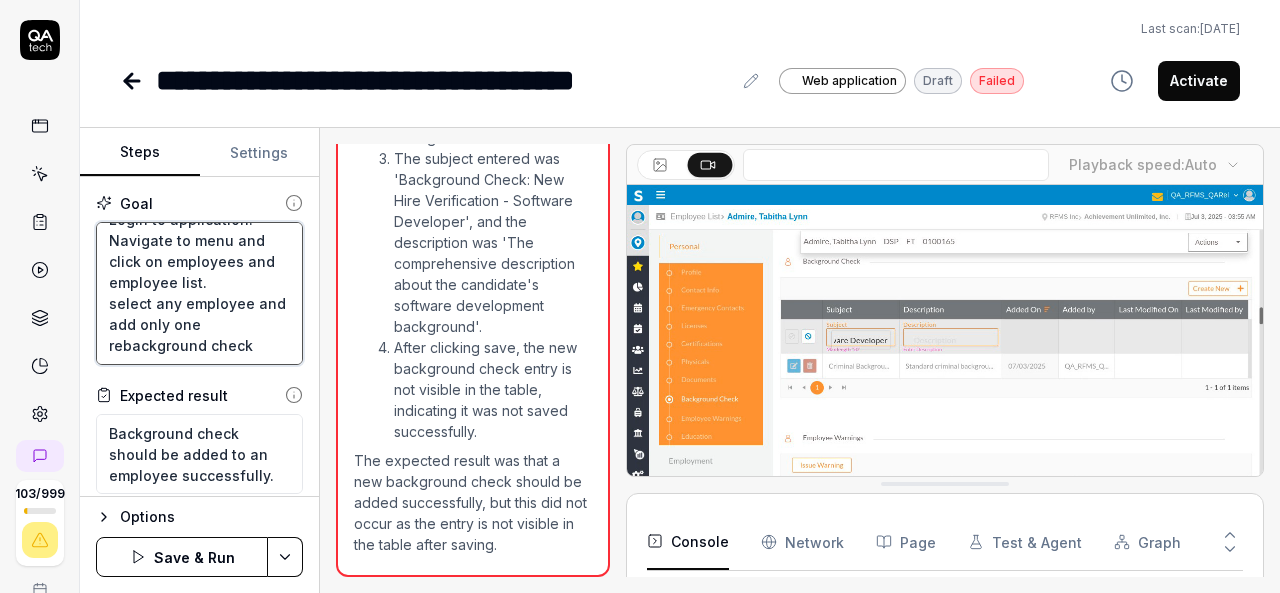 type on "Login to application.
Navigate to menu and click on employees and employee list.
select any employee and add only one recbackground check" 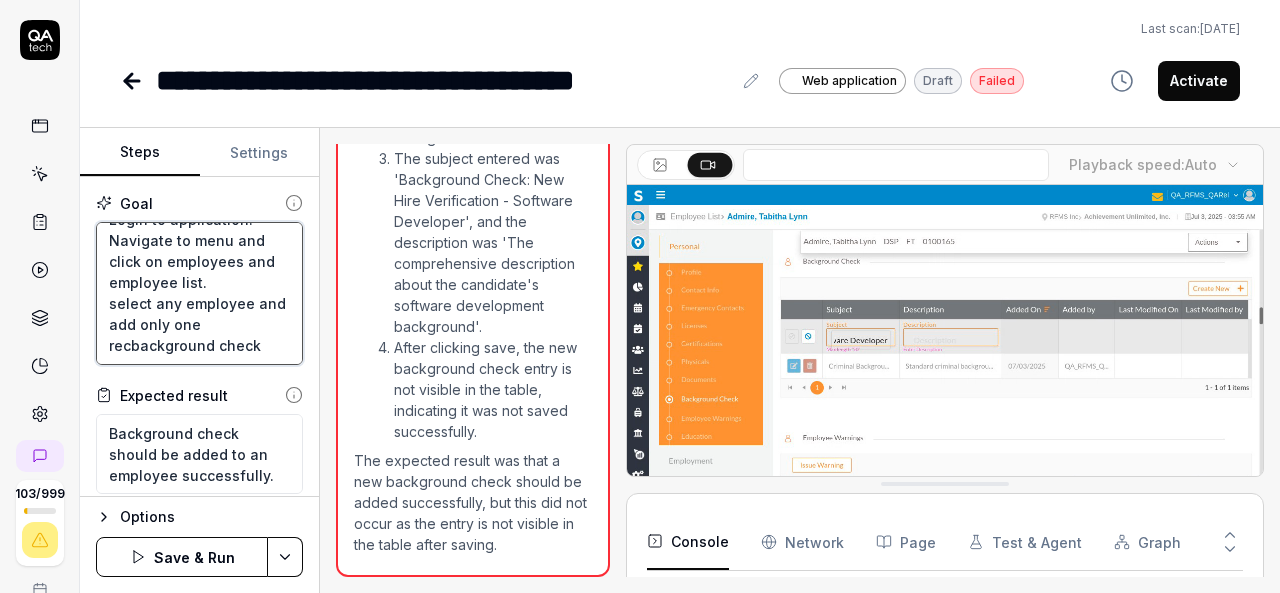 type on "*" 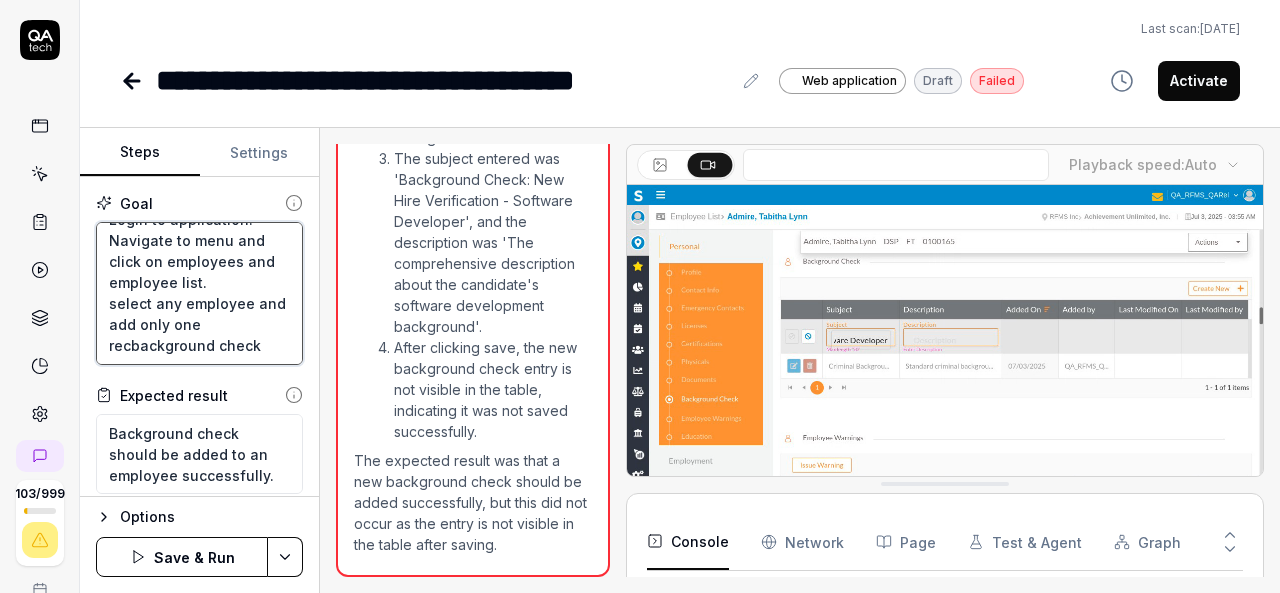 type on "Login to application.
Navigate to menu and click on employees and employee list.
select any employee and add only one recobackground check" 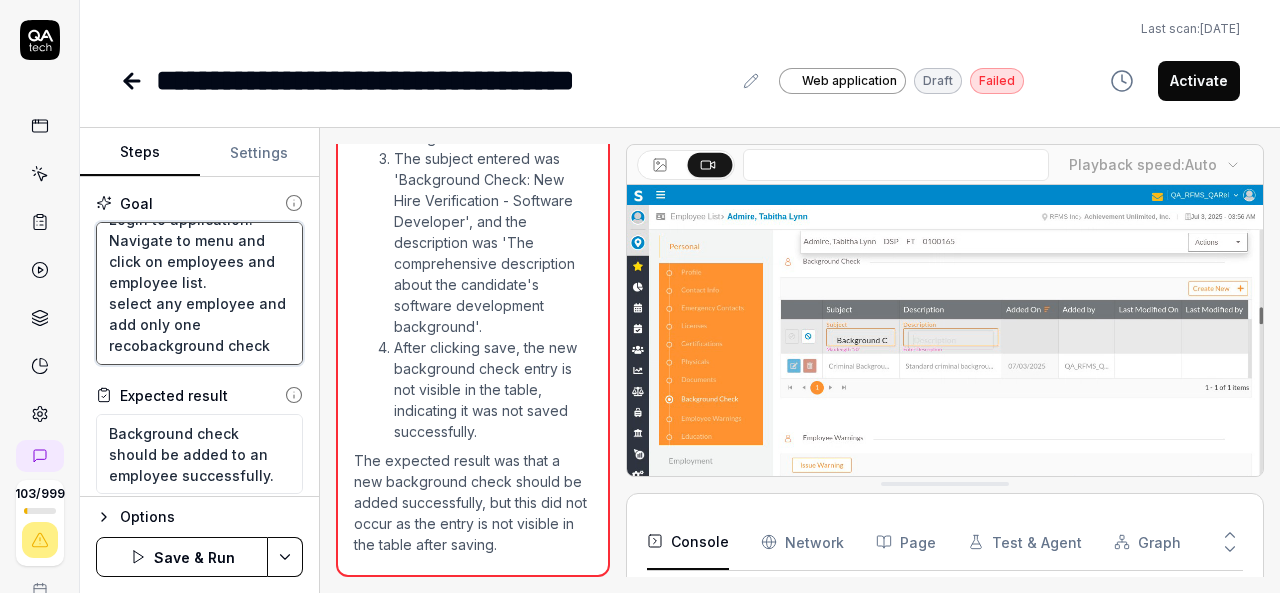 type on "*" 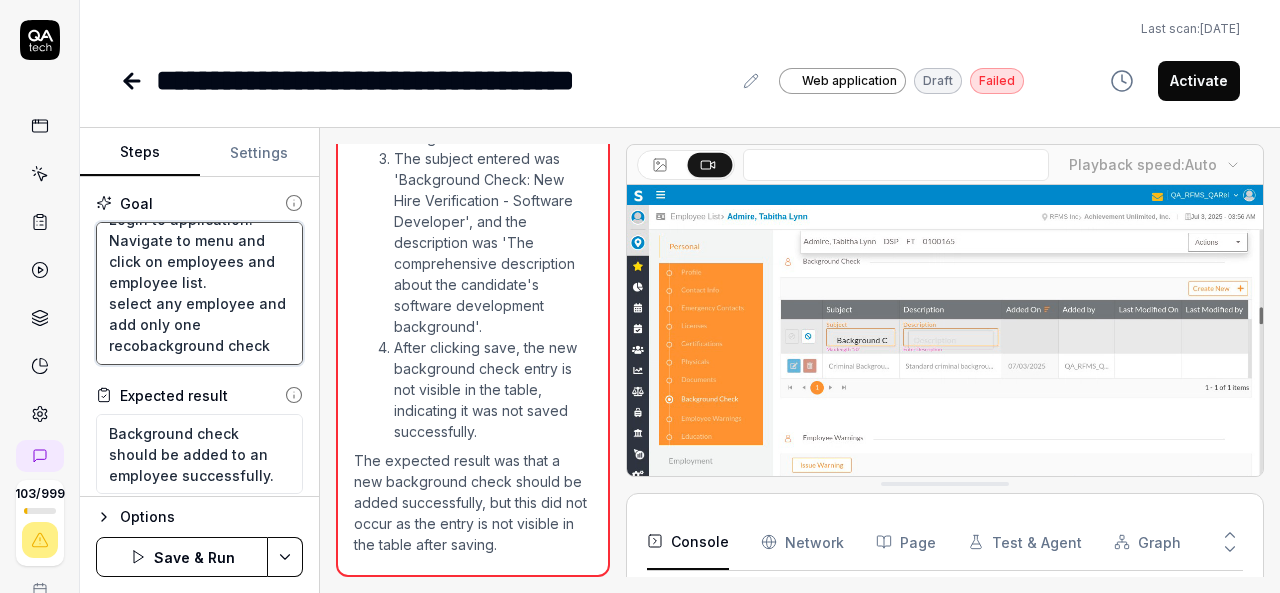 type on "Login to application.
Navigate to menu and click on employees and employee list.
select any employee and add only one recorbackground check" 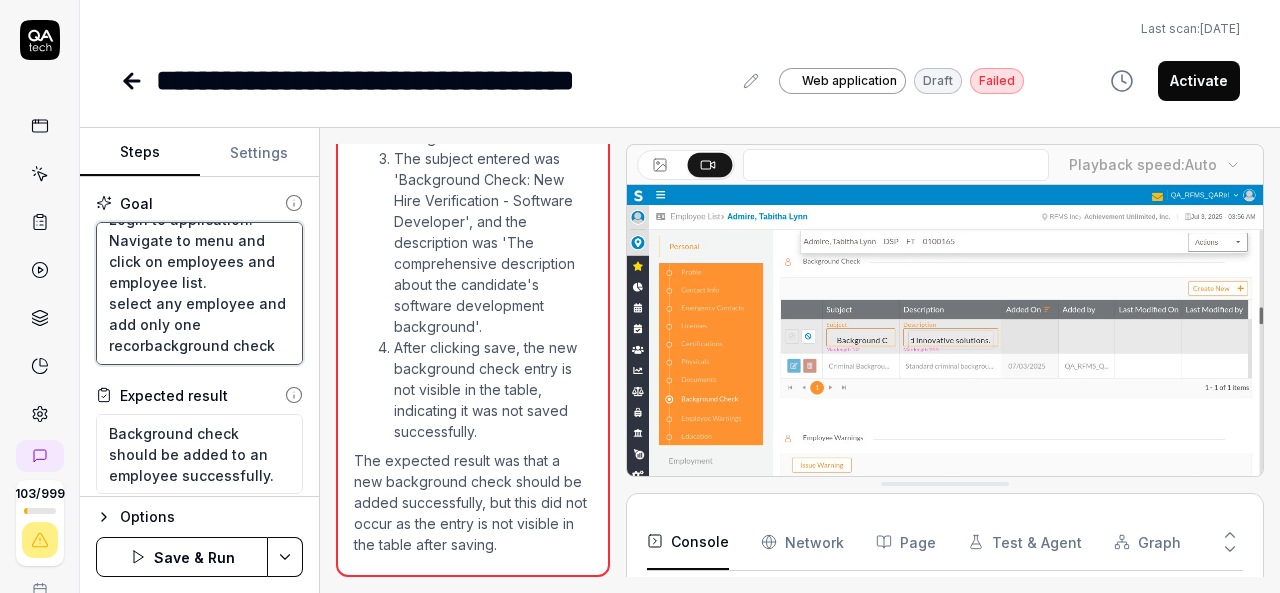 type on "*" 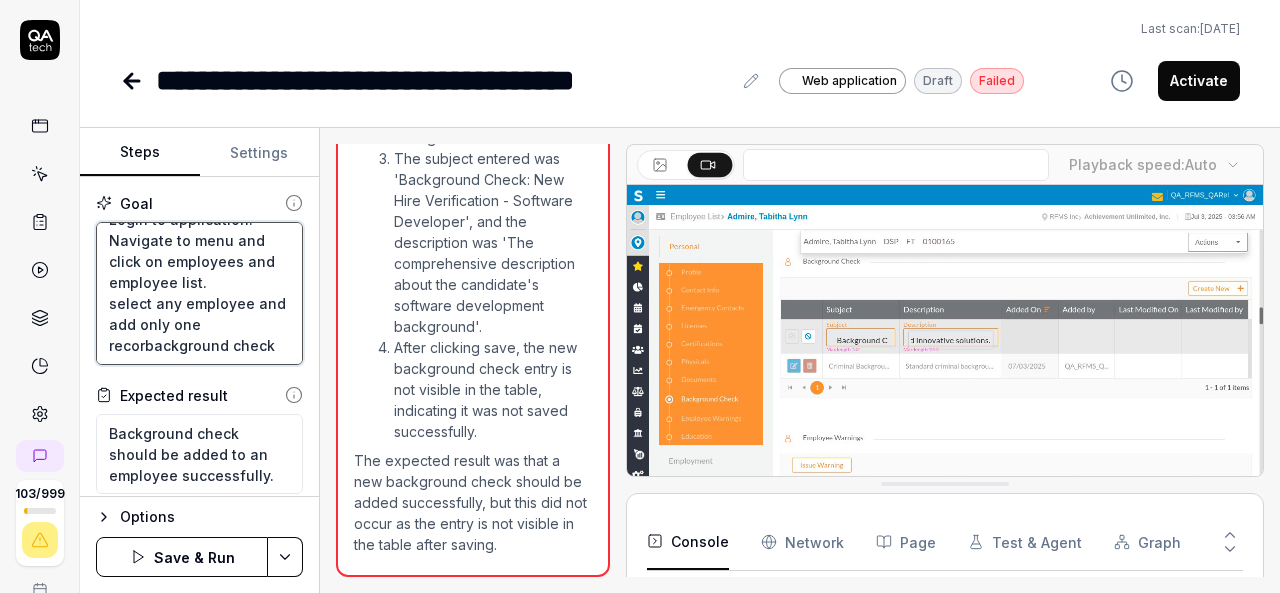 type on "Login to application.
Navigate to menu and click on employees and employee list.
select any employee and add only one recordbackground check" 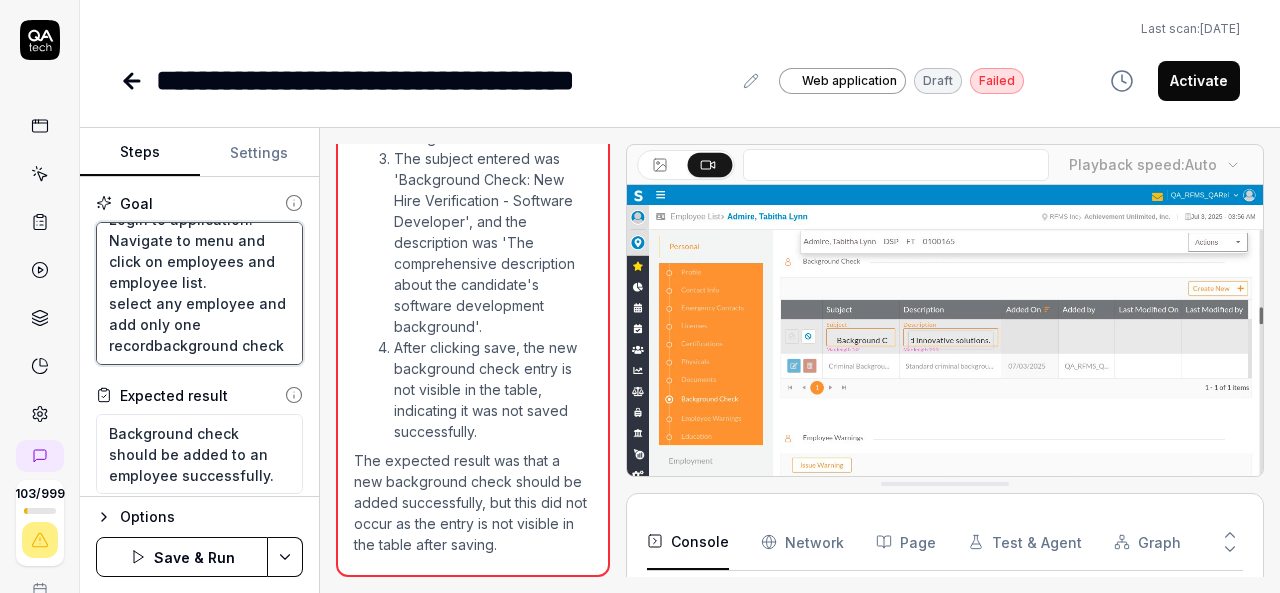 type on "*" 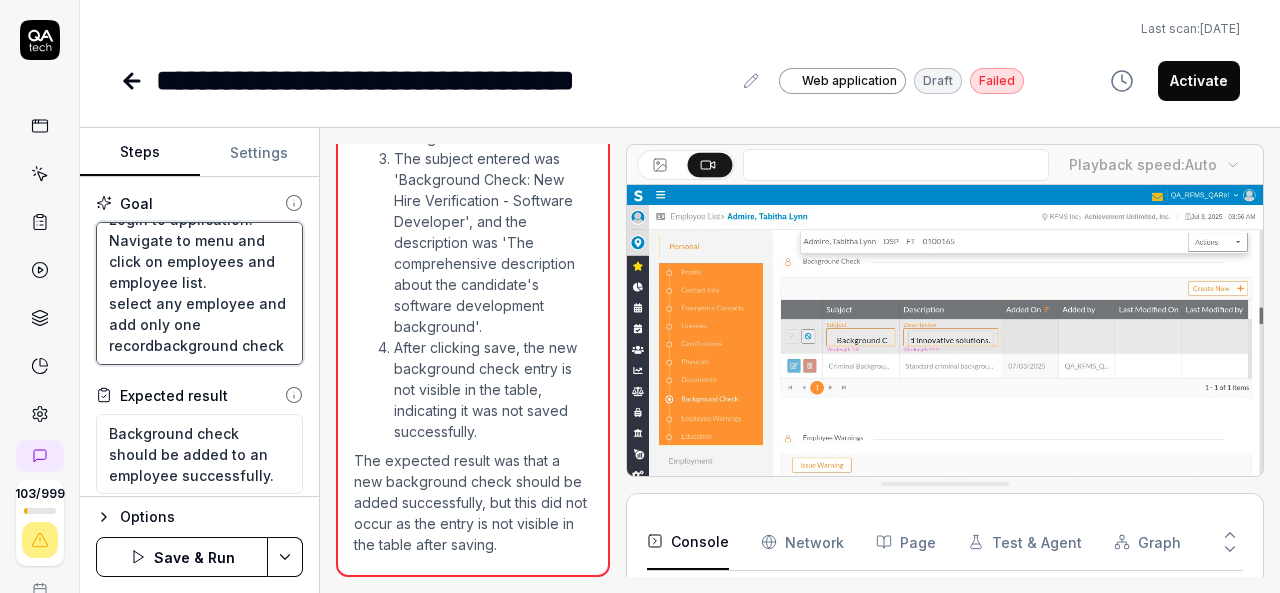 type on "Login to application.
Navigate to menu and click on employees and employee list.
select any employee and add only one record background check" 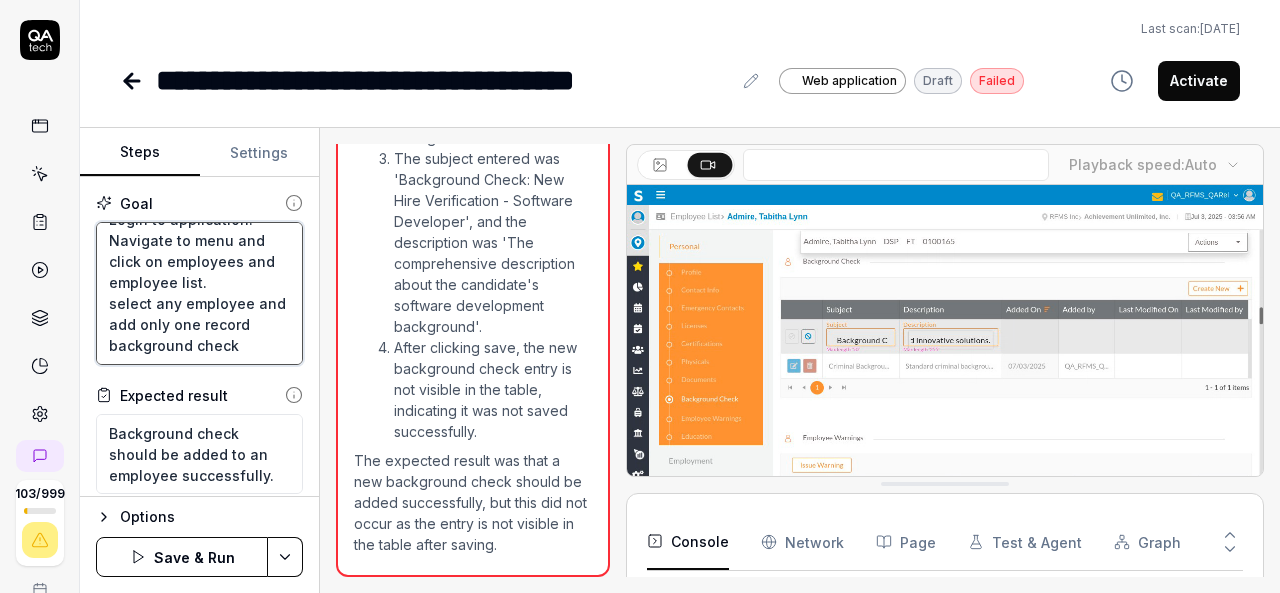 type on "*" 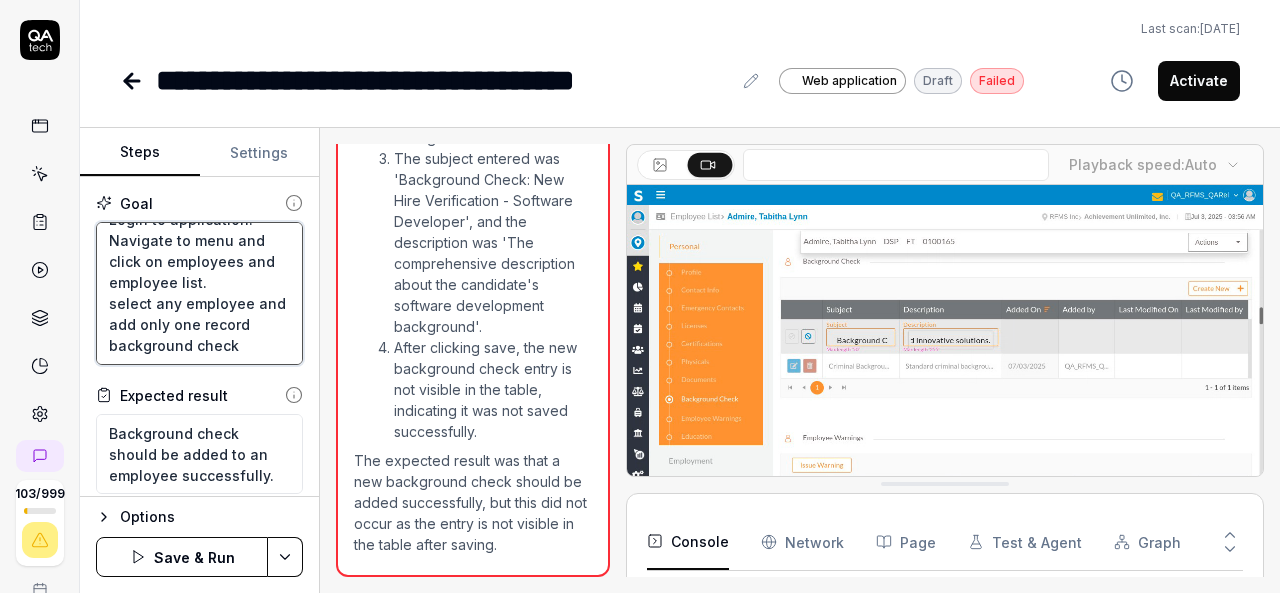 type on "Login to application.
Navigate to menu and click on employees and employee list.
select any employee and add only one record obackground check" 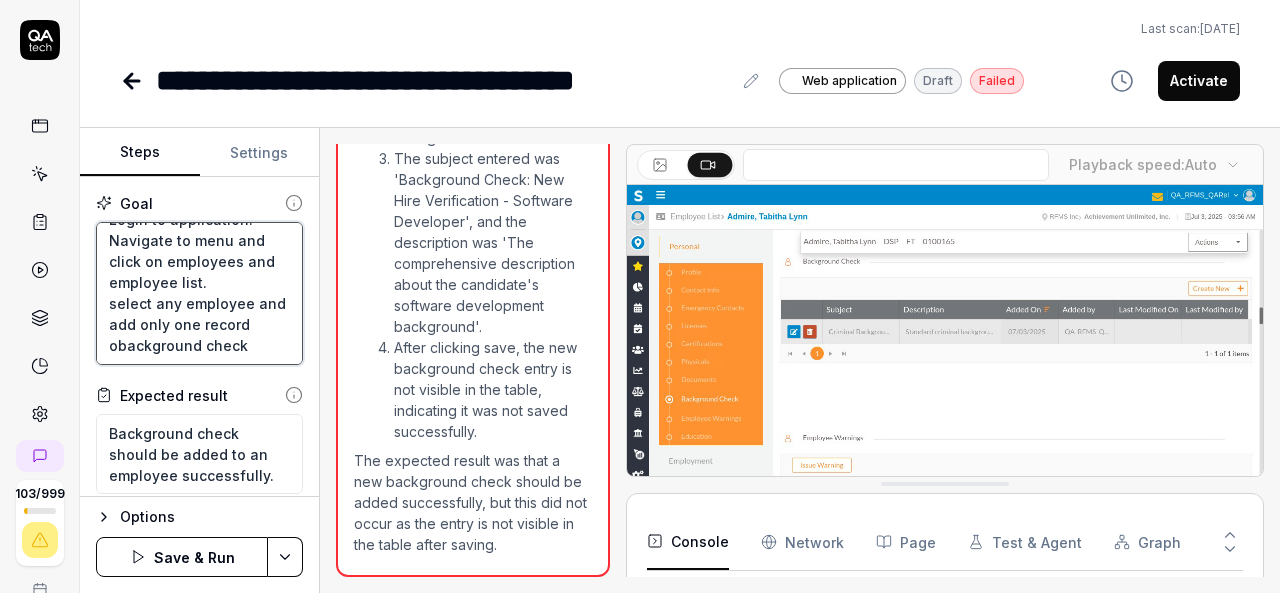 type on "*" 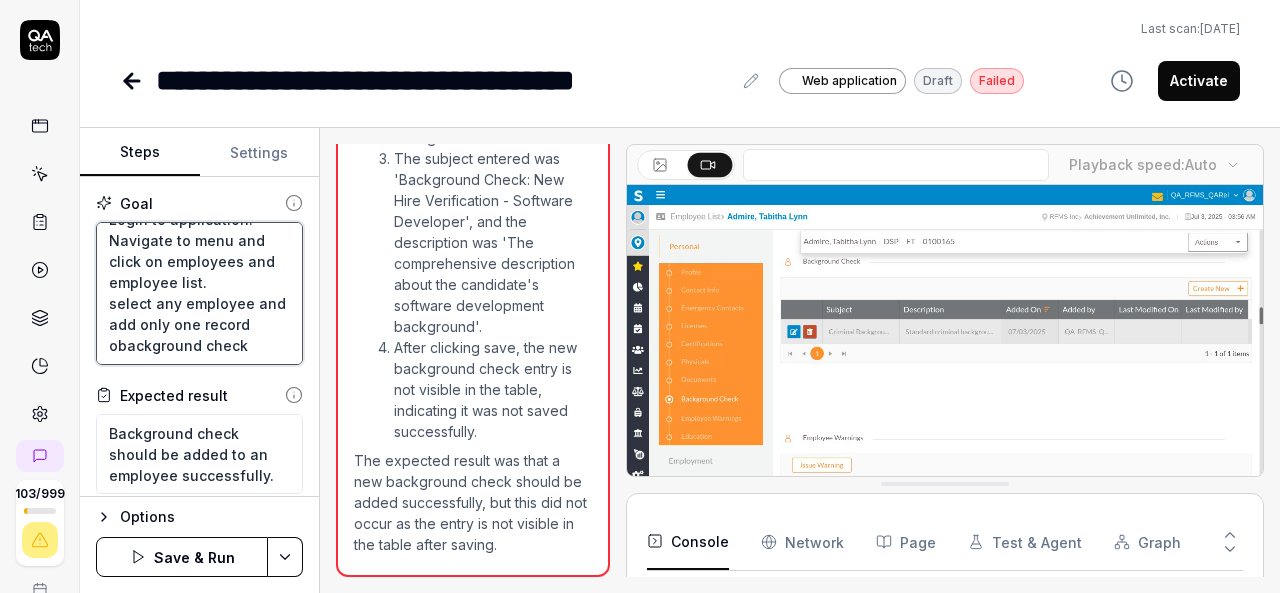 type on "Login to application.
Navigate to menu and click on employees and employee list.
select any employee and add only one record ofbackground check" 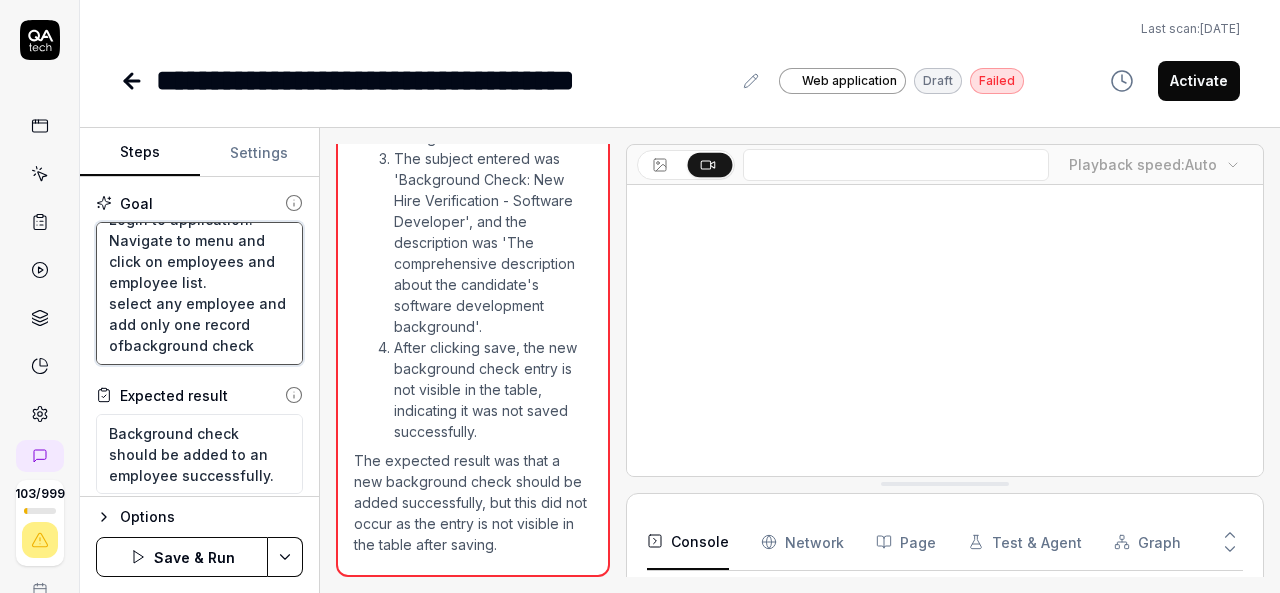 type on "*" 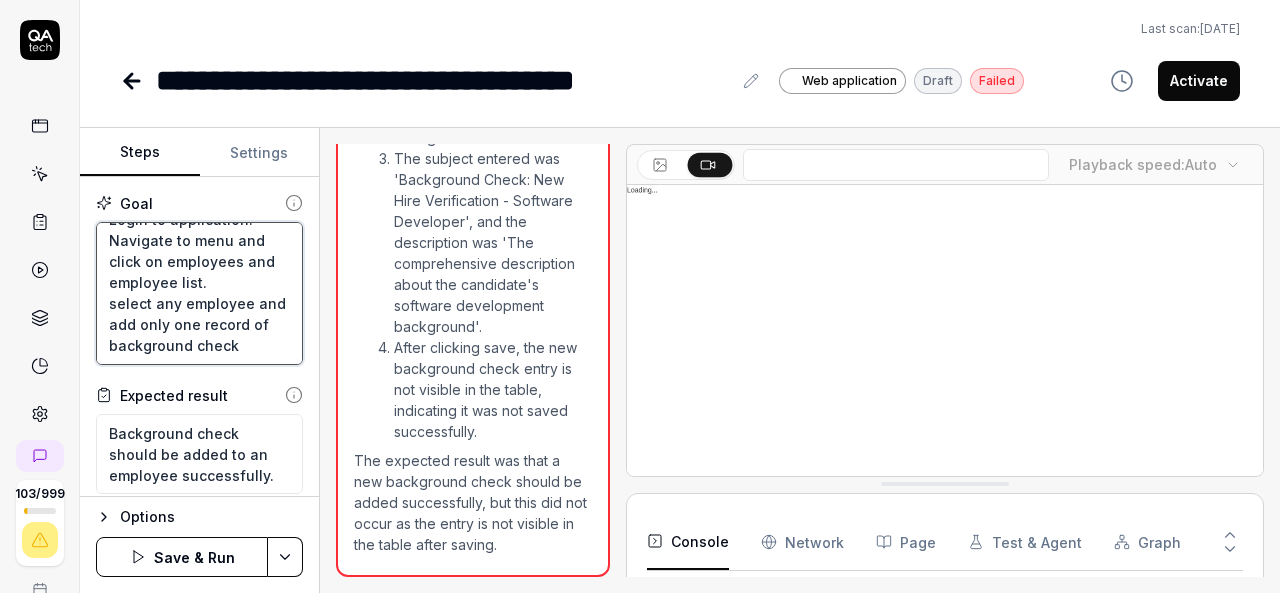 type on "Login to application.
Navigate to menu and click on employees and employee list.
select any employee and add only one record of background check" 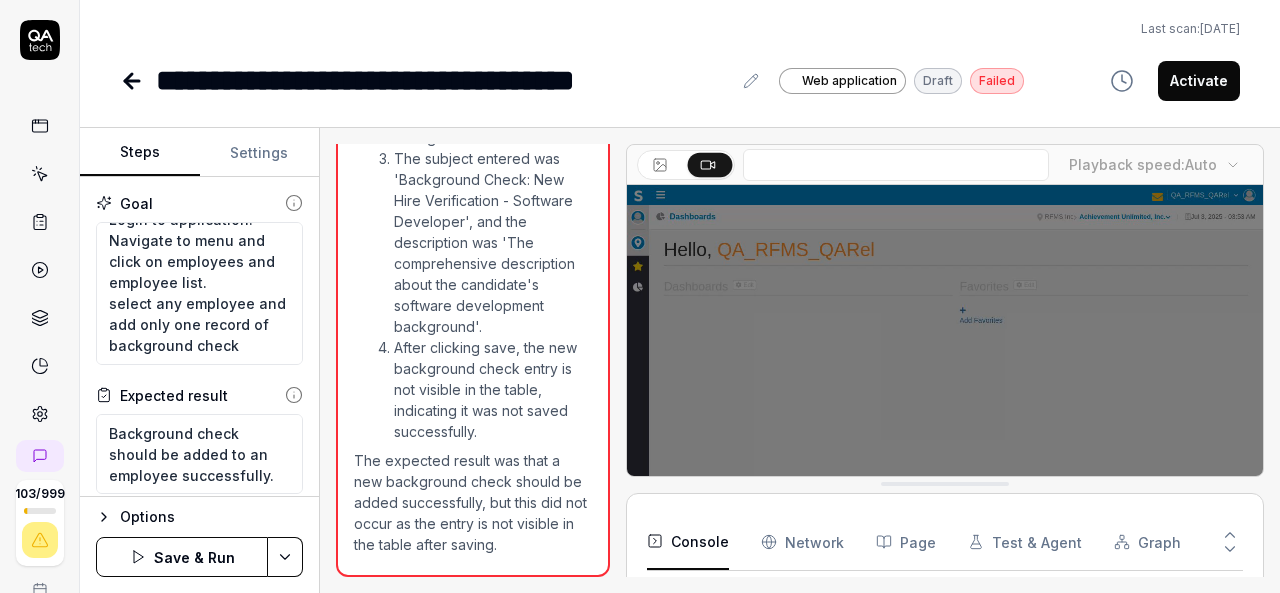 click on "Save & Run" at bounding box center (182, 557) 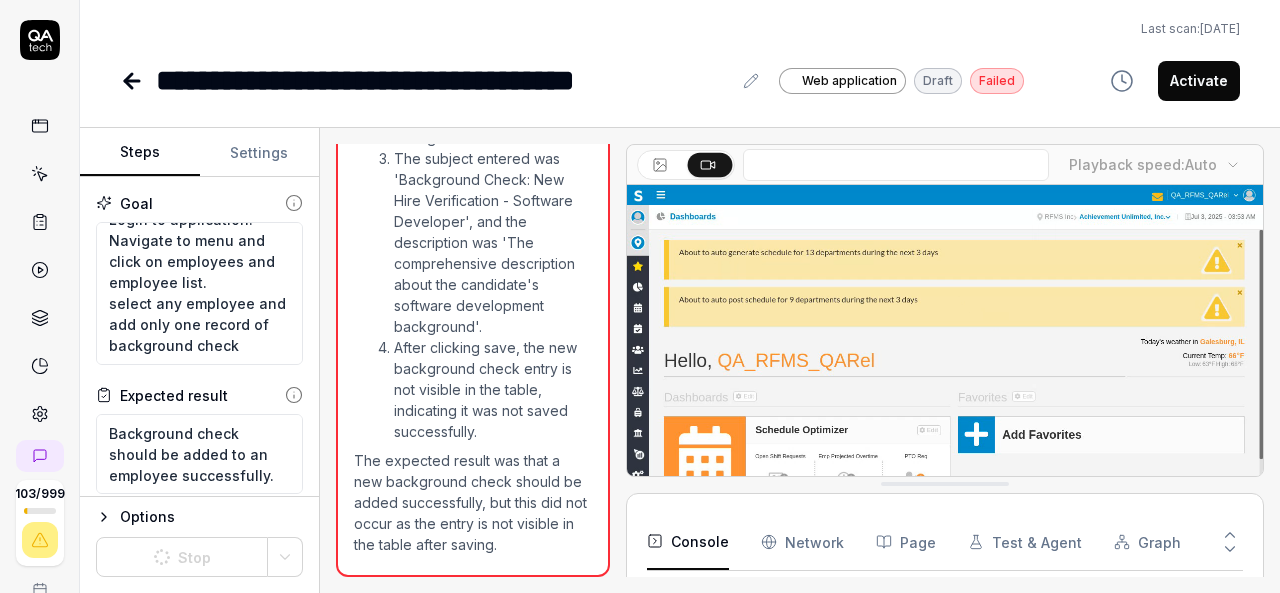scroll, scrollTop: 63, scrollLeft: 0, axis: vertical 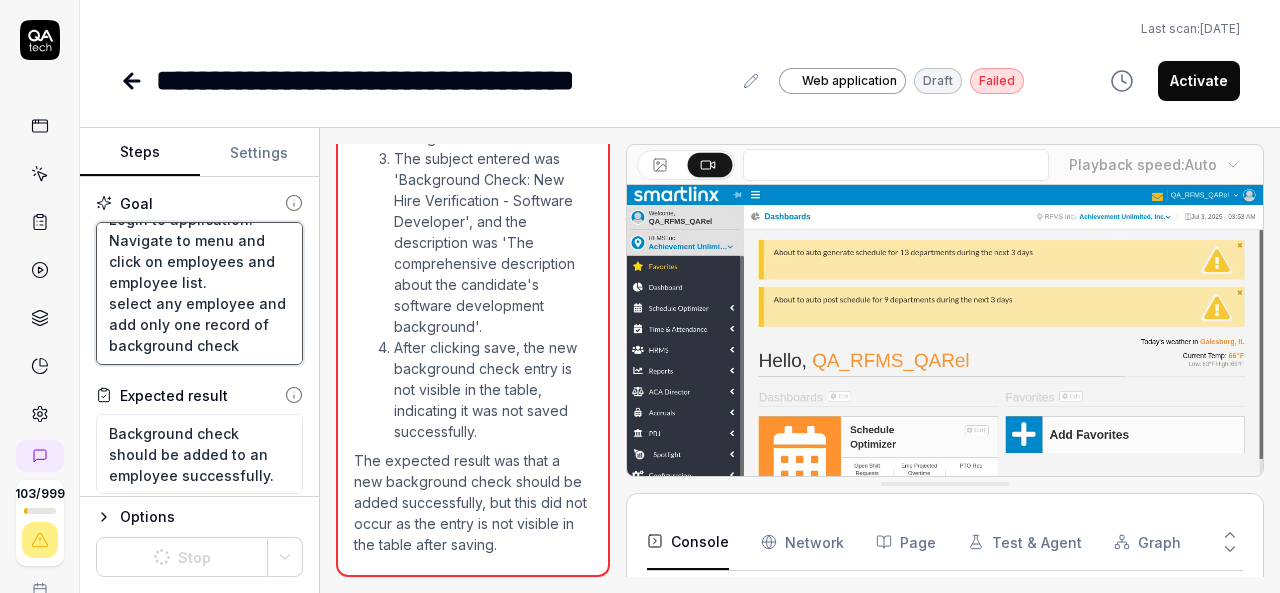 click on "Login to application.
Navigate to menu and click on employees and employee list.
select any employee and add only one record of background check" at bounding box center (199, 293) 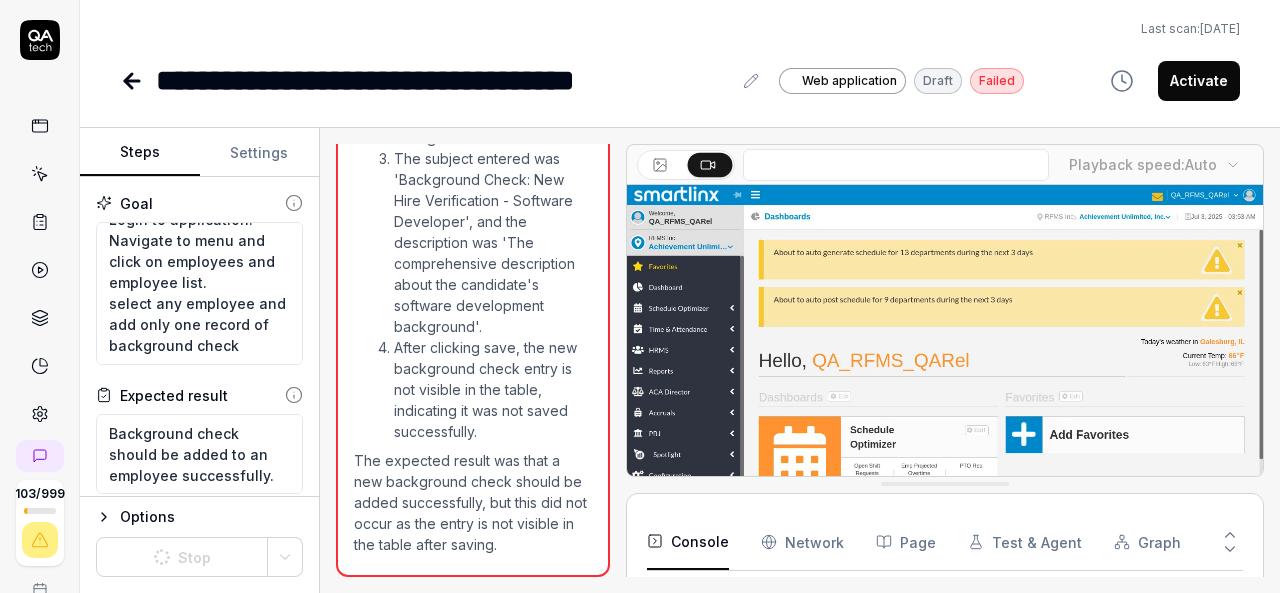 click 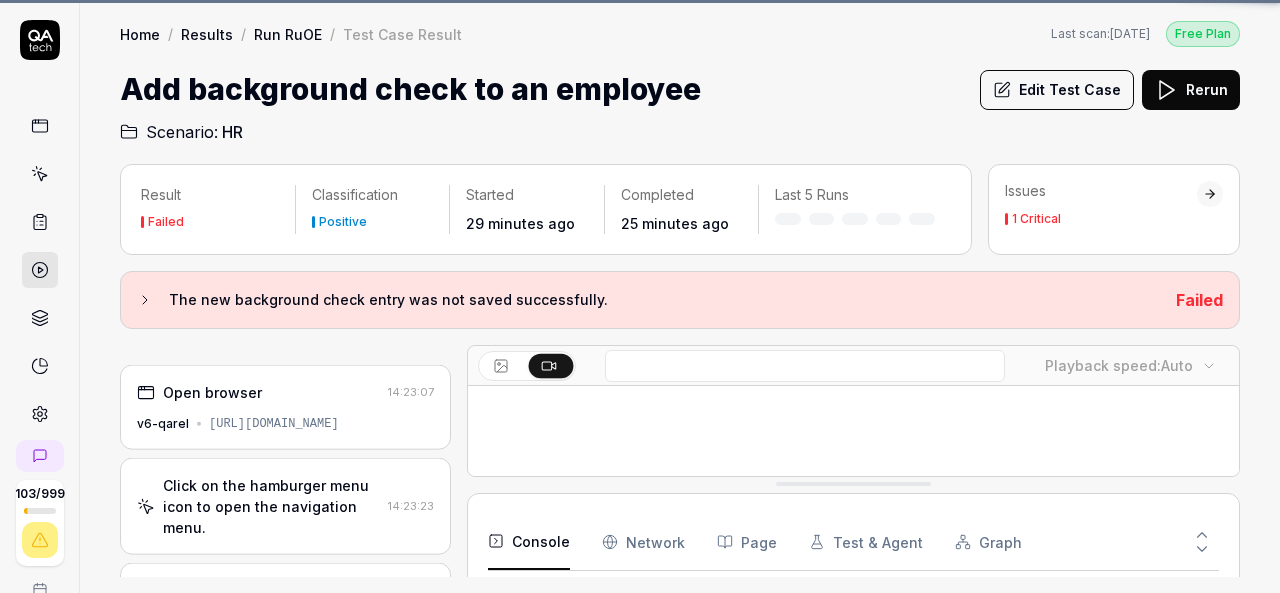 scroll, scrollTop: 236, scrollLeft: 0, axis: vertical 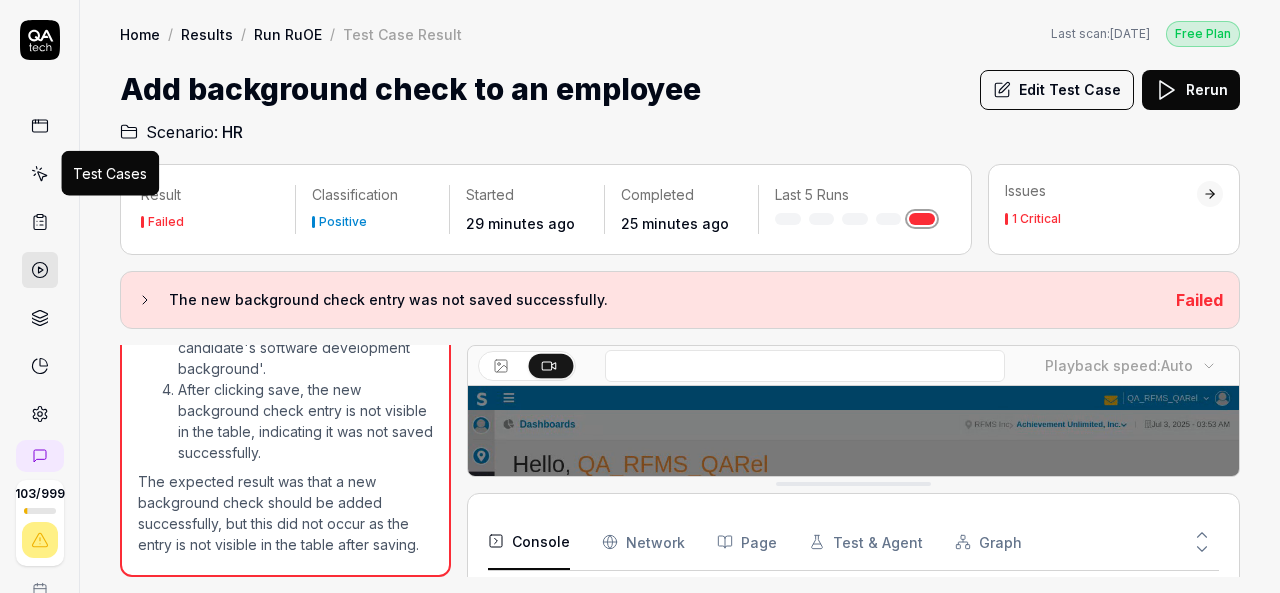 click 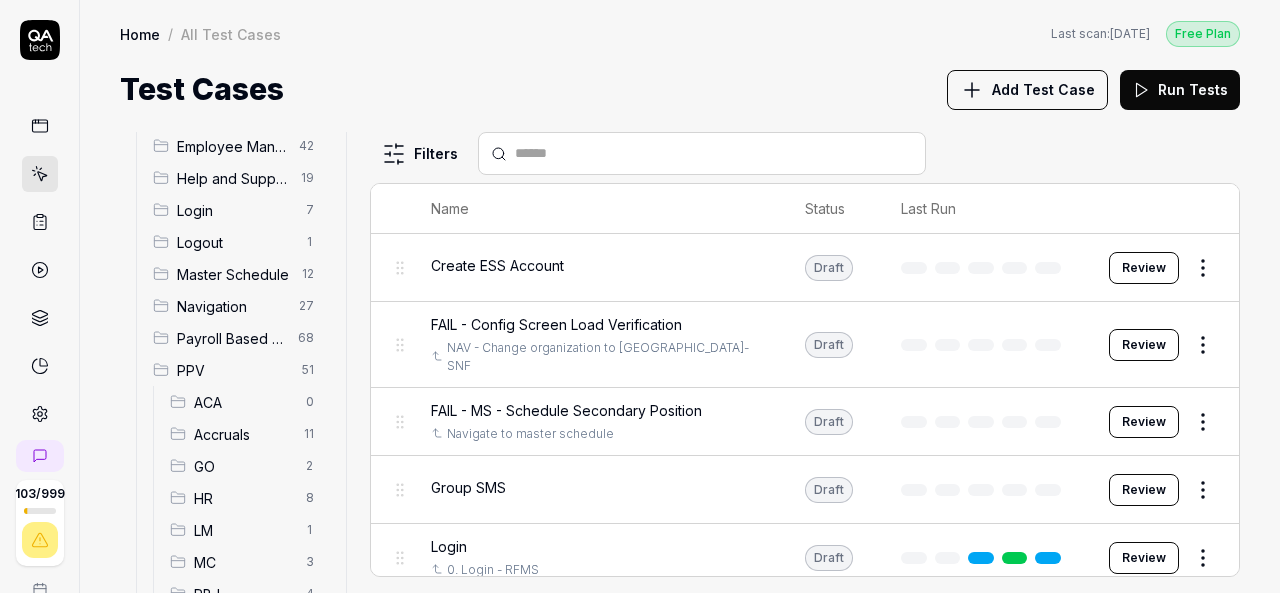 scroll, scrollTop: 300, scrollLeft: 0, axis: vertical 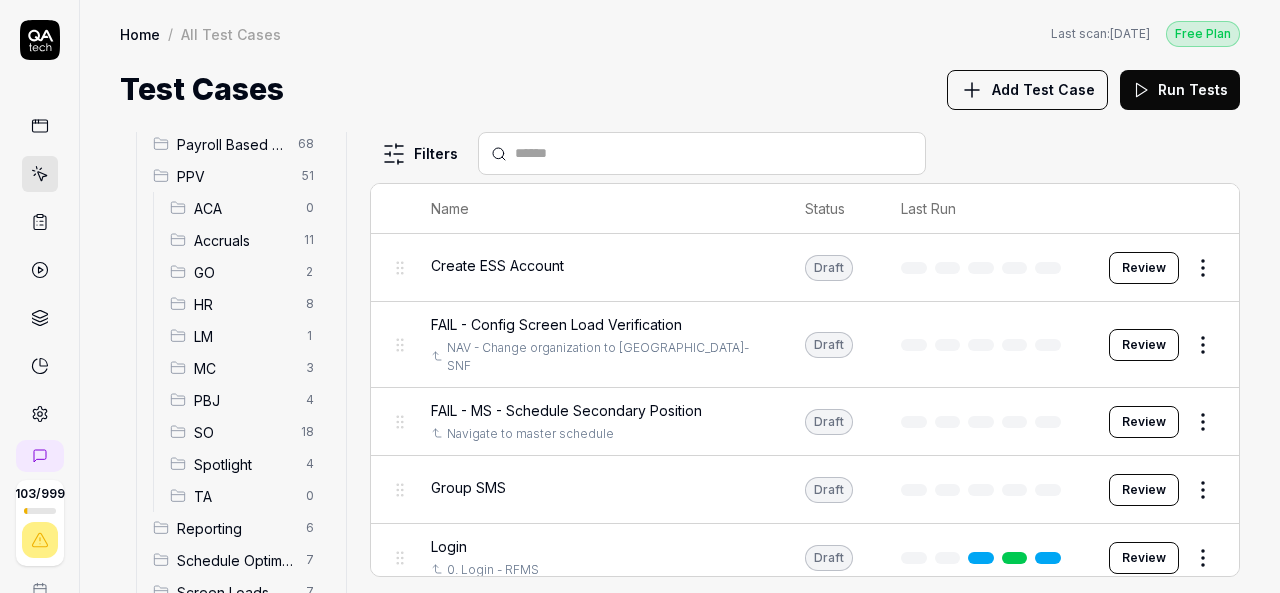 click on "HR" at bounding box center (244, 304) 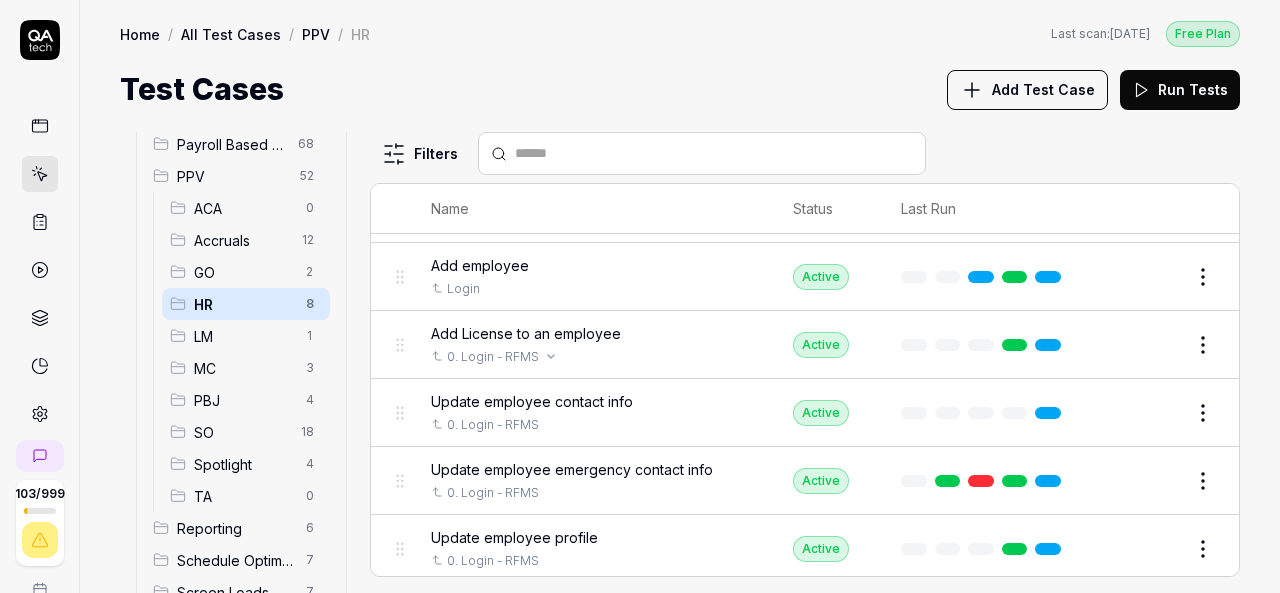 scroll, scrollTop: 0, scrollLeft: 0, axis: both 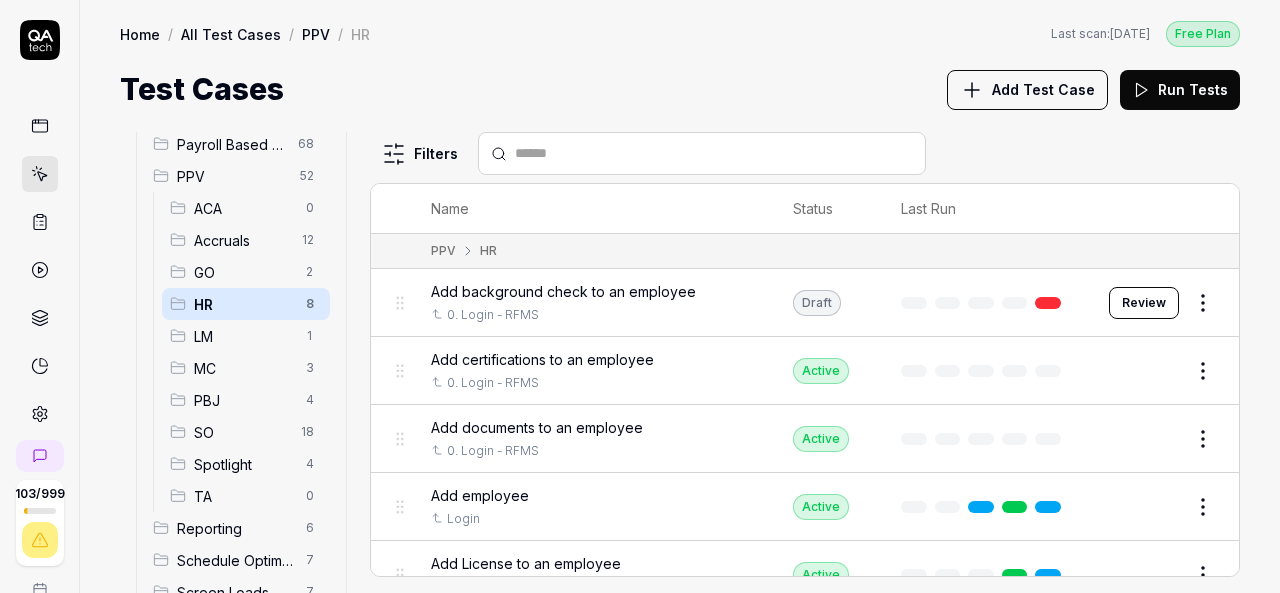 click on "Add background check to an employee" at bounding box center [563, 291] 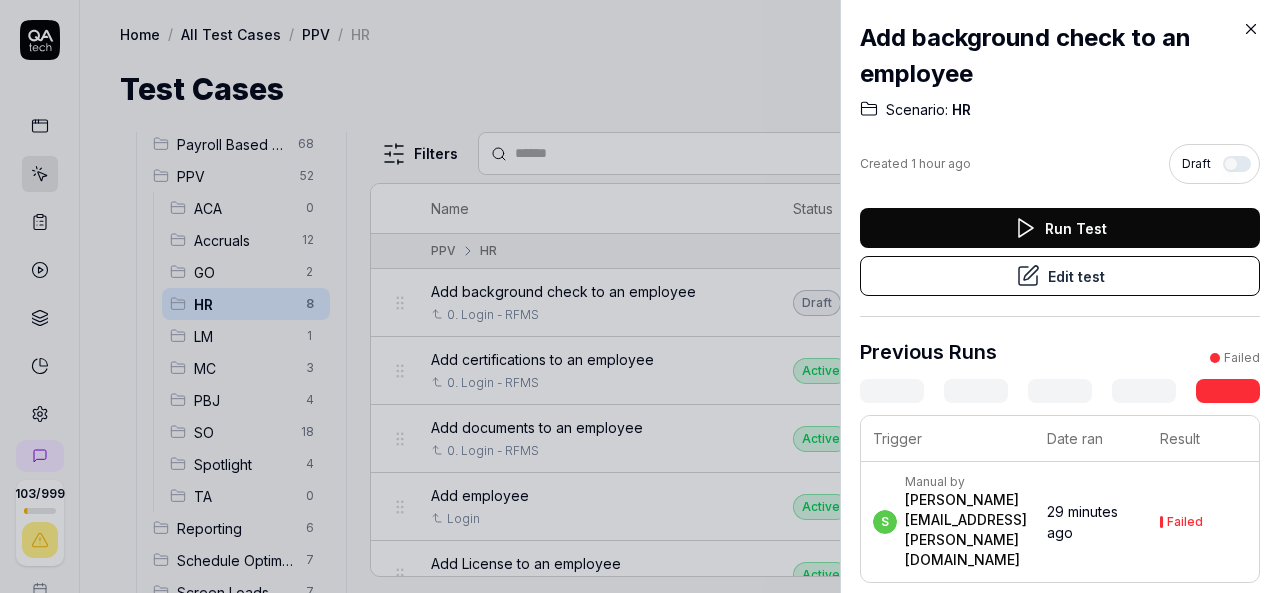 click on "Run Test" at bounding box center [1060, 228] 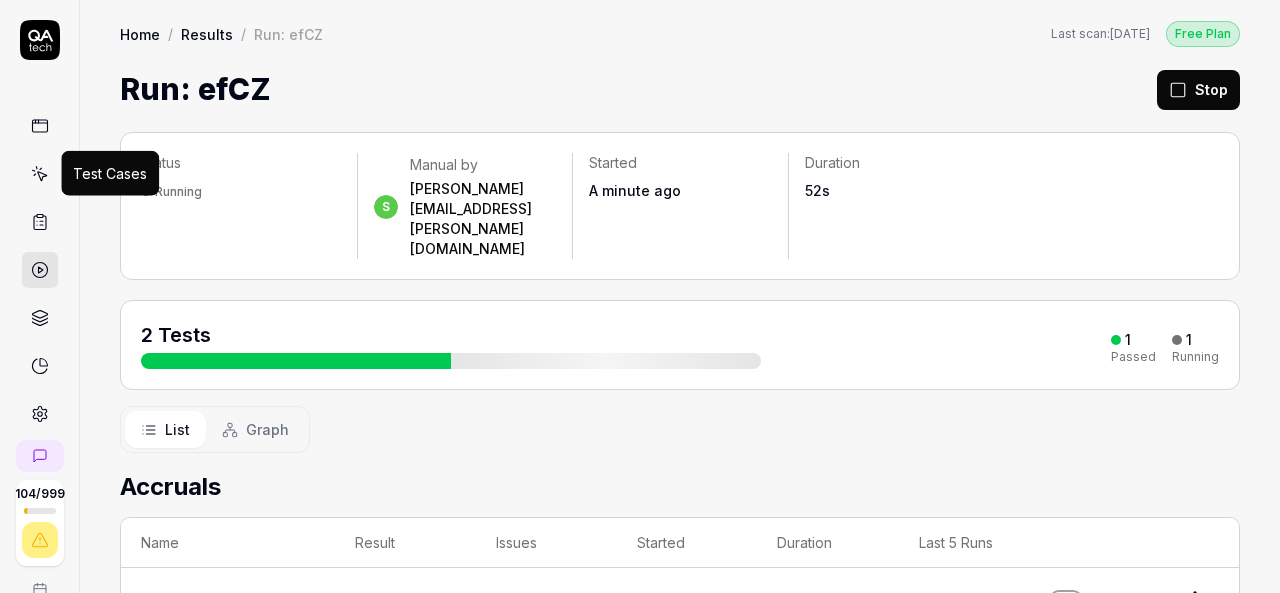 click at bounding box center [40, 174] 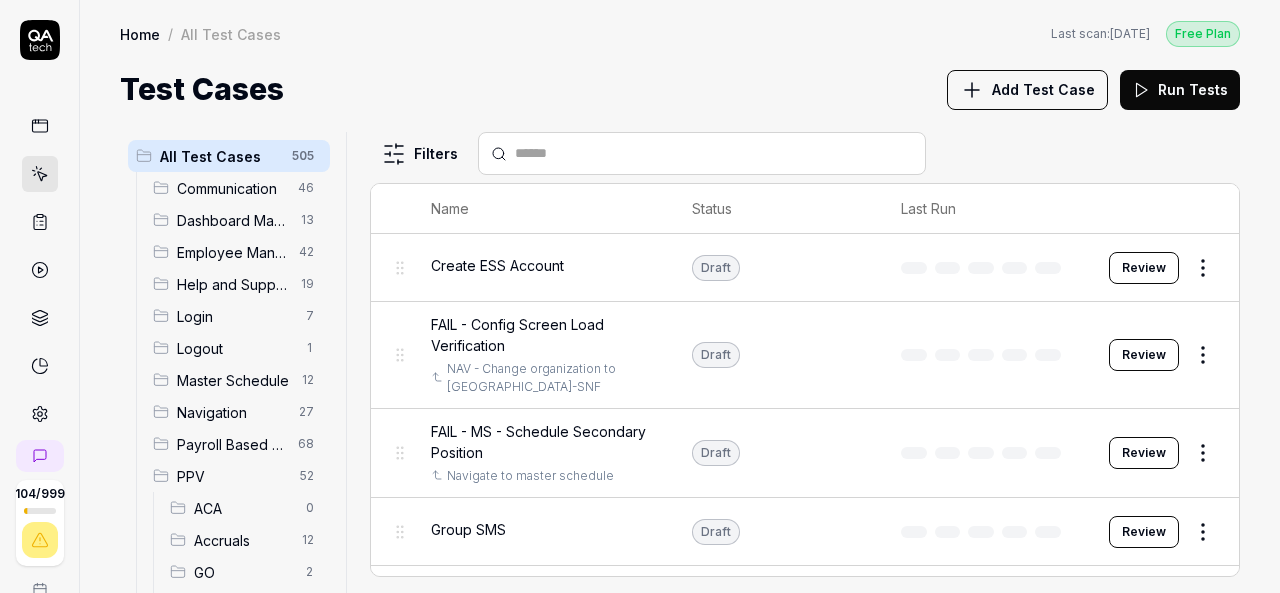 scroll, scrollTop: 200, scrollLeft: 0, axis: vertical 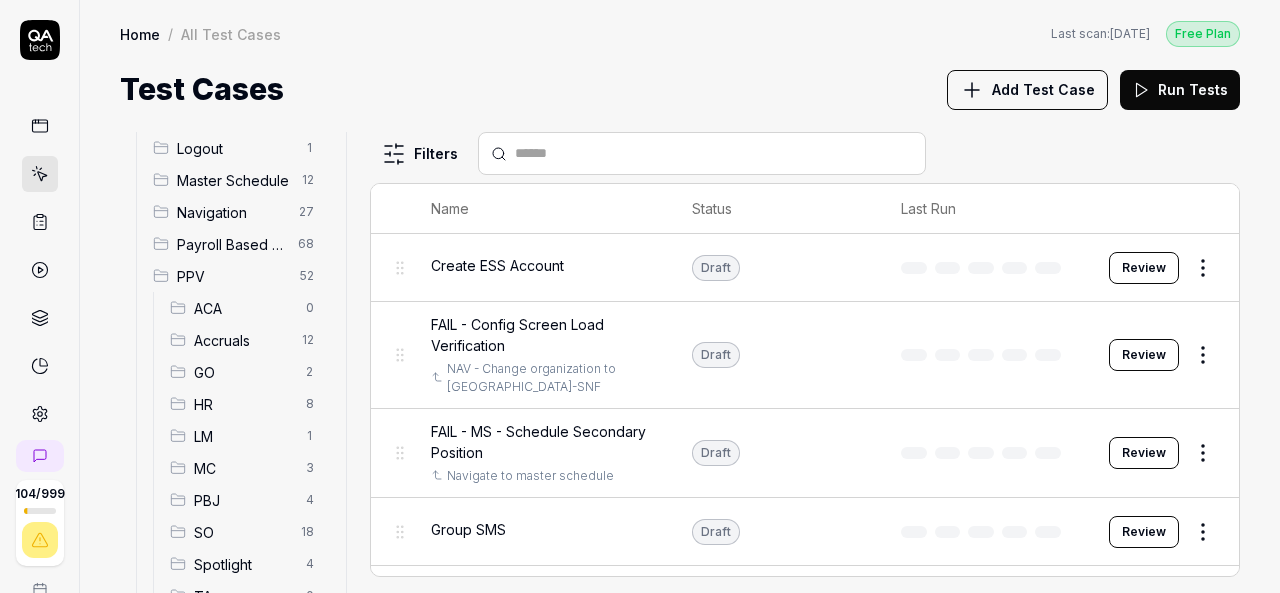 click on "HR" at bounding box center [244, 404] 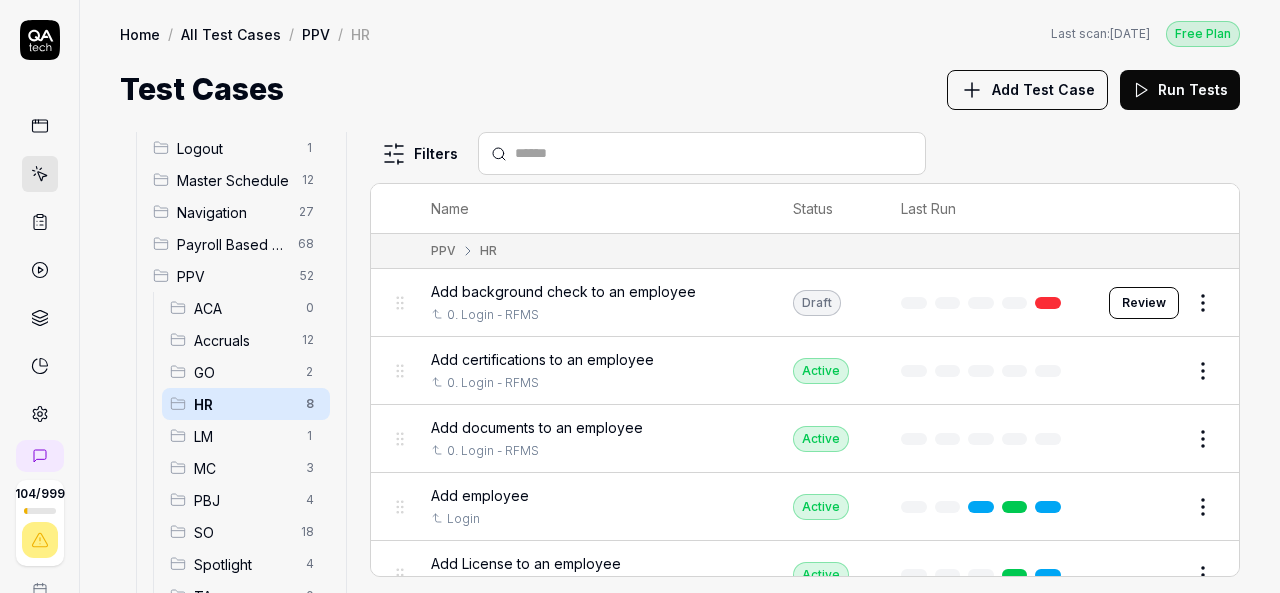 click on "Add background check to an employee" at bounding box center (563, 291) 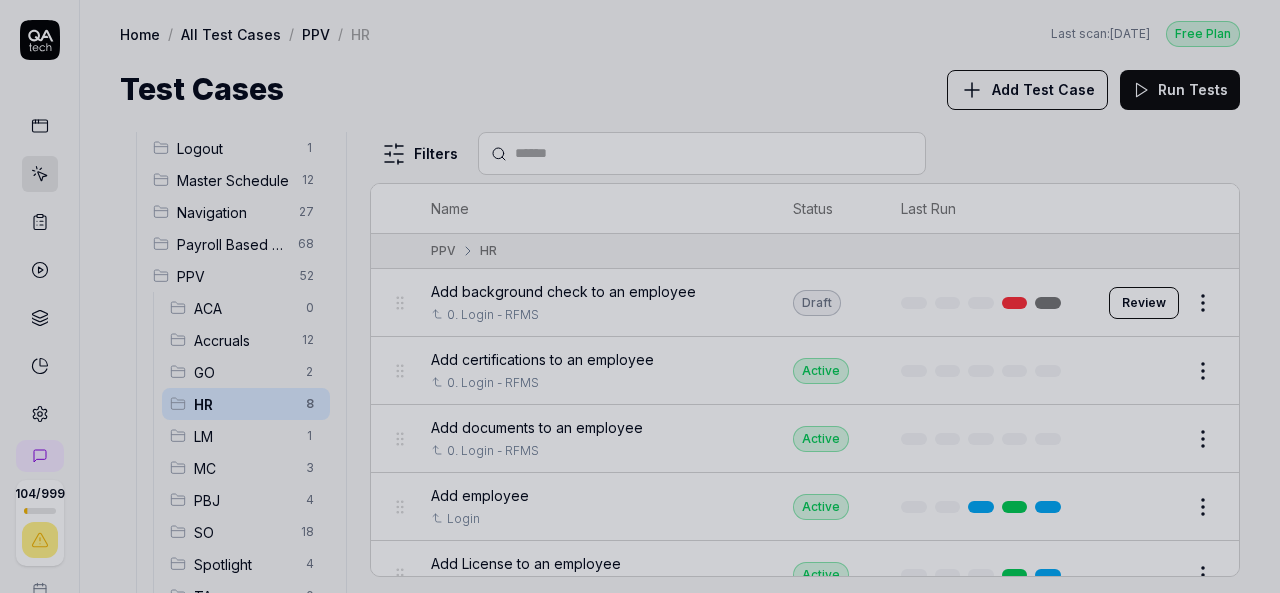 click at bounding box center [640, 296] 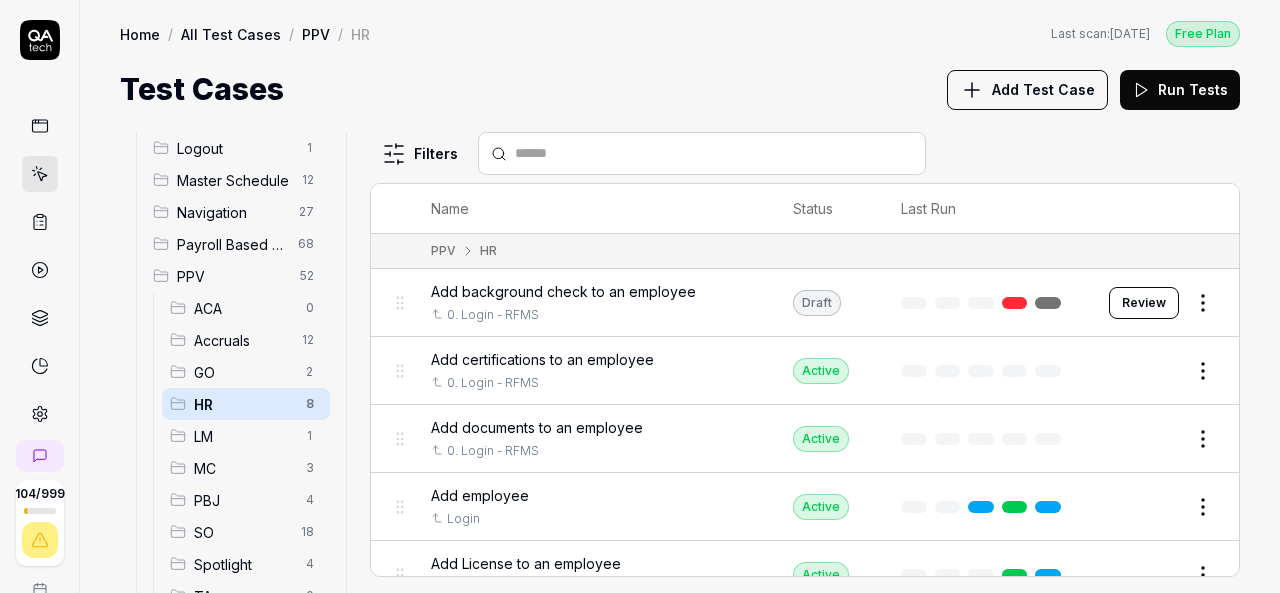 click on "Review" at bounding box center (1144, 303) 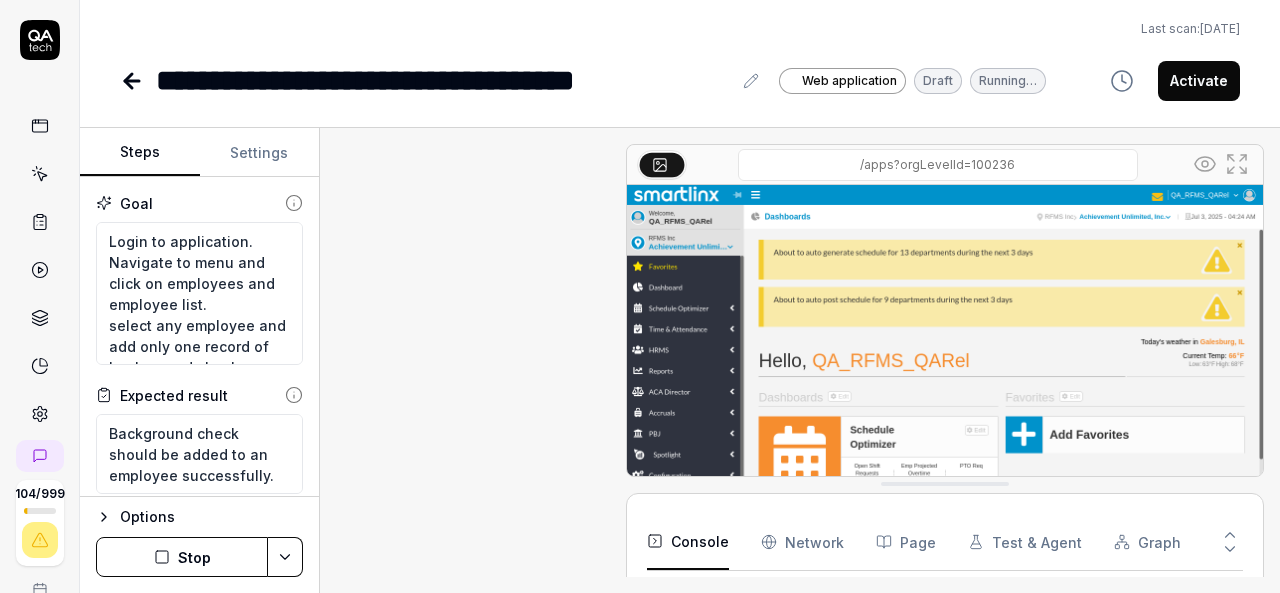scroll, scrollTop: 208, scrollLeft: 0, axis: vertical 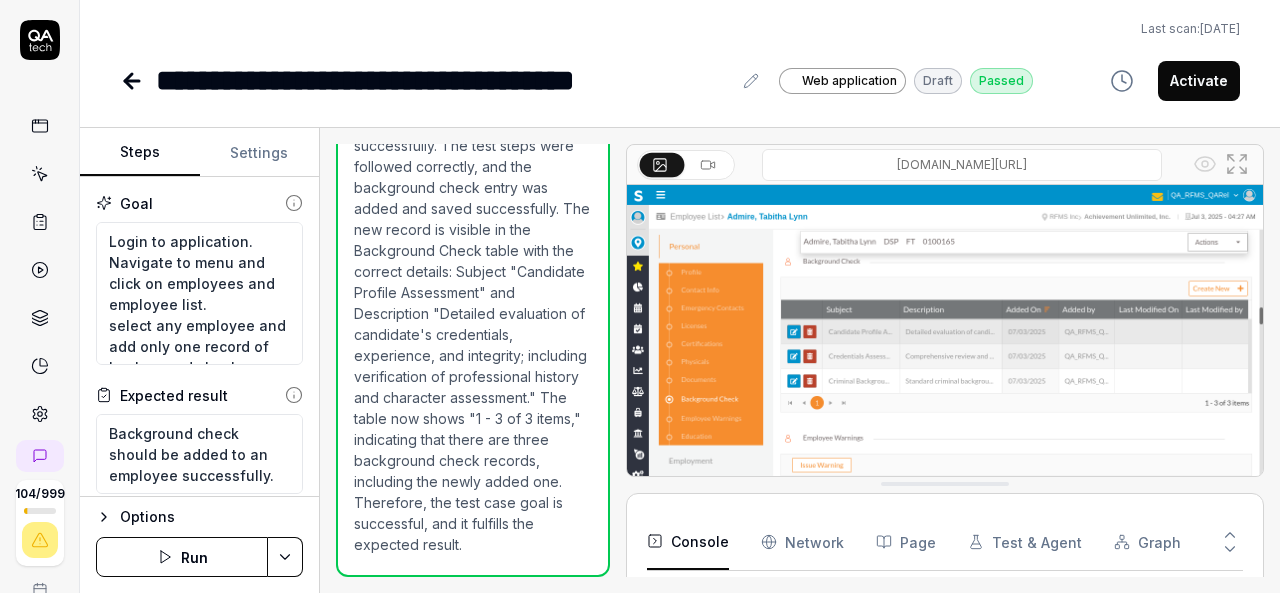 click on "Activate" at bounding box center [1199, 81] 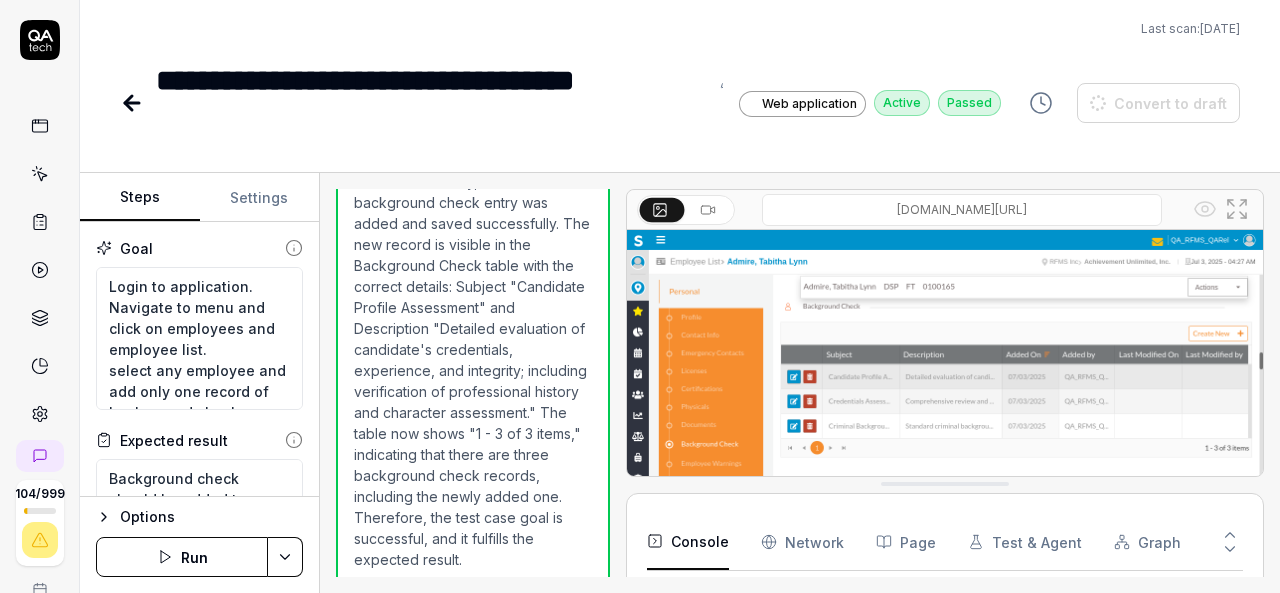 type on "*" 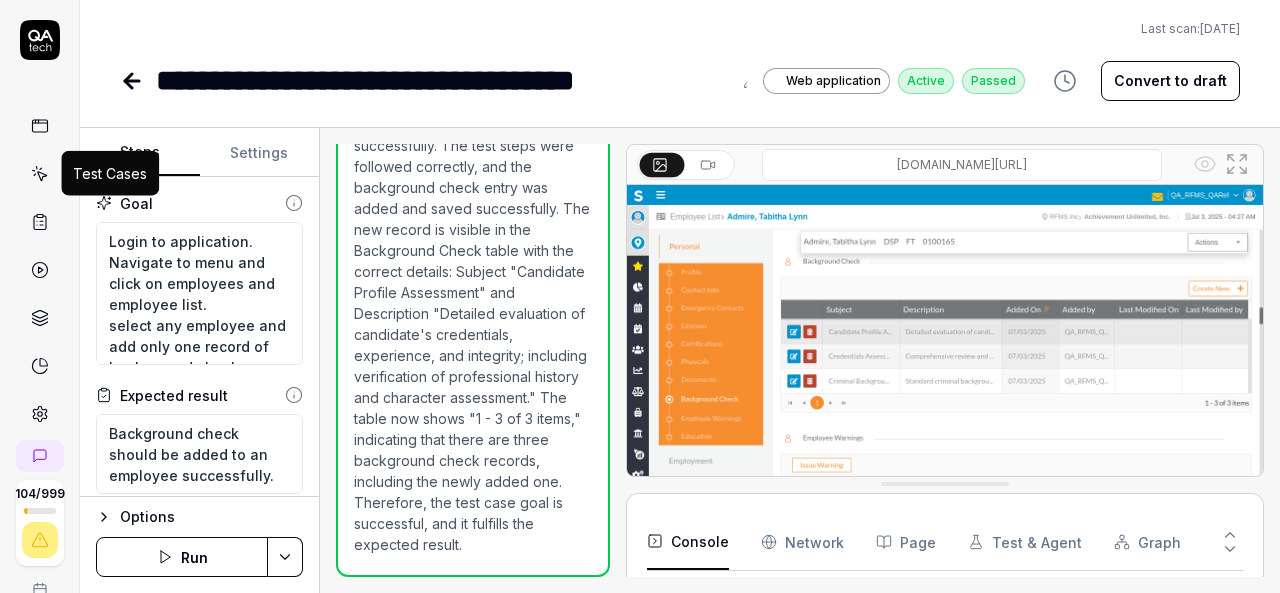 click 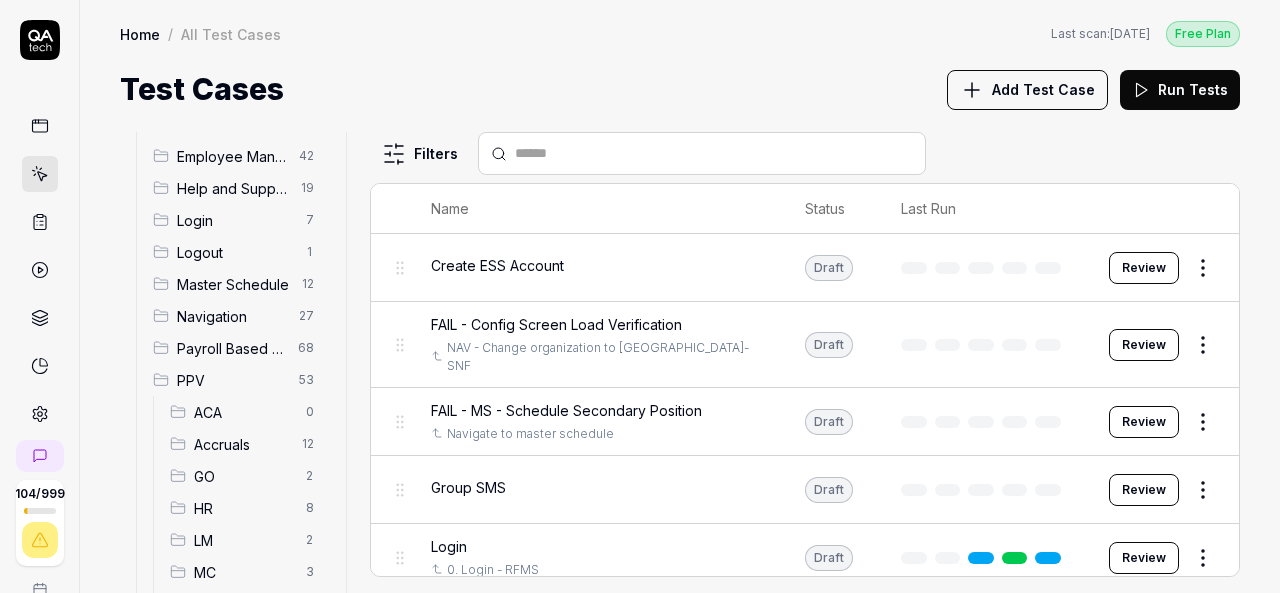 scroll, scrollTop: 200, scrollLeft: 0, axis: vertical 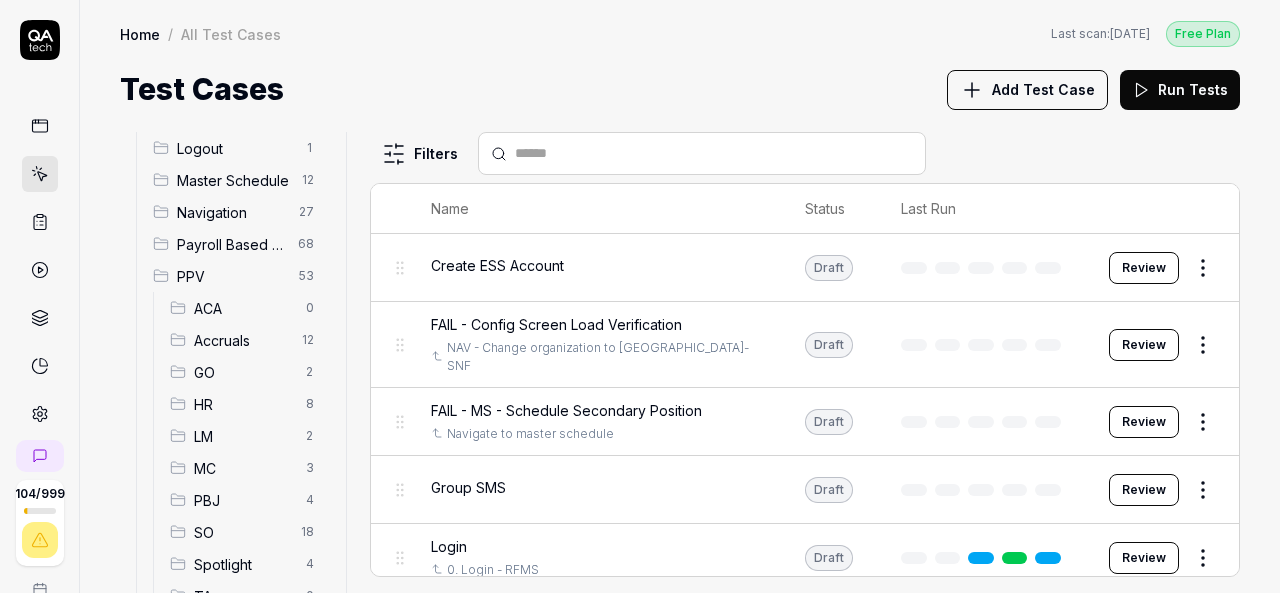 click on "HR" at bounding box center (244, 404) 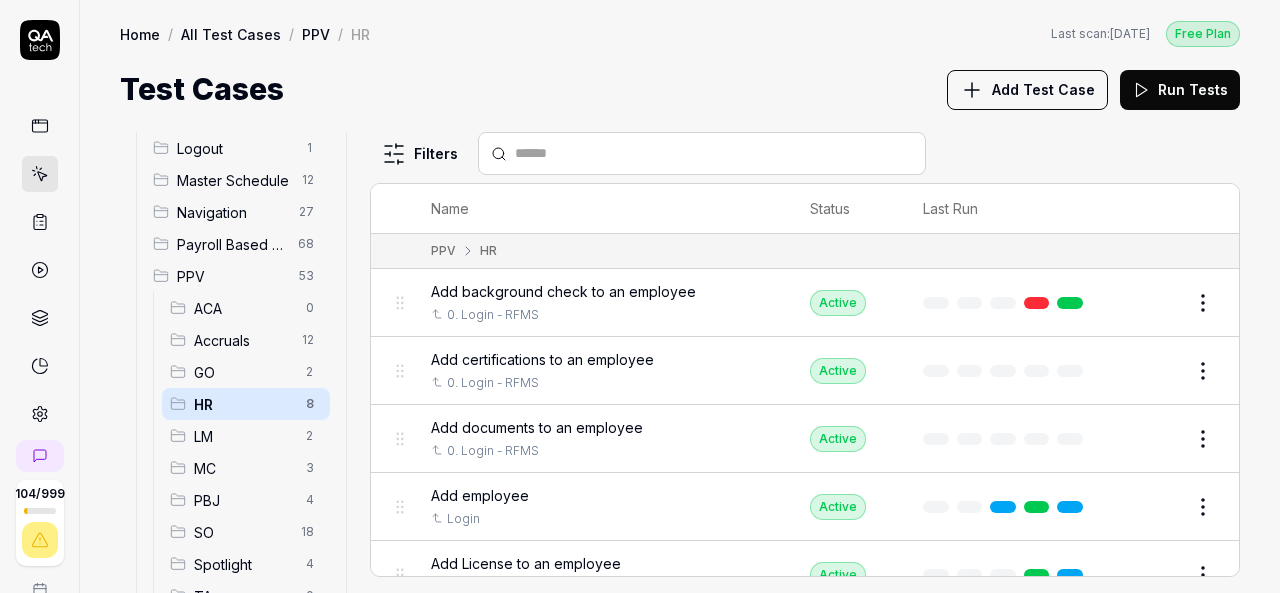 click on "Add Test Case" at bounding box center (1043, 89) 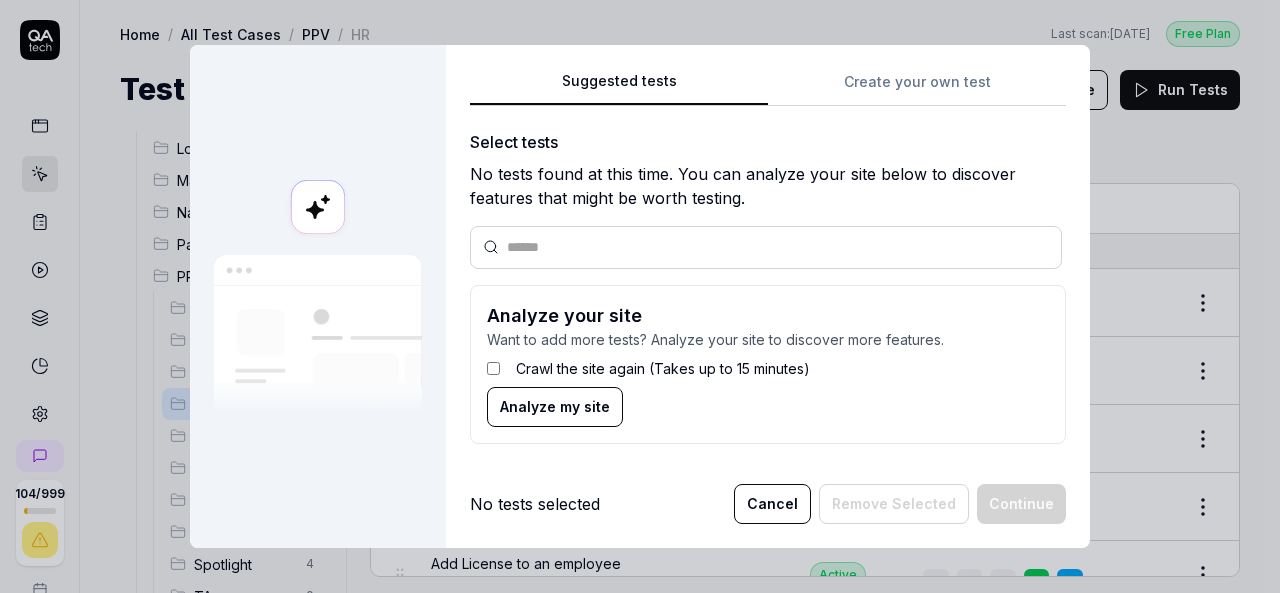 click on "Suggested tests Create your own test Select tests No tests found at this time. You can analyze your site below to discover features that might be worth testing. Analyze your site Want to add more tests? Analyze your site to discover more features. Crawl the site again (Takes up to 15 minutes) Analyze my site" at bounding box center [768, 264] 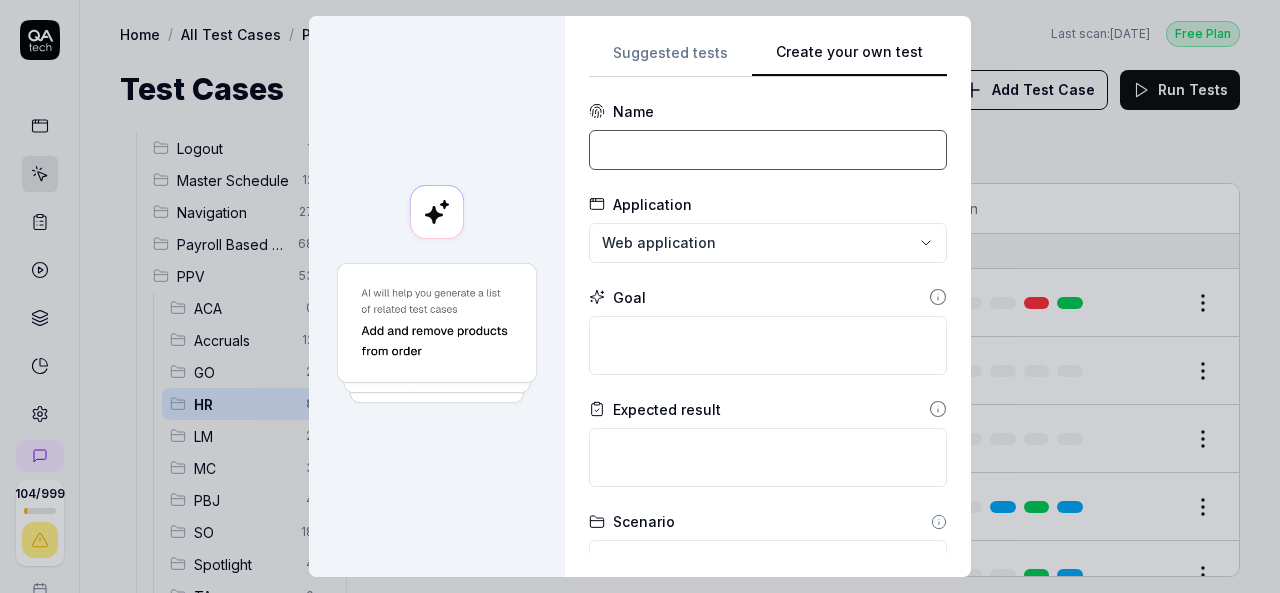 click at bounding box center [768, 150] 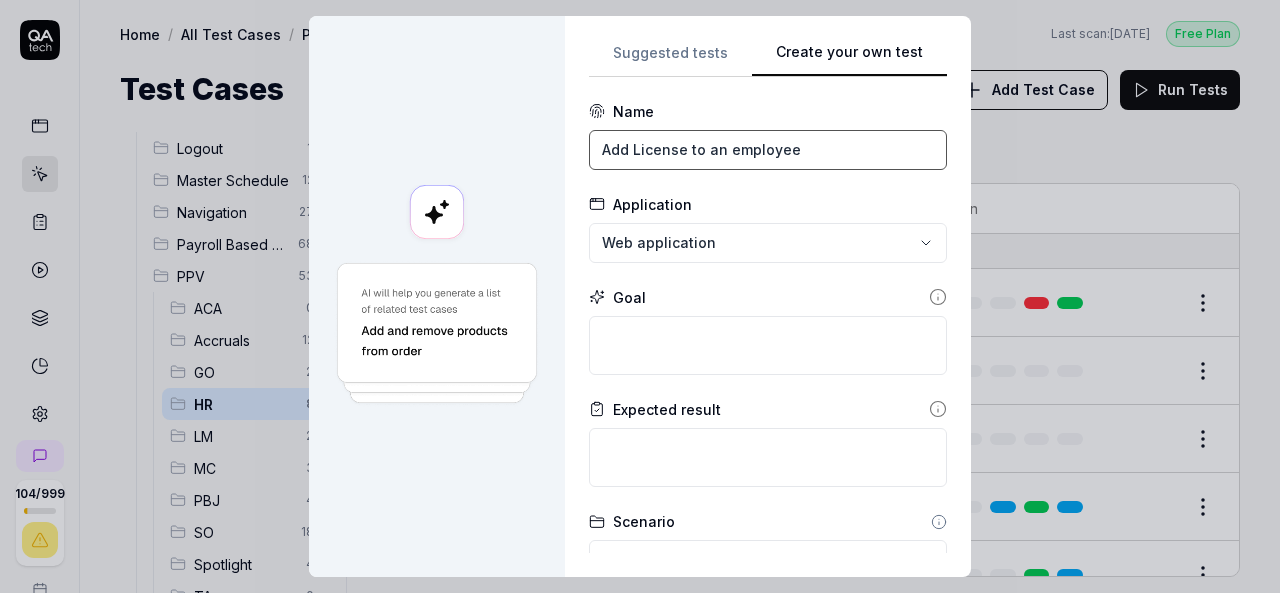 click on "Add License to an employee" at bounding box center (768, 150) 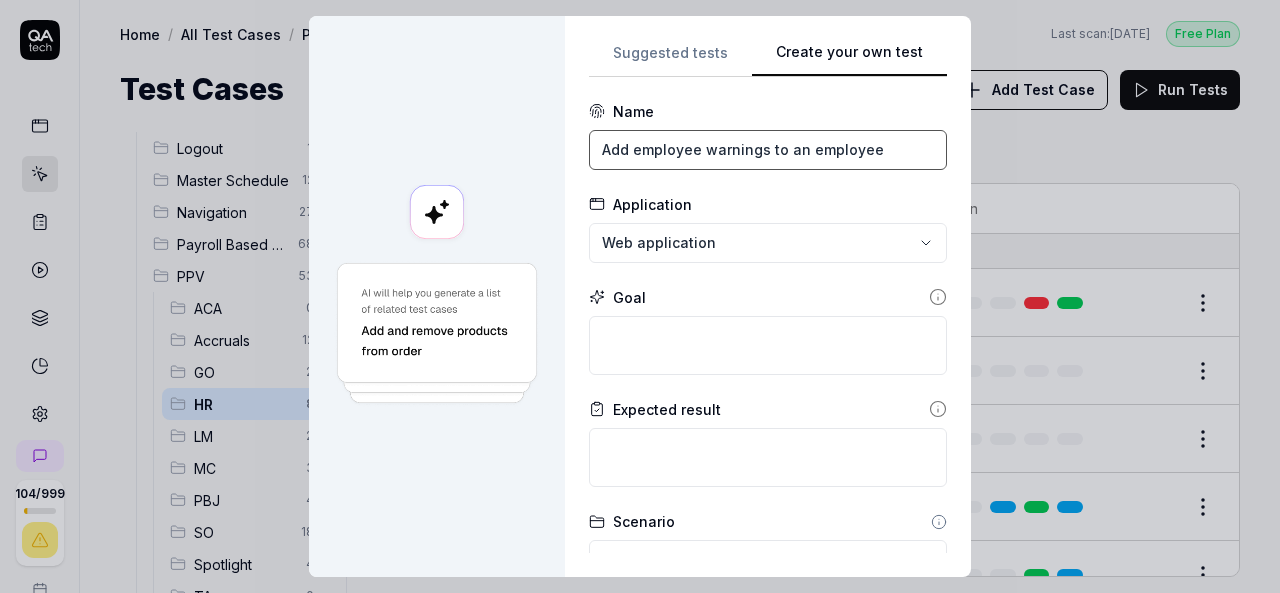 type on "Add employee warnings to an employee" 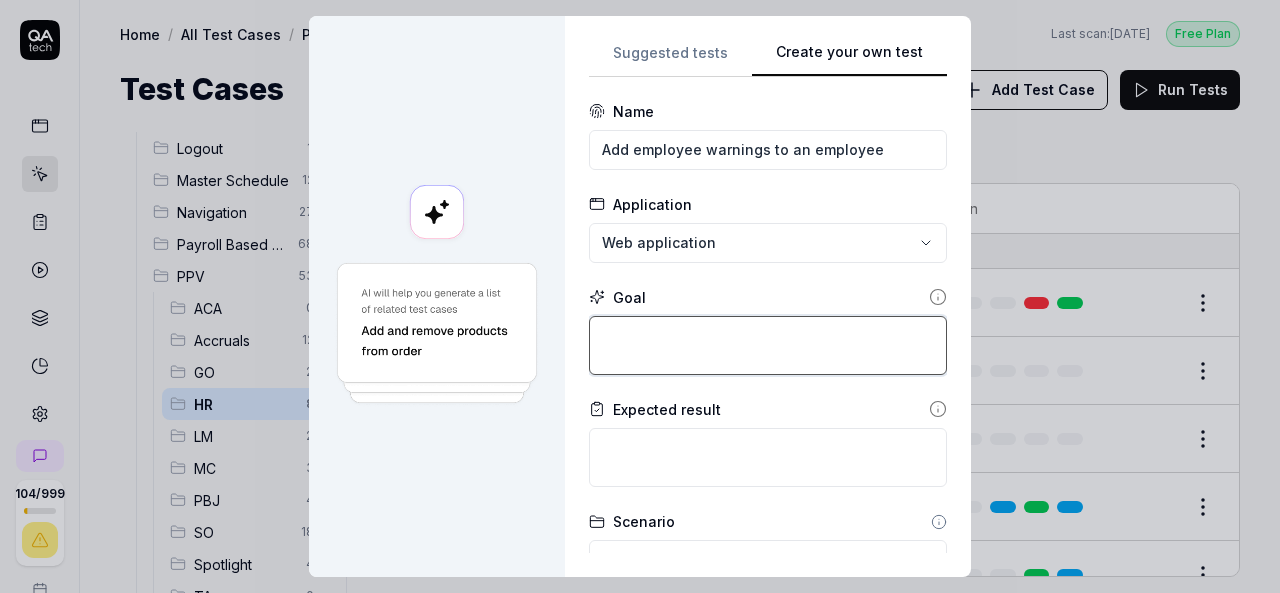 click at bounding box center (768, 345) 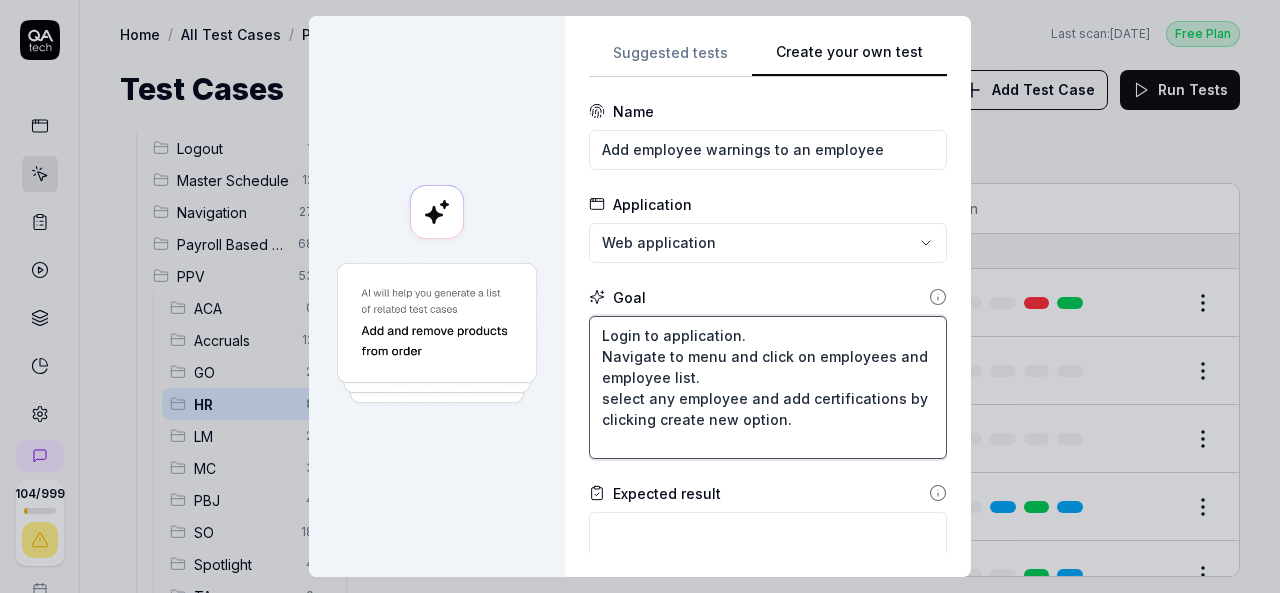 scroll, scrollTop: 100, scrollLeft: 0, axis: vertical 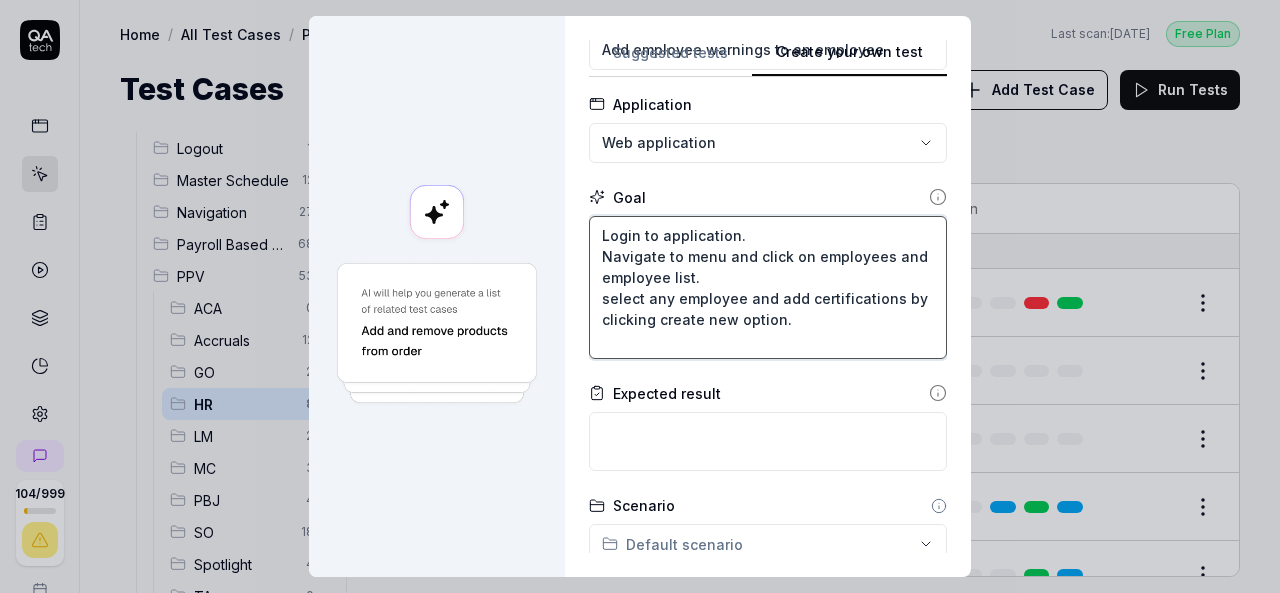 click on "Login to application.
Navigate to menu and click on employees and employee list.
select any employee and add certifications by clicking create new option." at bounding box center (768, 287) 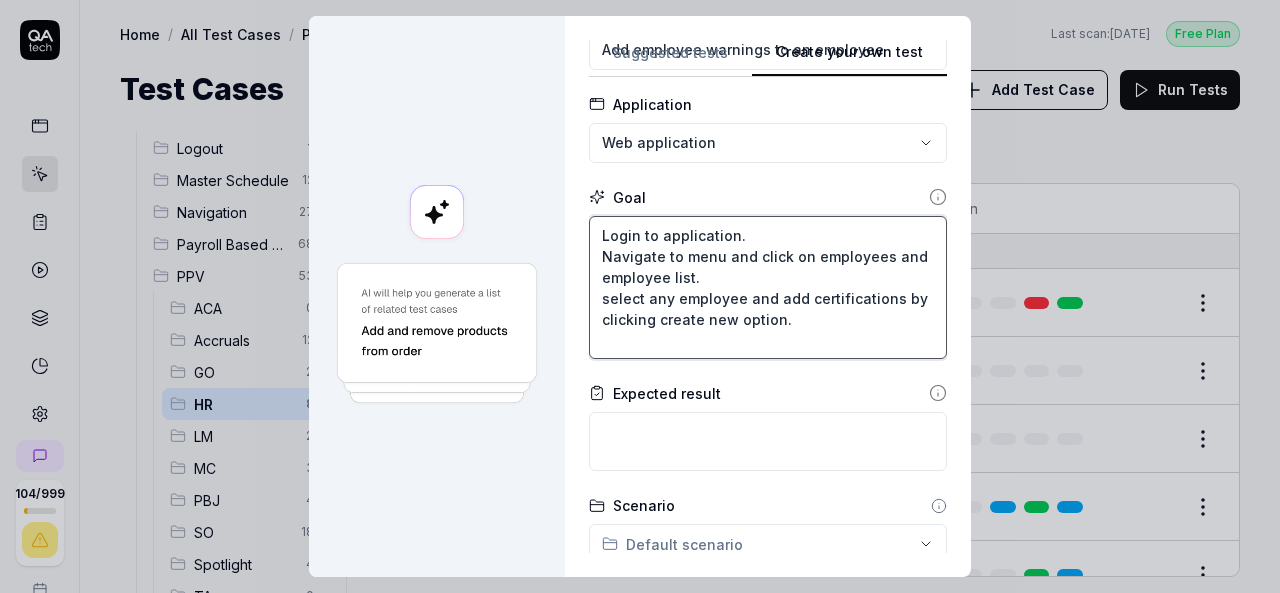 type on "*" 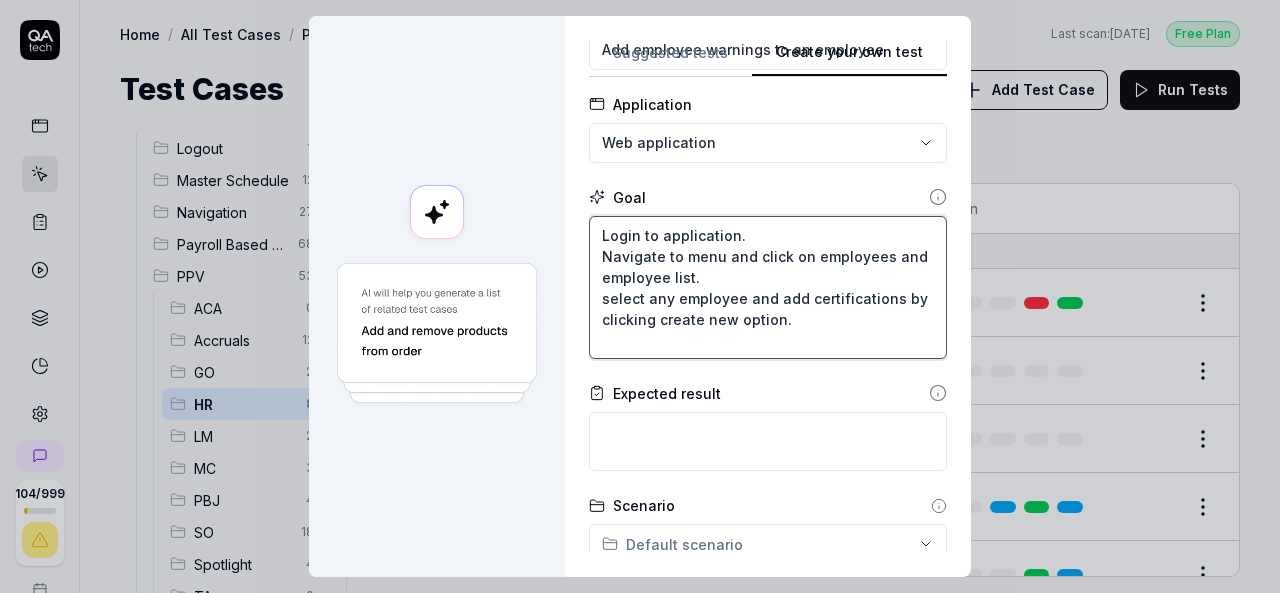type on "Login to application.
Navigate to menu and click on employees and employee list.
select any employee and add [PERSON_NAME] clicking create new option." 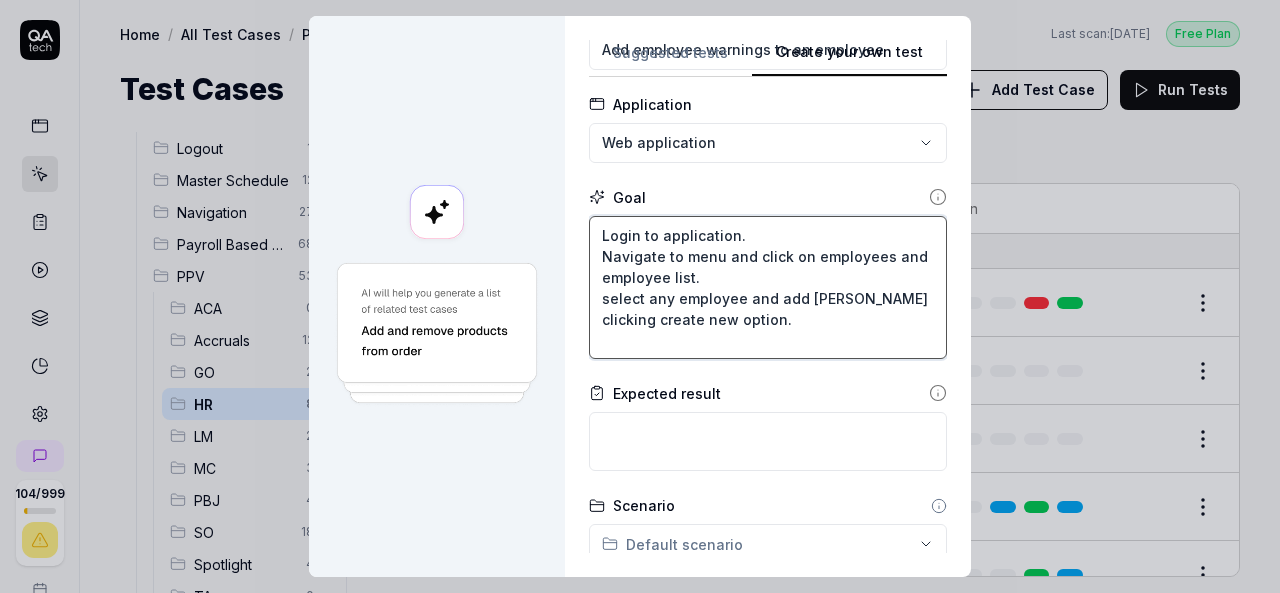 type on "*" 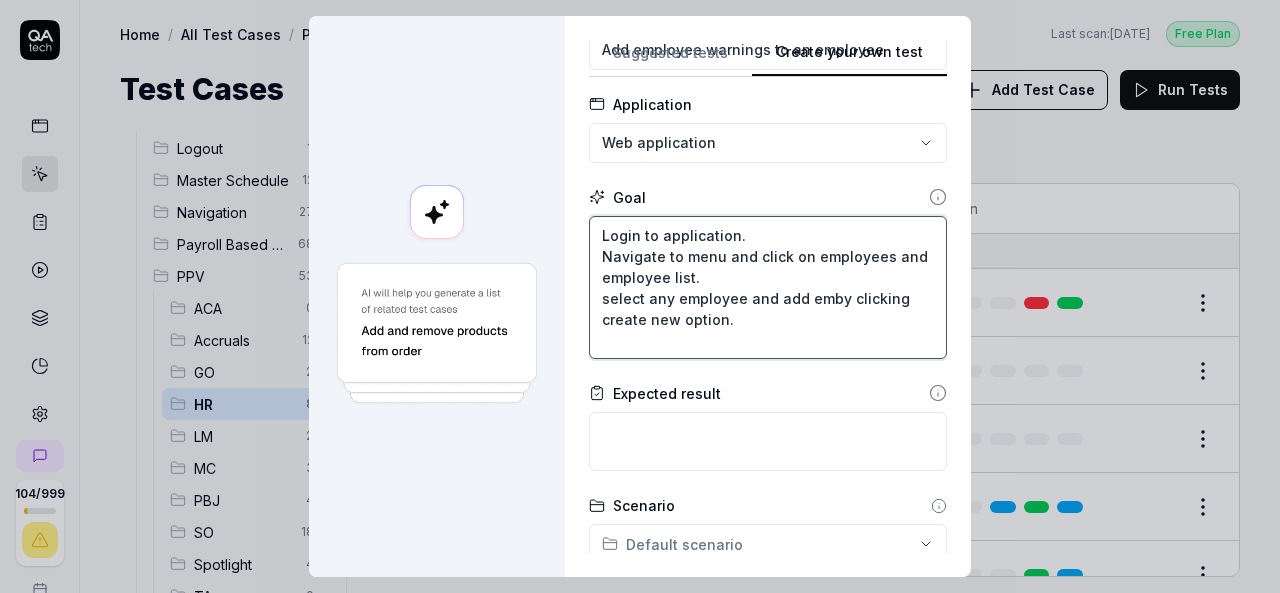 type on "*" 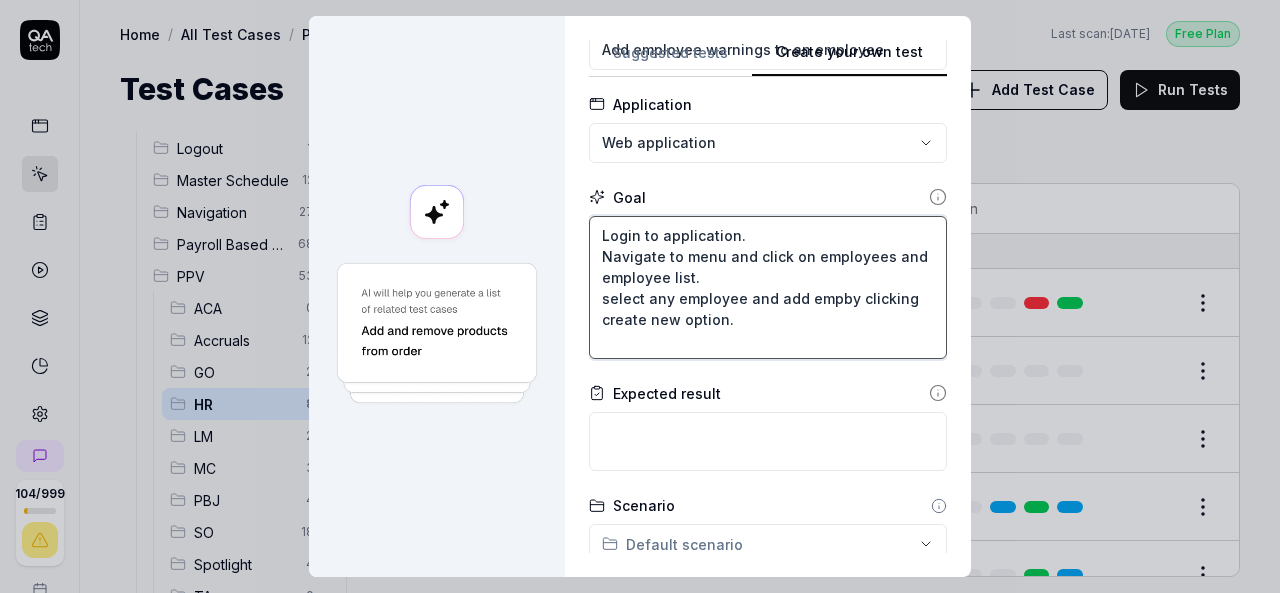 type on "*" 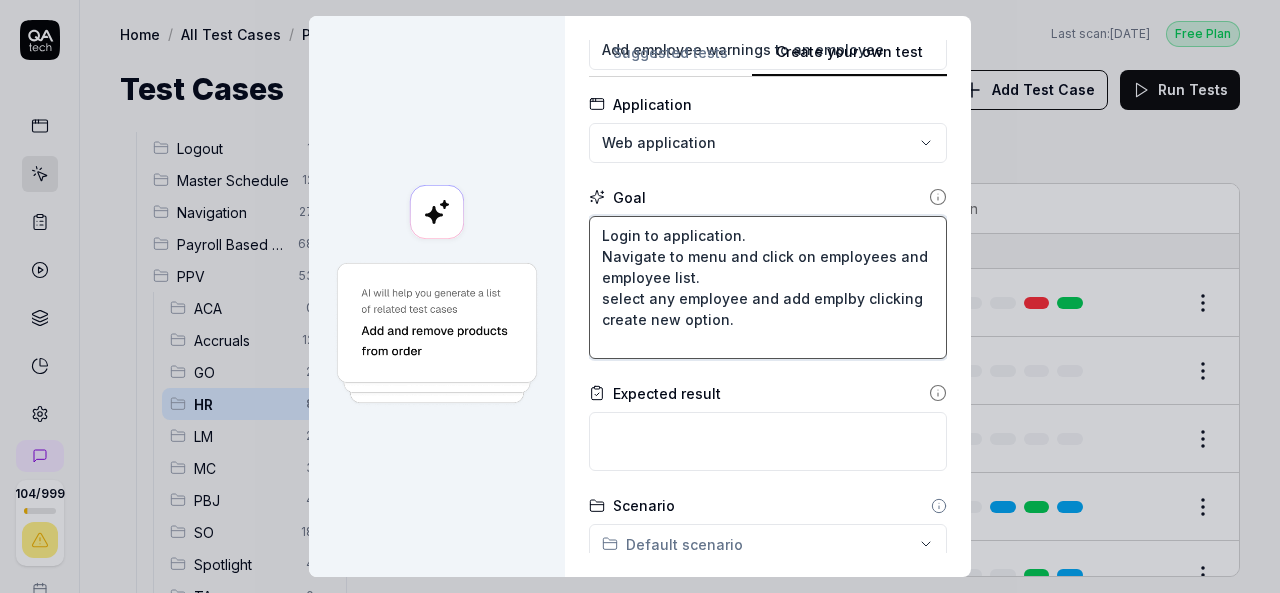 type on "*" 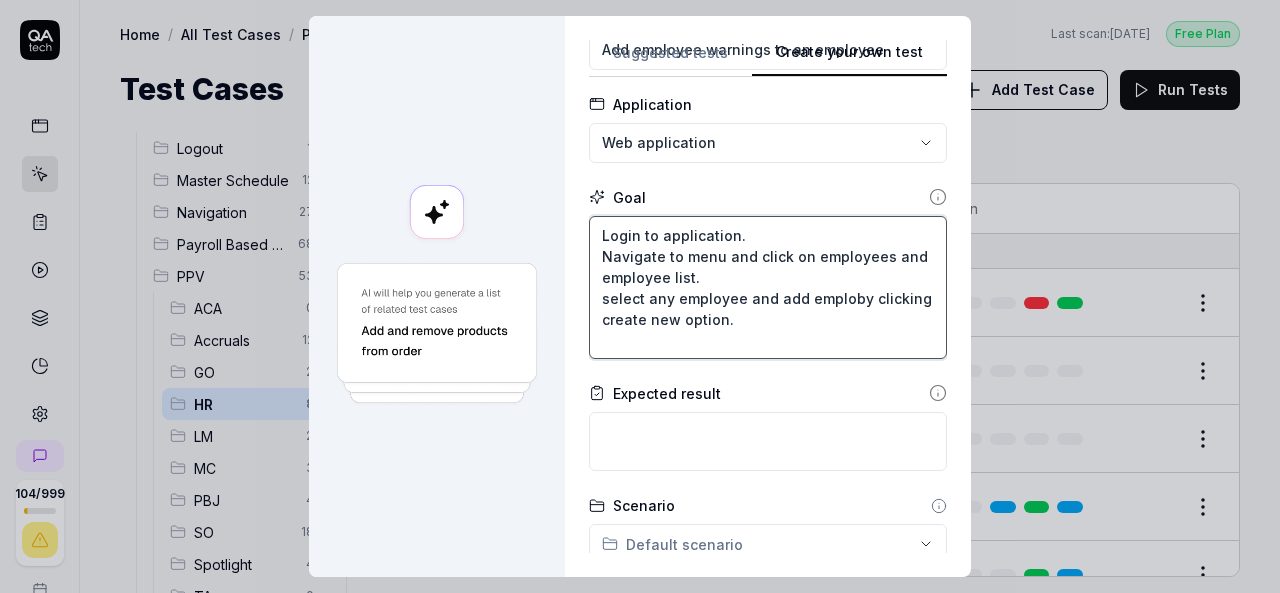 type on "*" 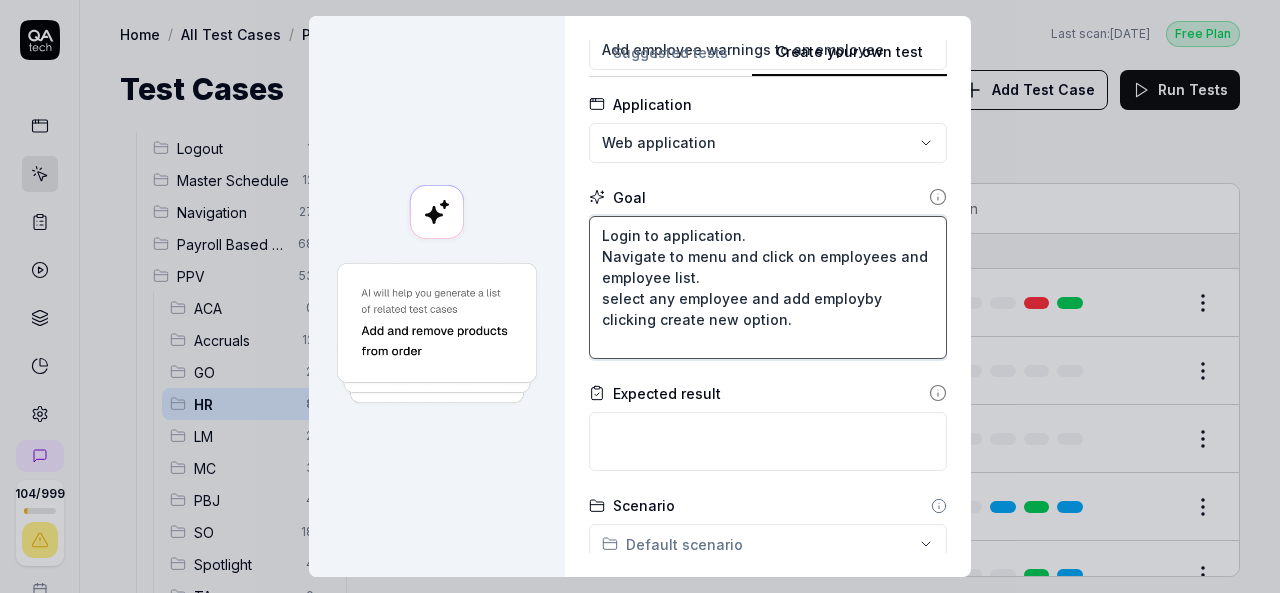 type on "*" 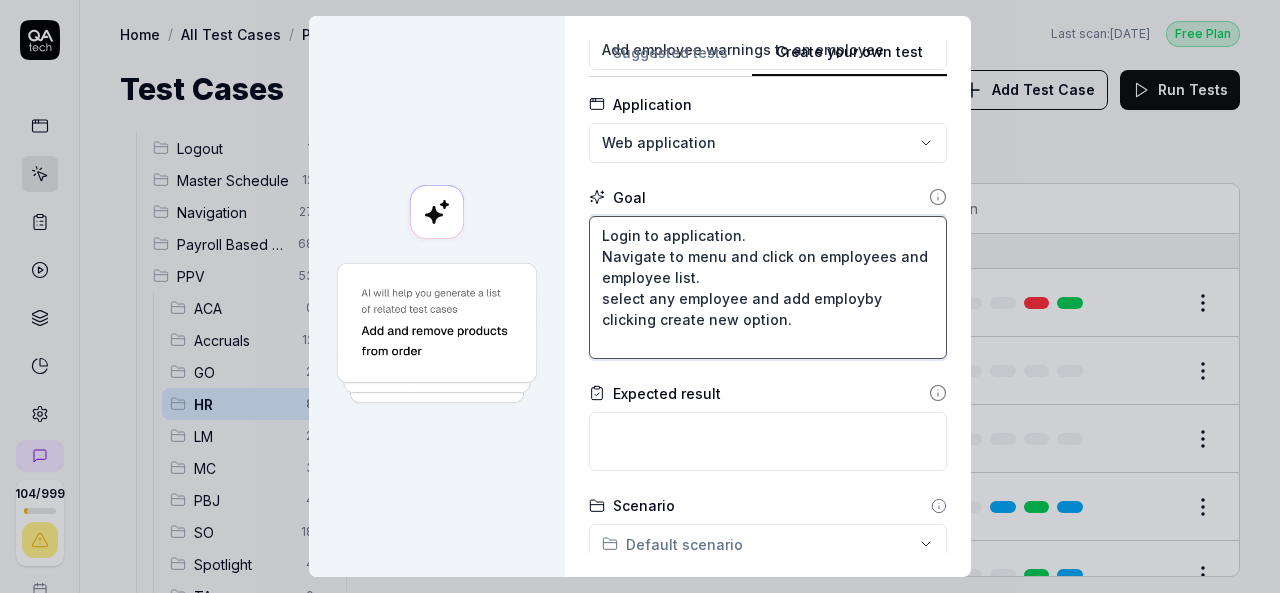 type on "Login to application.
Navigate to menu and click on employees and employee list.
select any employee and add employeby clicking create new option." 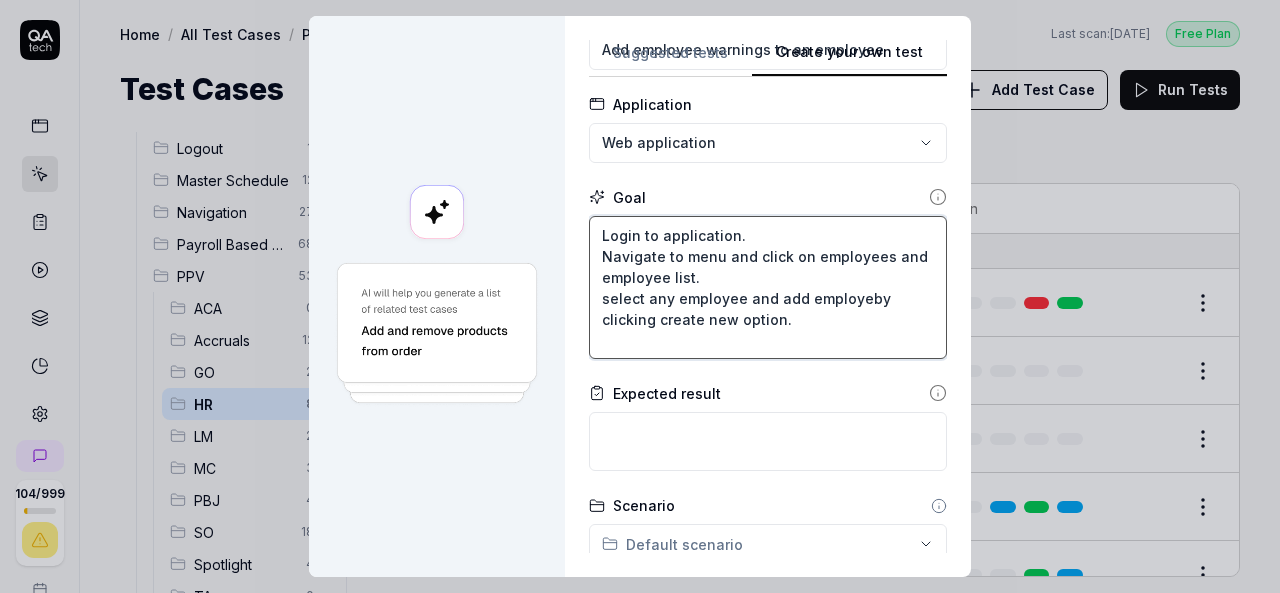 type on "*" 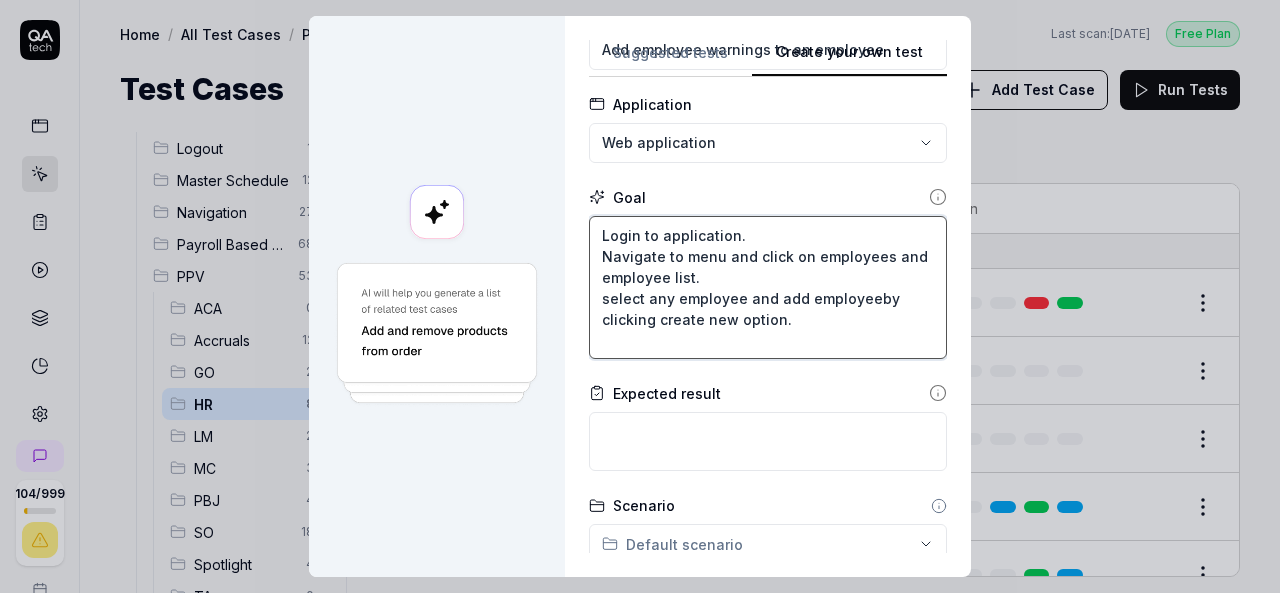 type on "*" 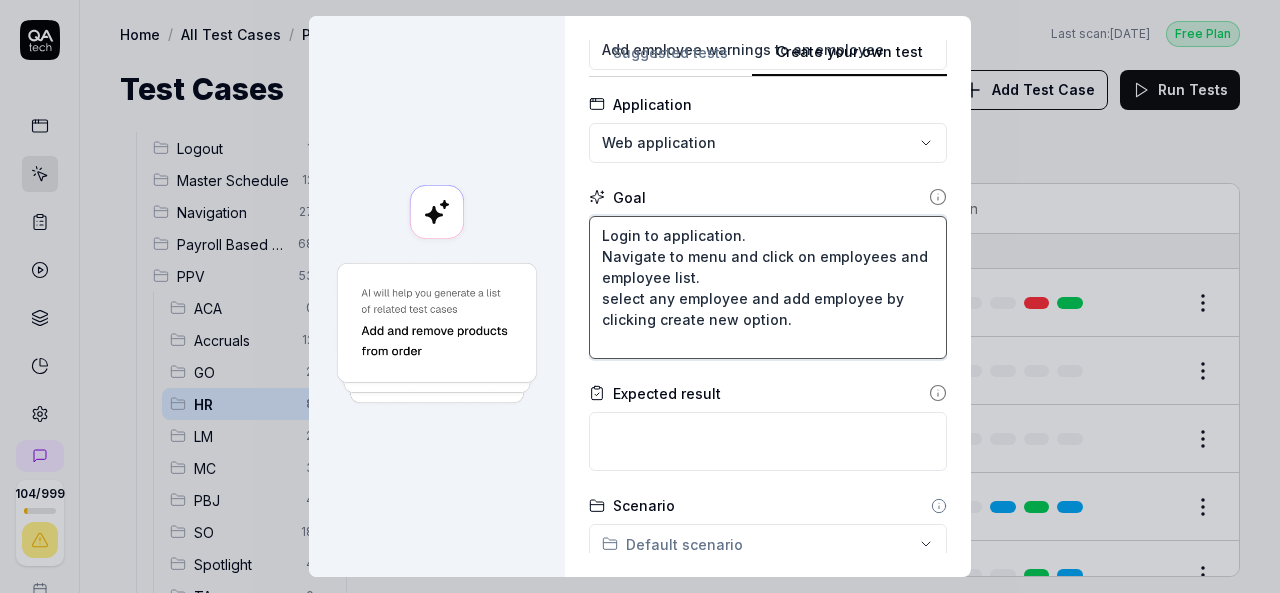 type on "*" 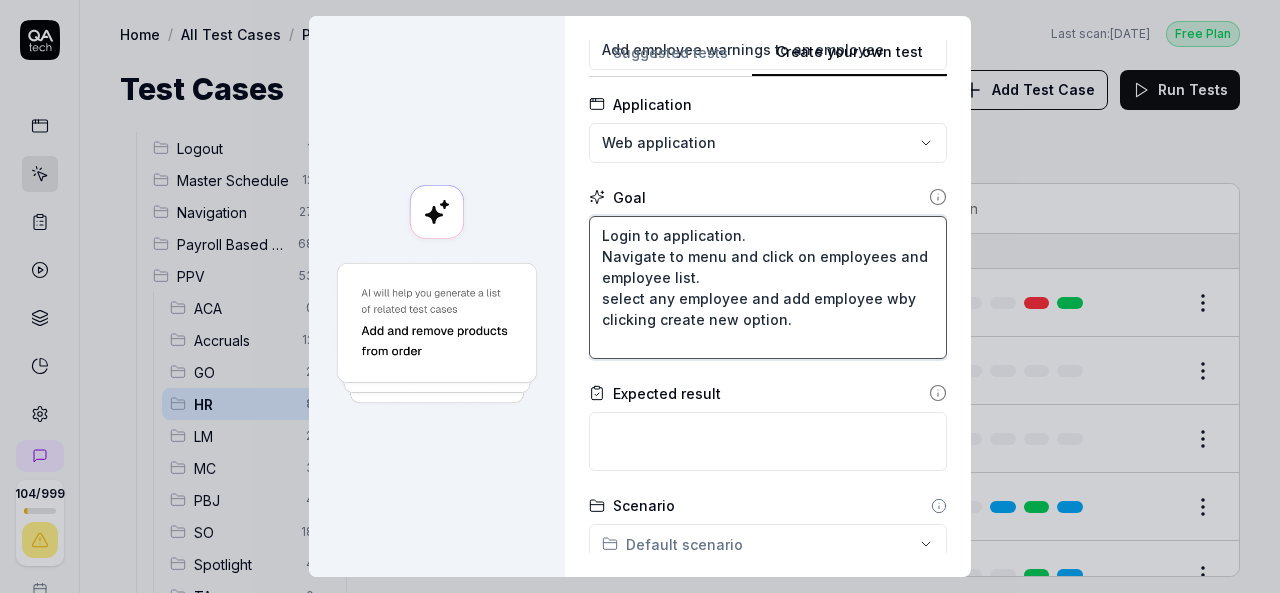 type on "*" 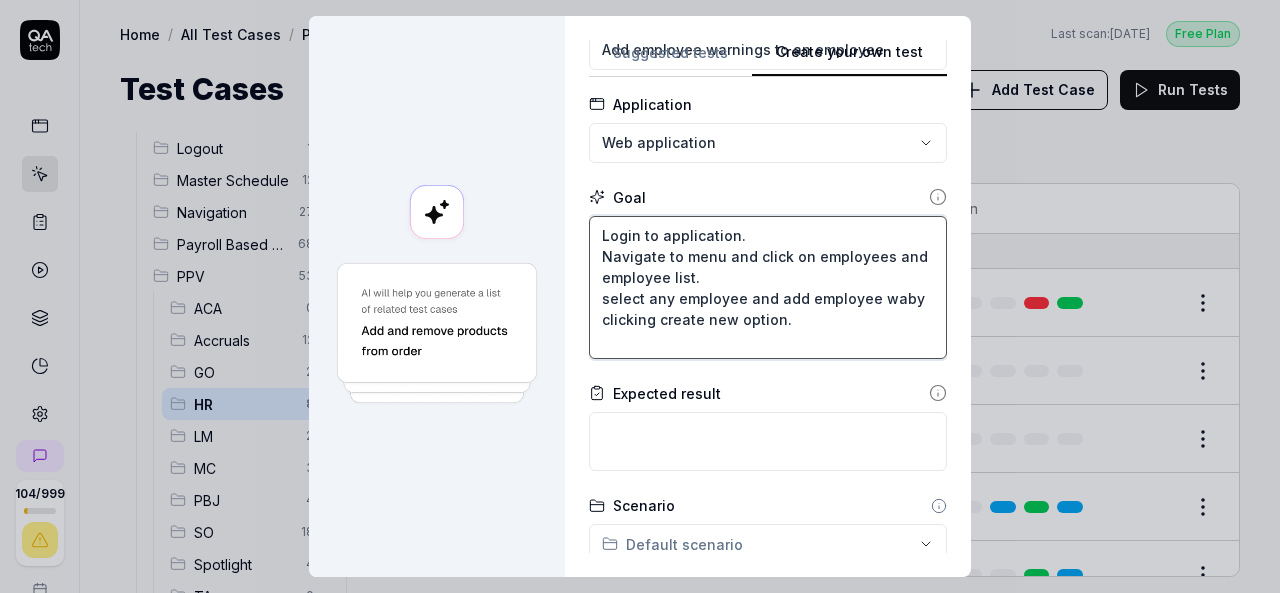 type on "*" 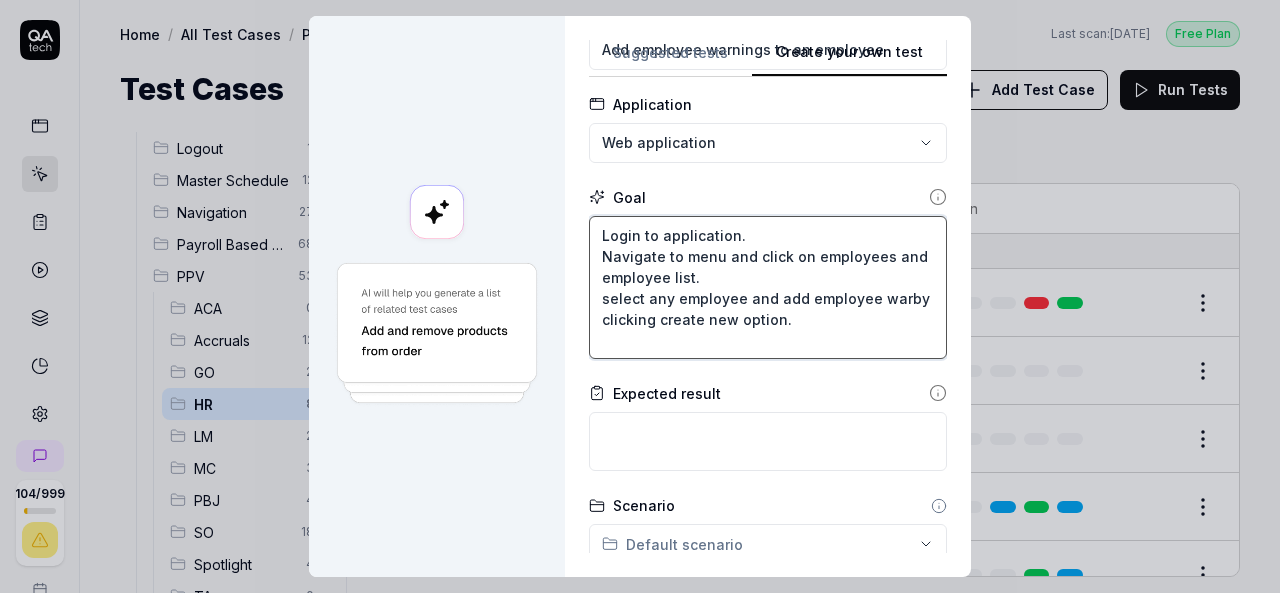 type on "*" 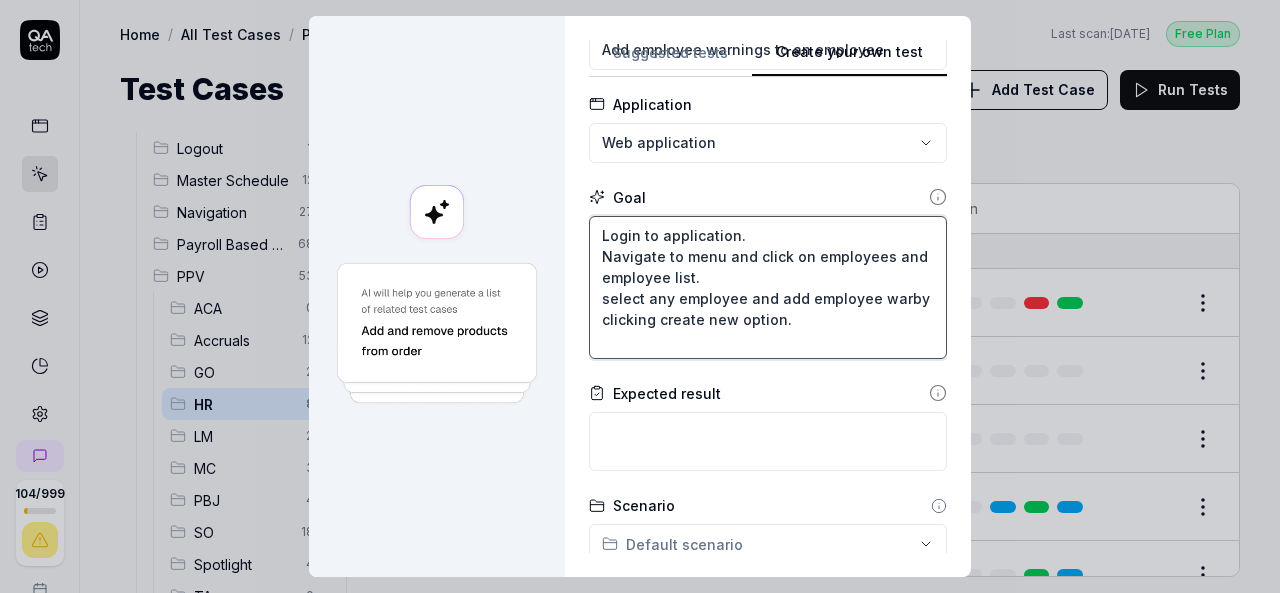 type on "Login to application.
Navigate to menu and click on employees and employee list.
select any employee and add employee warnby clicking create new option." 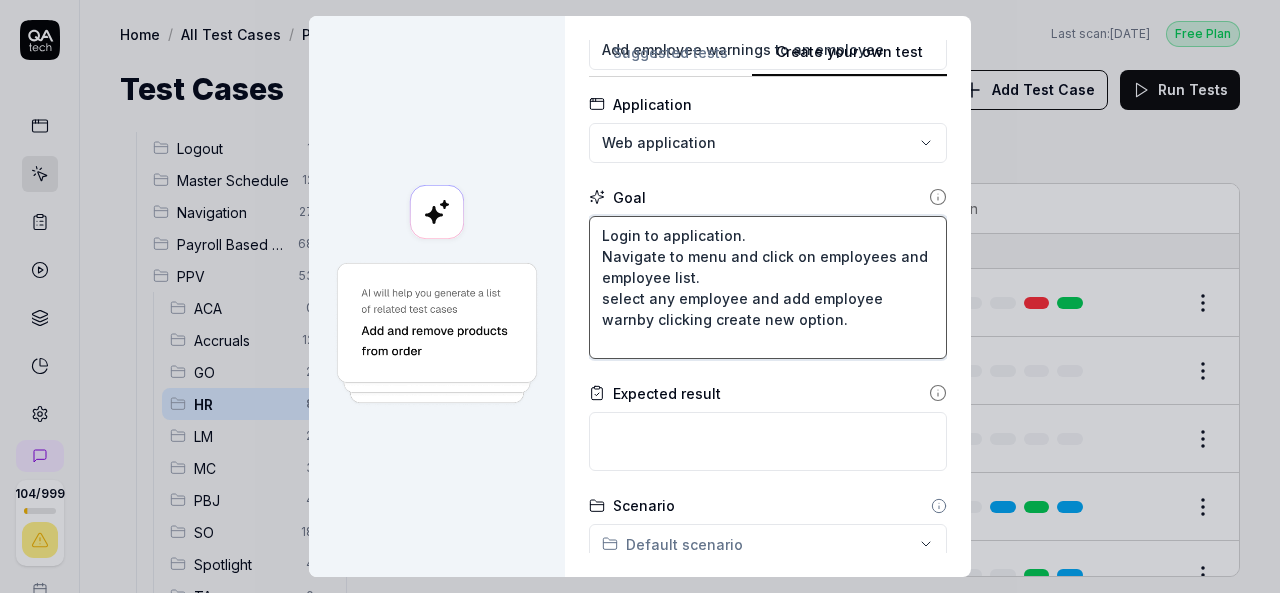 type on "*" 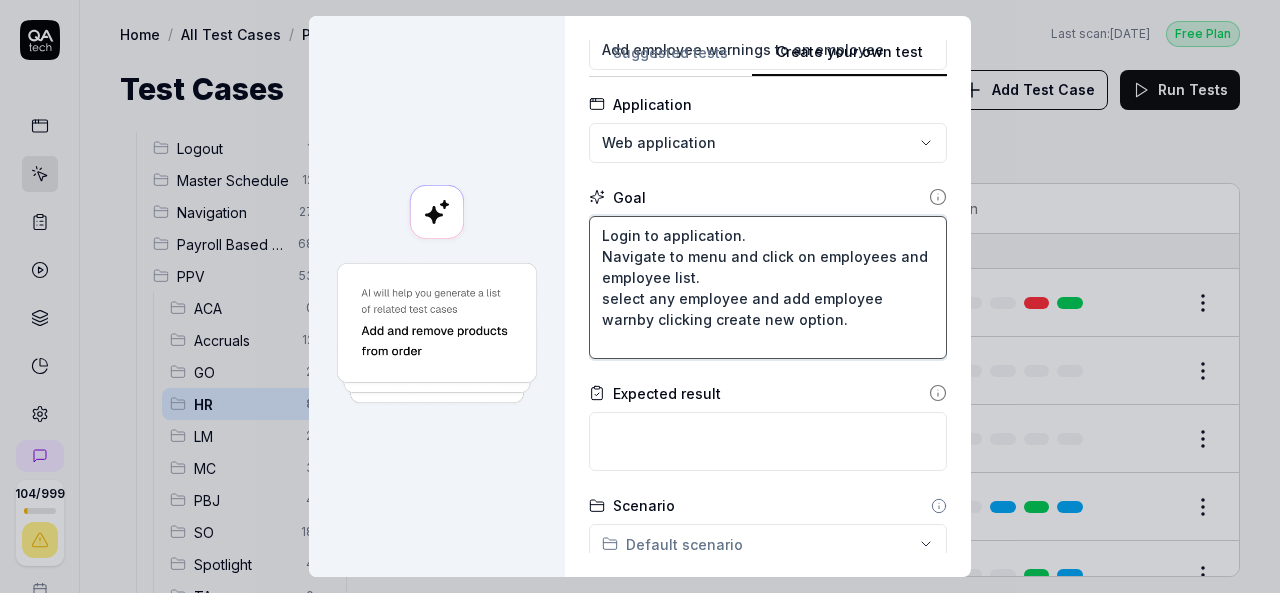 type on "Login to application.
Navigate to menu and click on employees and employee list.
select any employee and add employee warniby clicking create new option." 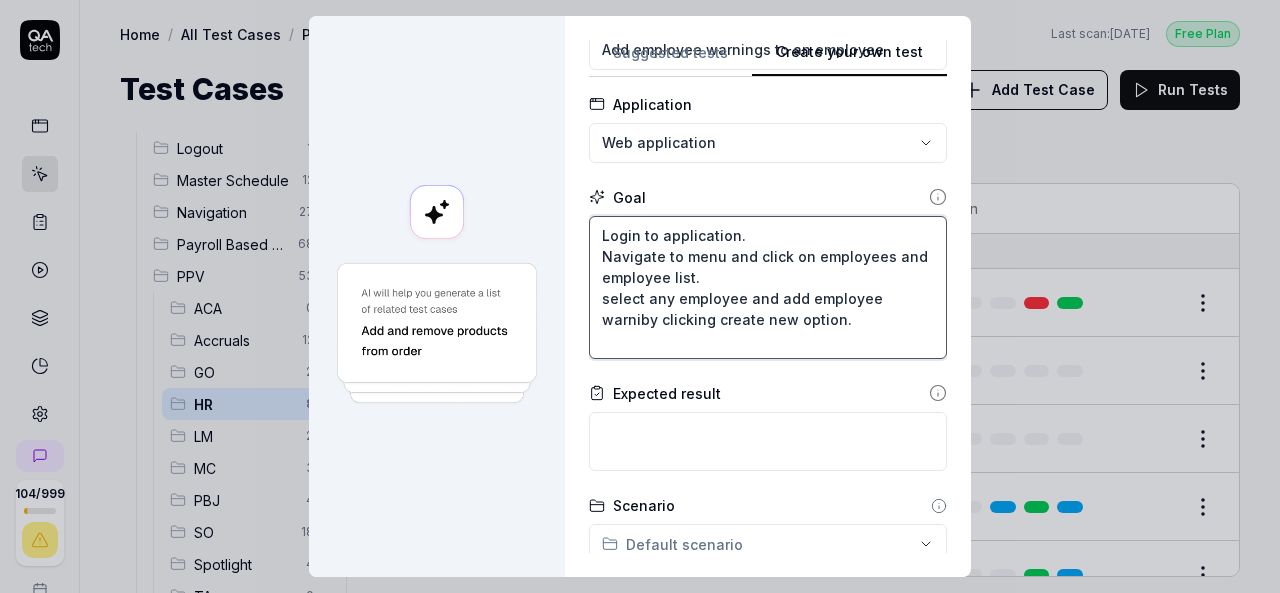 type on "*" 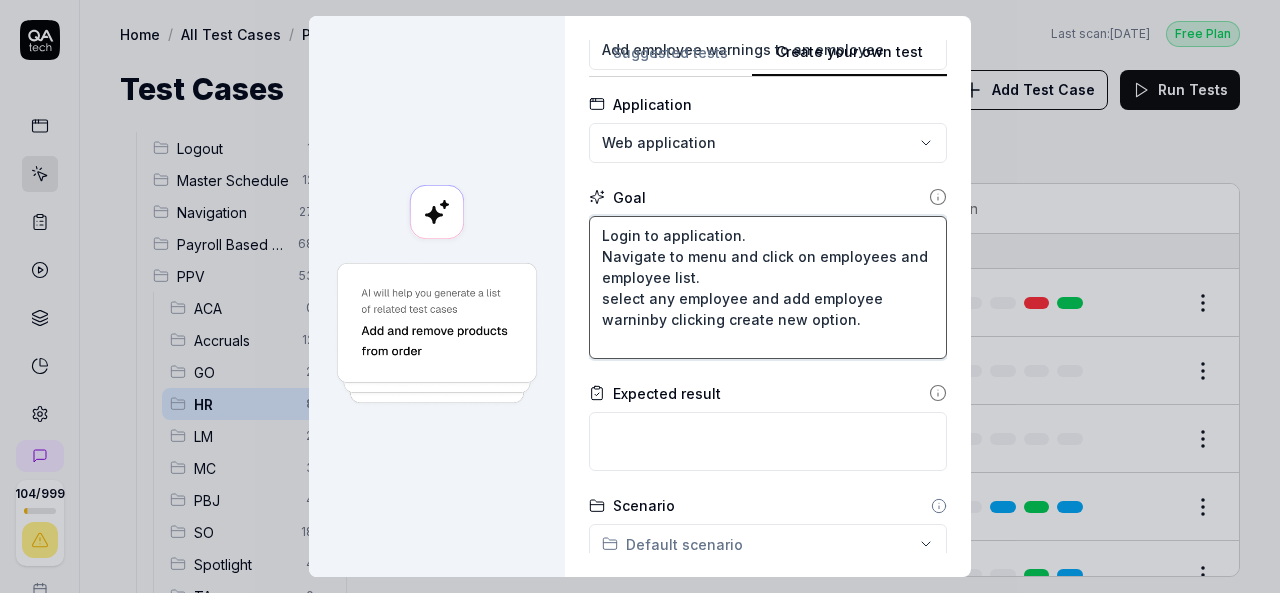 type on "*" 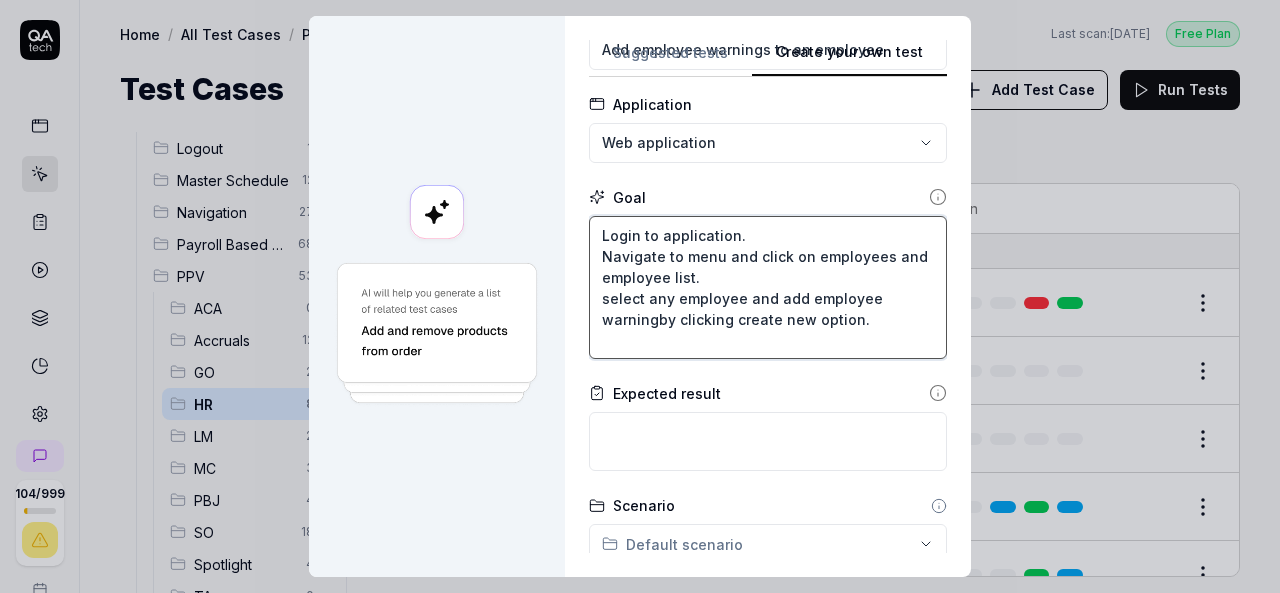 type on "*" 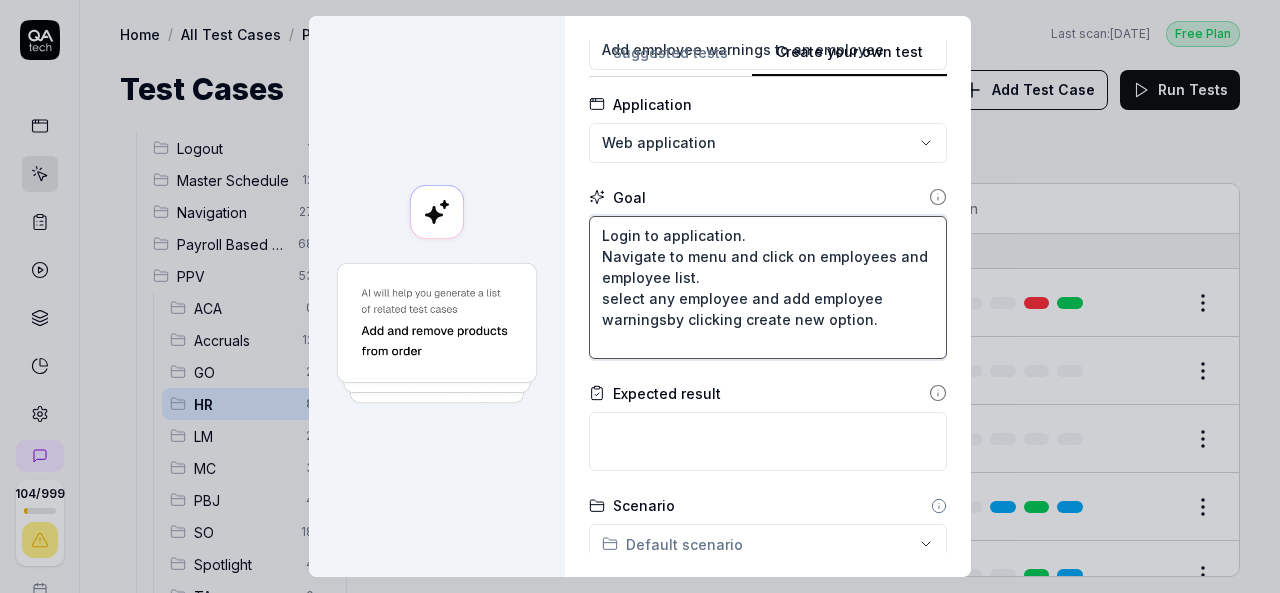 type on "*" 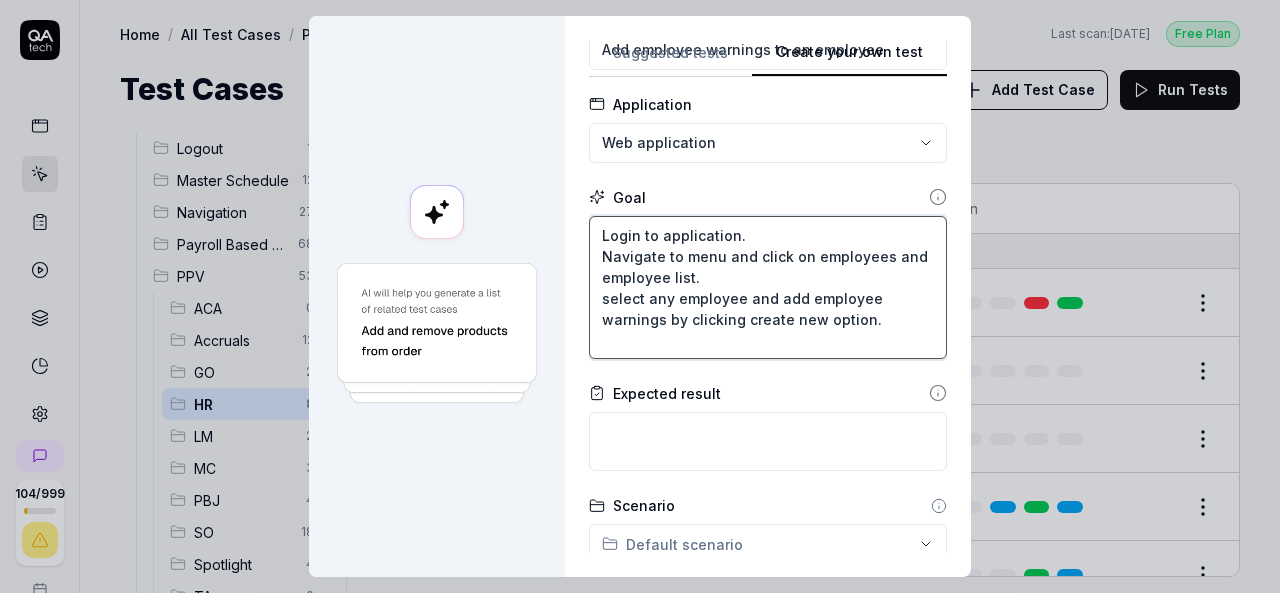 type on "Login to application.
Navigate to menu and click on employees and employee list.
select any employee and add employee warnings by clicking create new option." 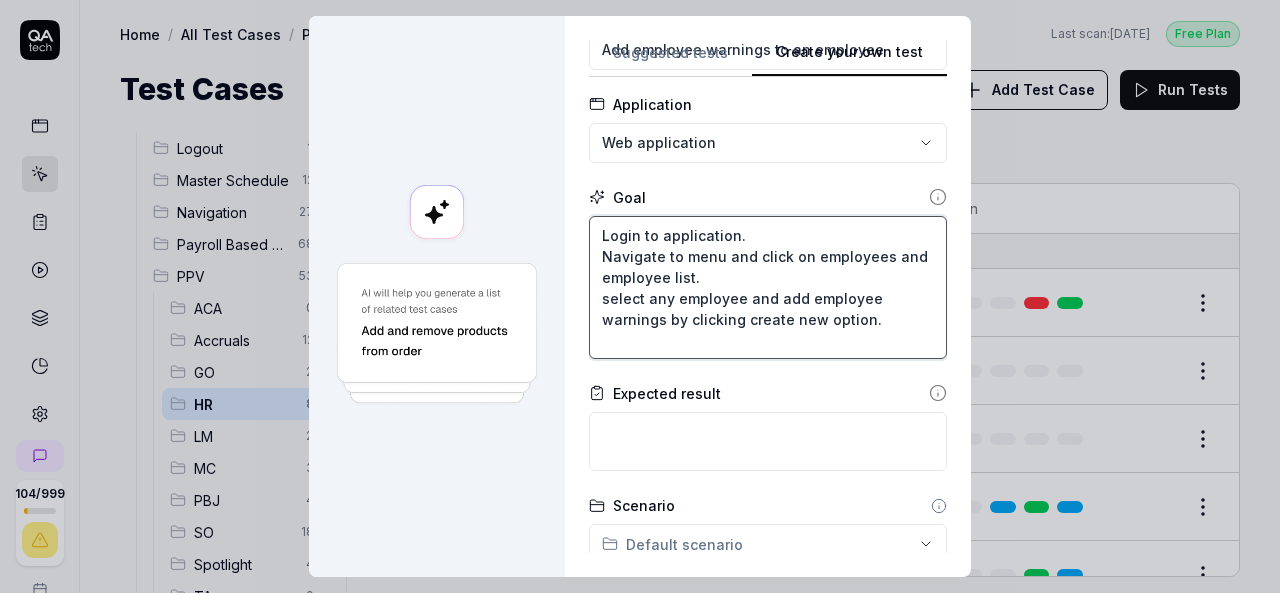 click on "Login to application.
Navigate to menu and click on employees and employee list.
select any employee and add employee warnings by clicking create new option." at bounding box center [768, 287] 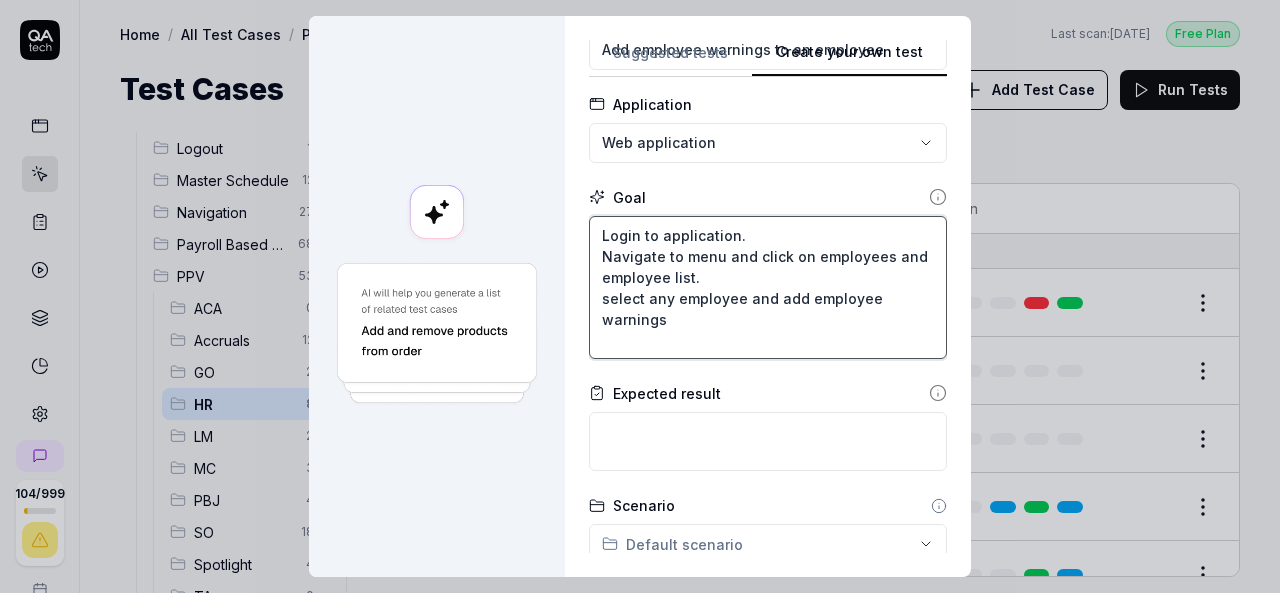 type on "*" 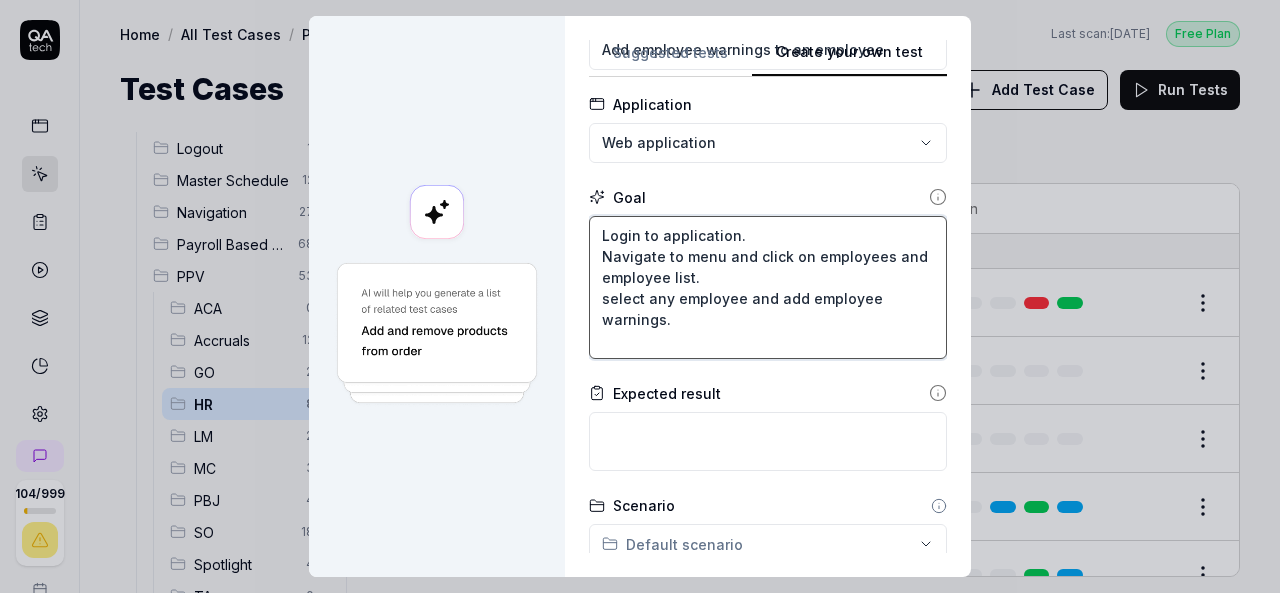 type on "*" 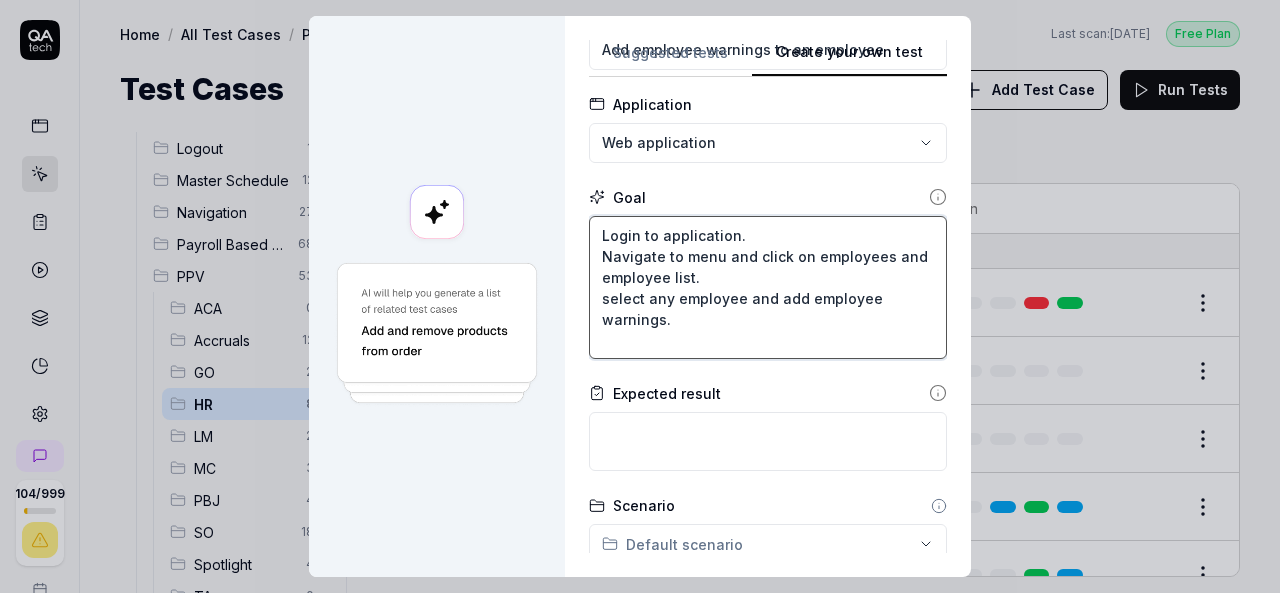 type on "Login to application.
Navigate to menu and click on employees and employee list.
select any employee and add employee warnings" 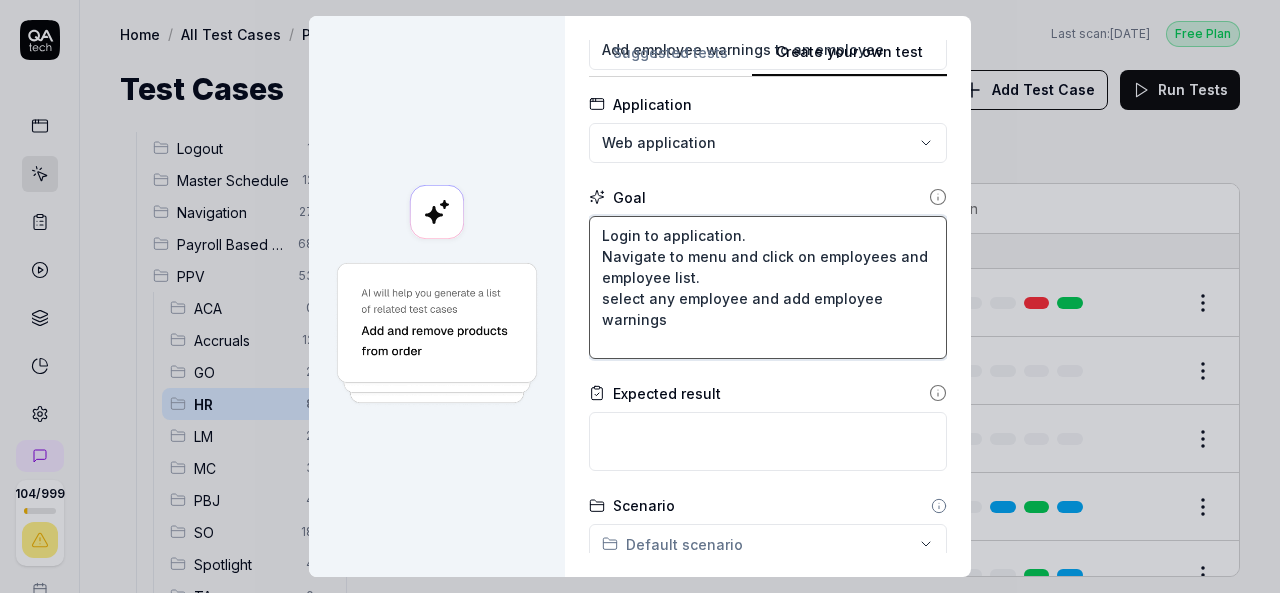 type on "*" 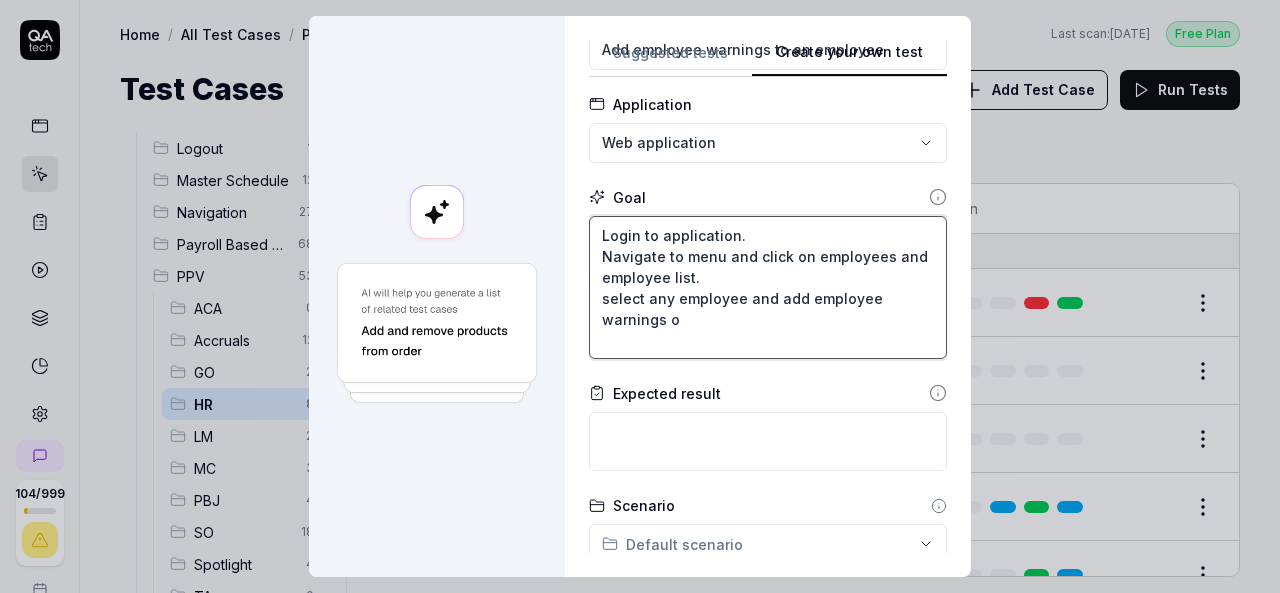 type on "*" 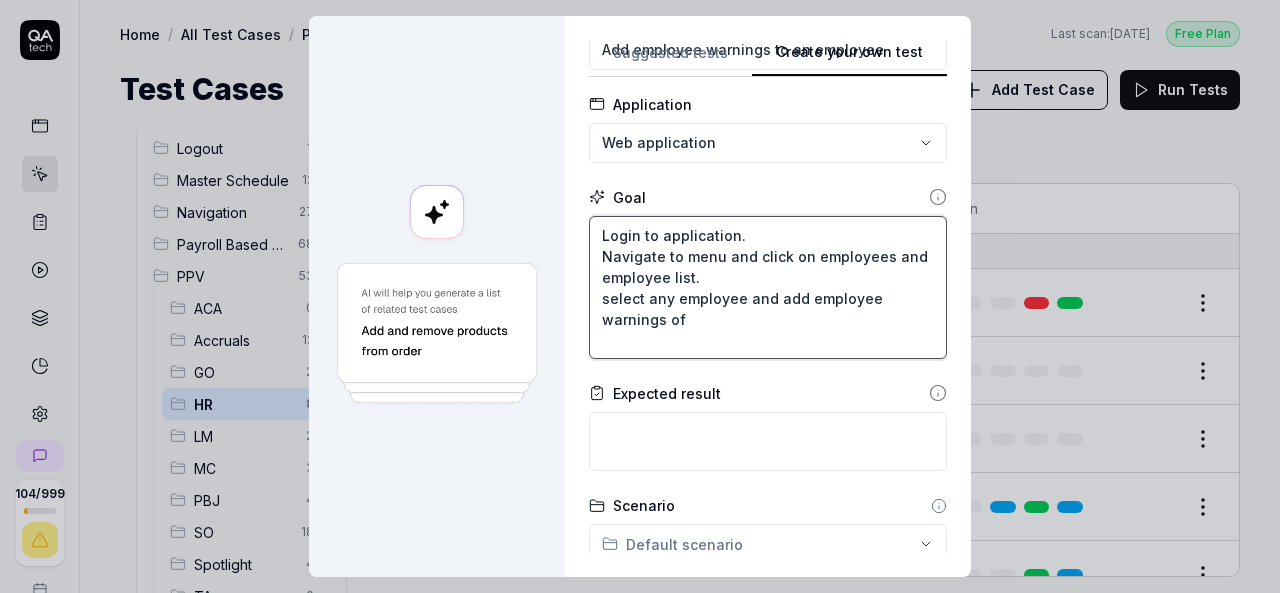 type on "*" 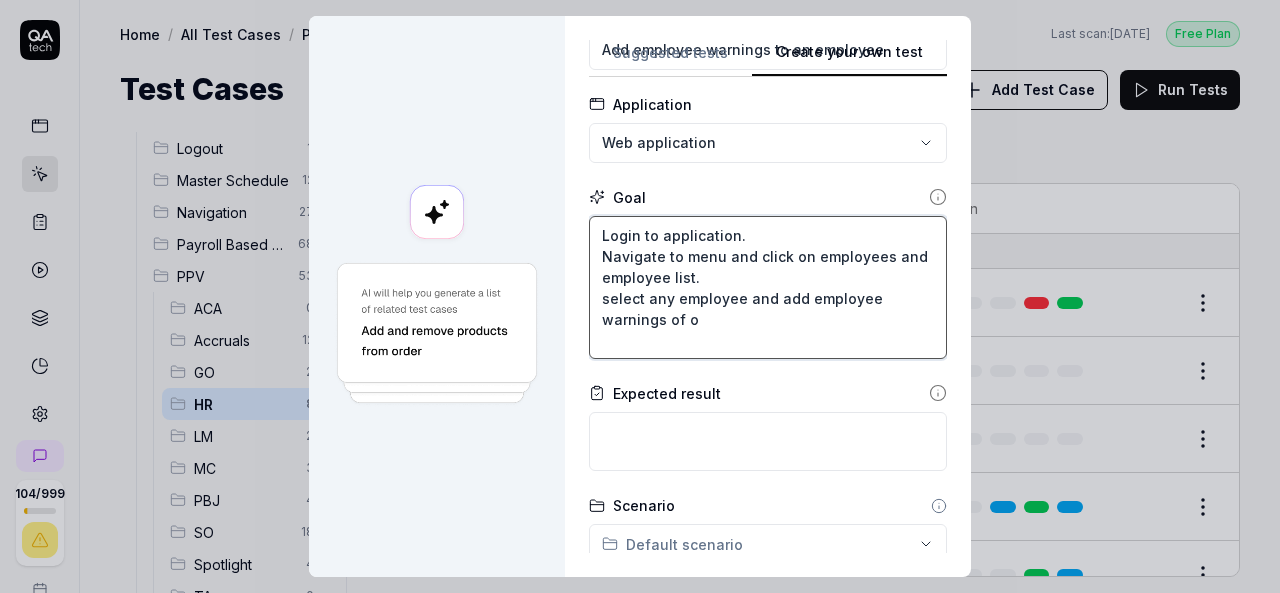 type on "*" 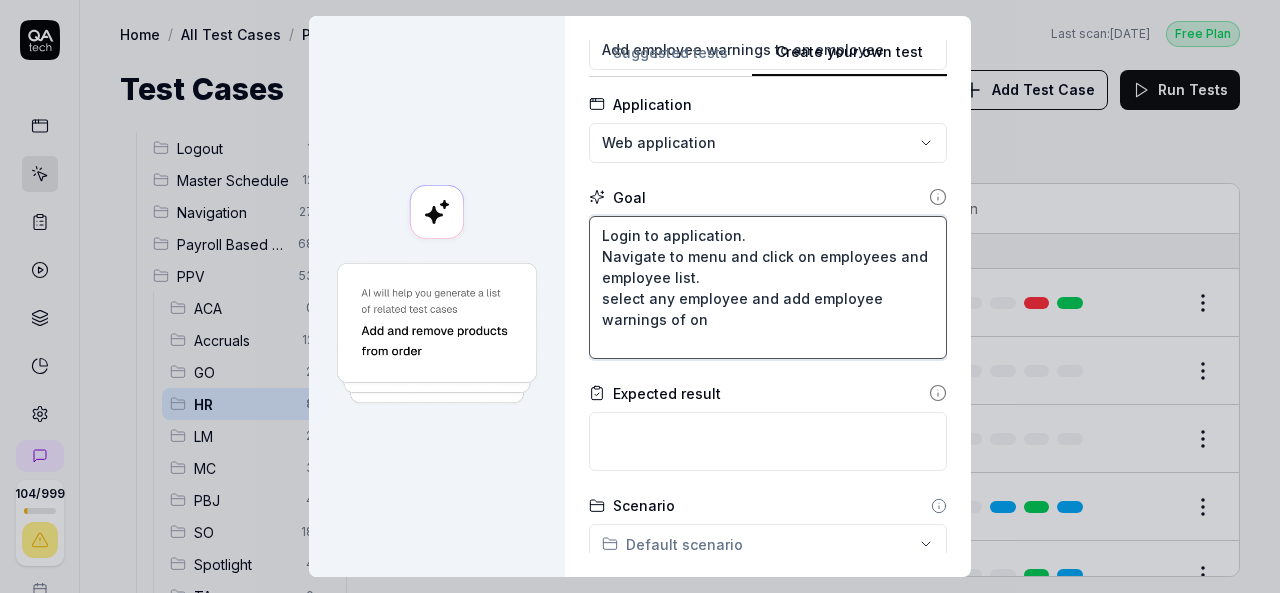 type on "*" 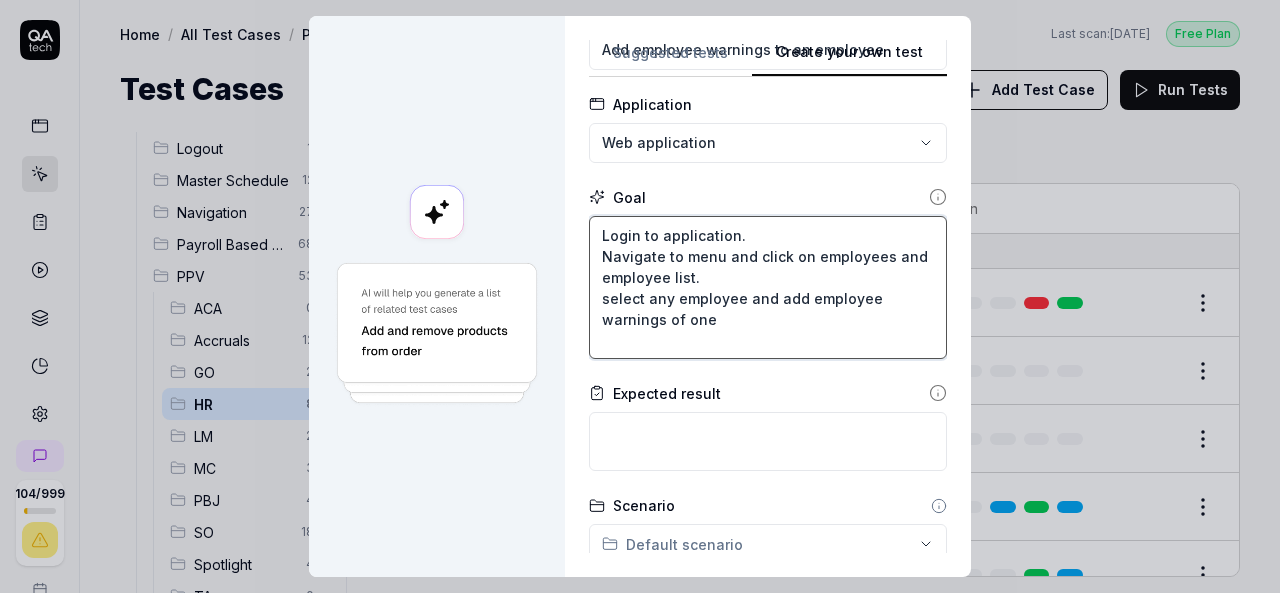 type on "*" 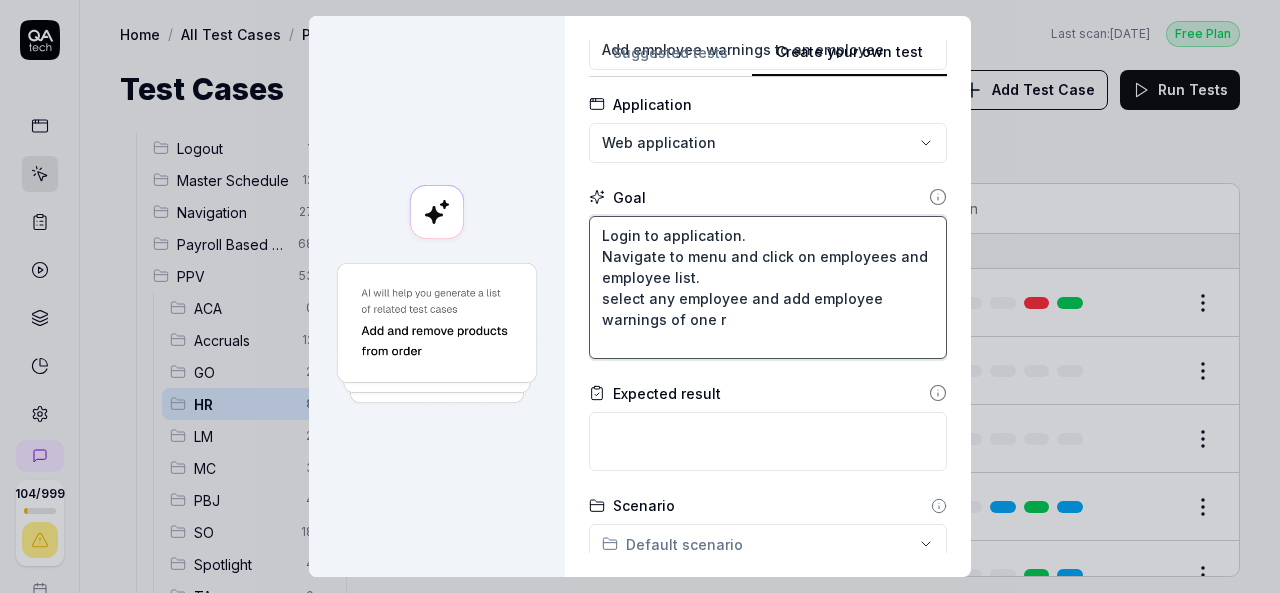 type on "*" 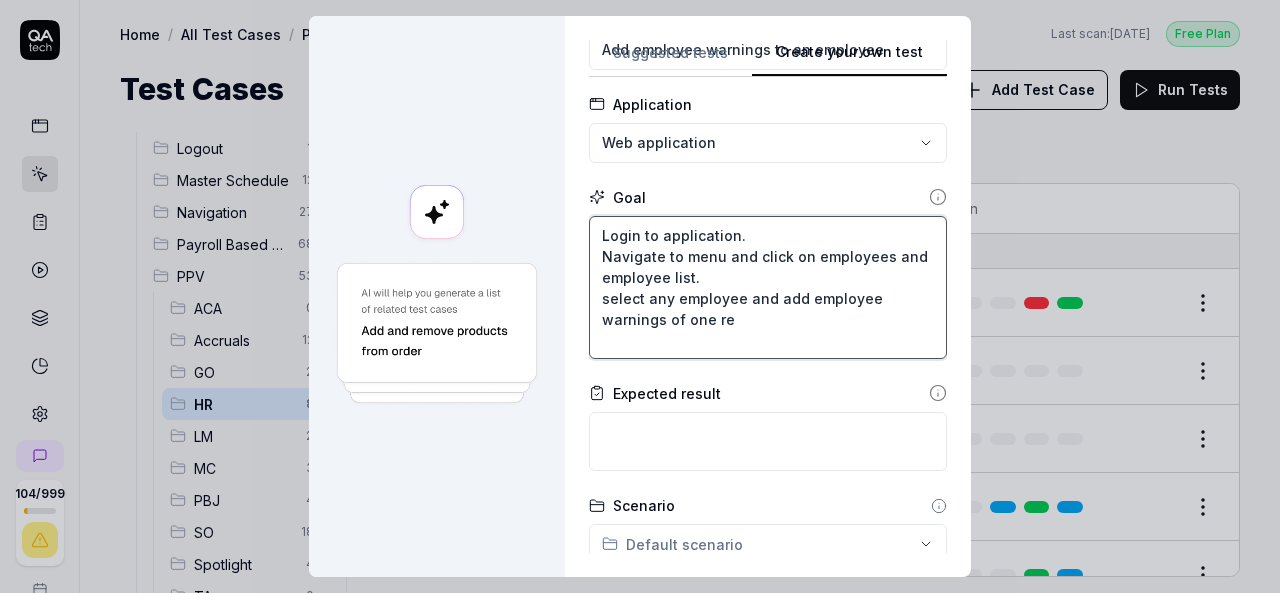 type on "*" 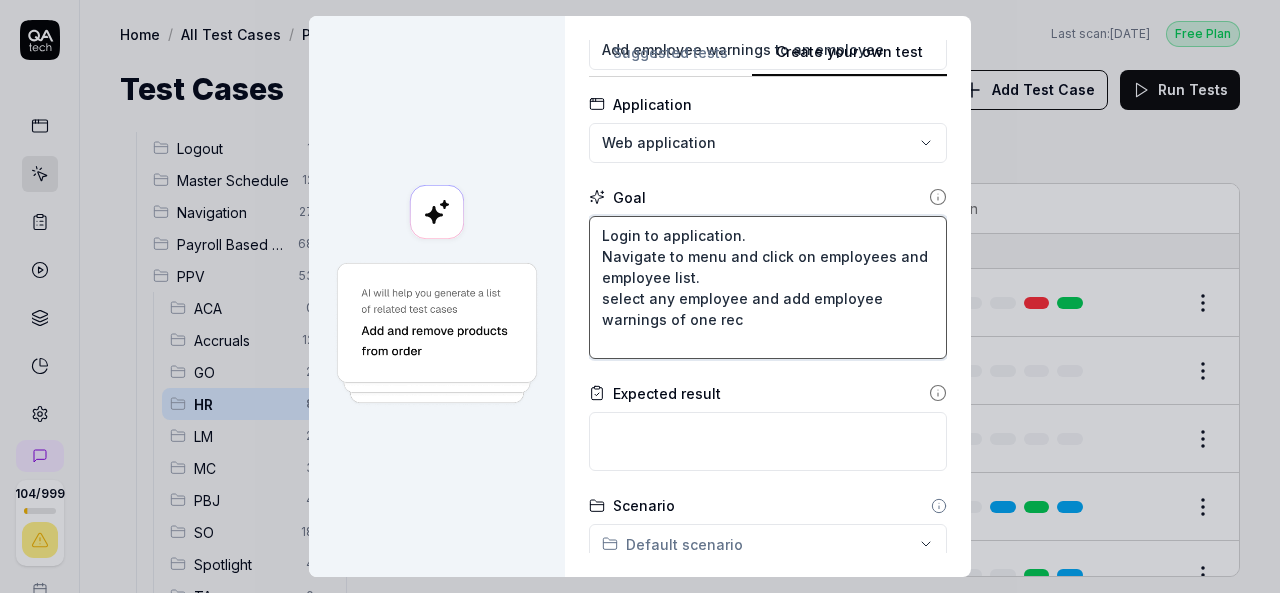 type on "*" 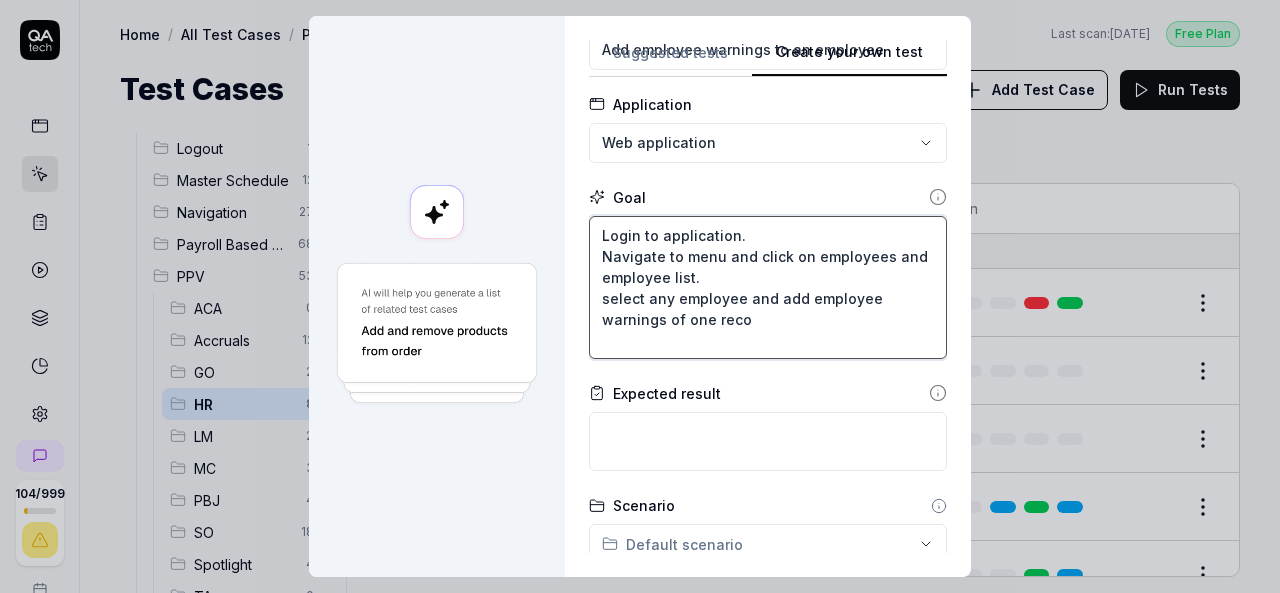 type on "*" 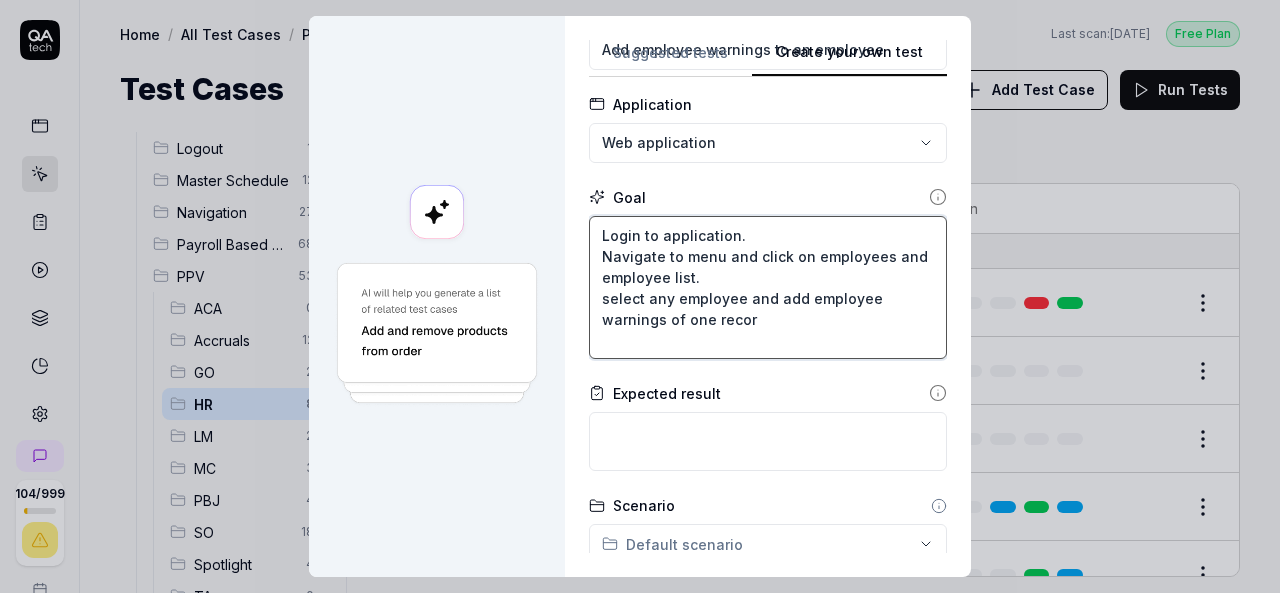 type on "*" 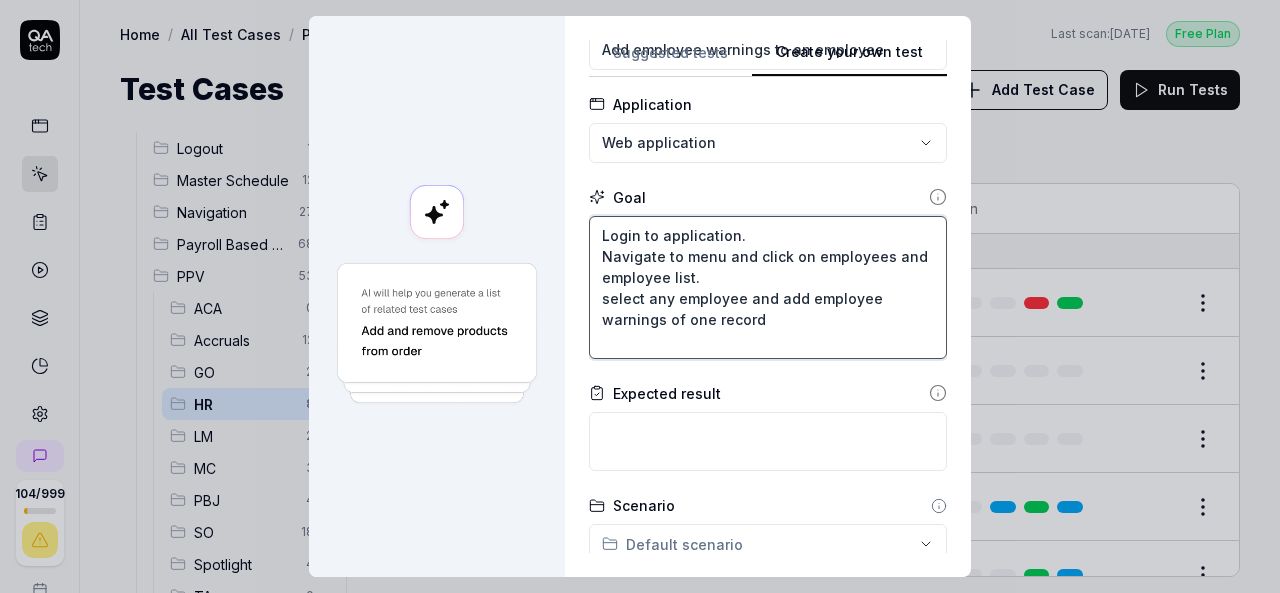 type on "*" 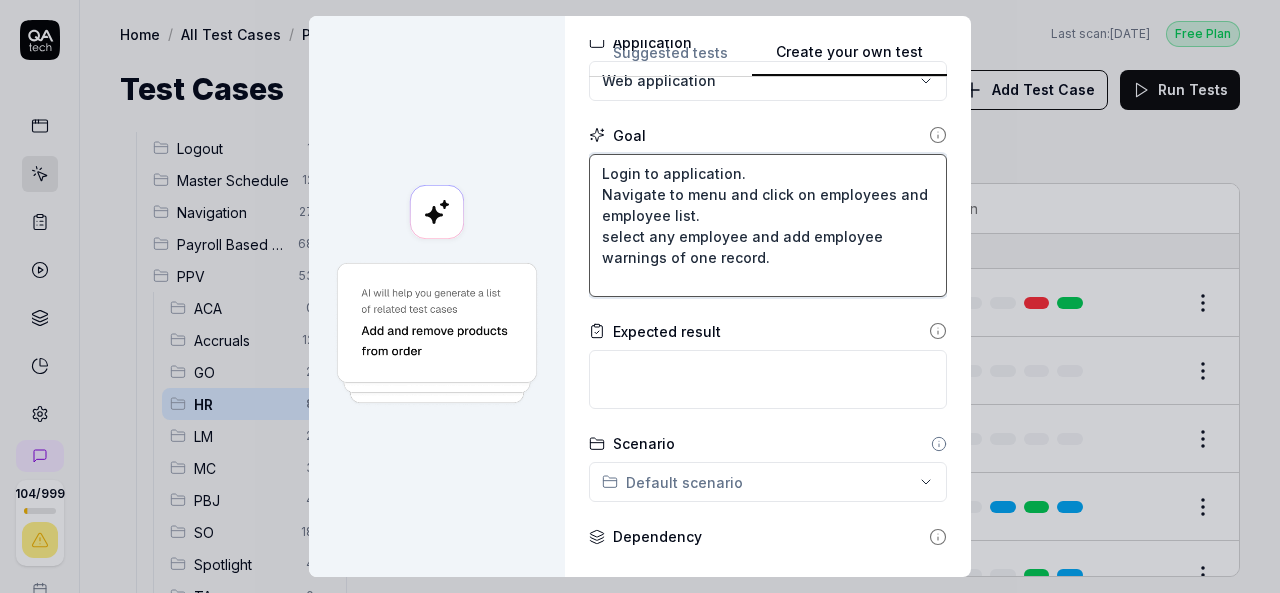 scroll, scrollTop: 200, scrollLeft: 0, axis: vertical 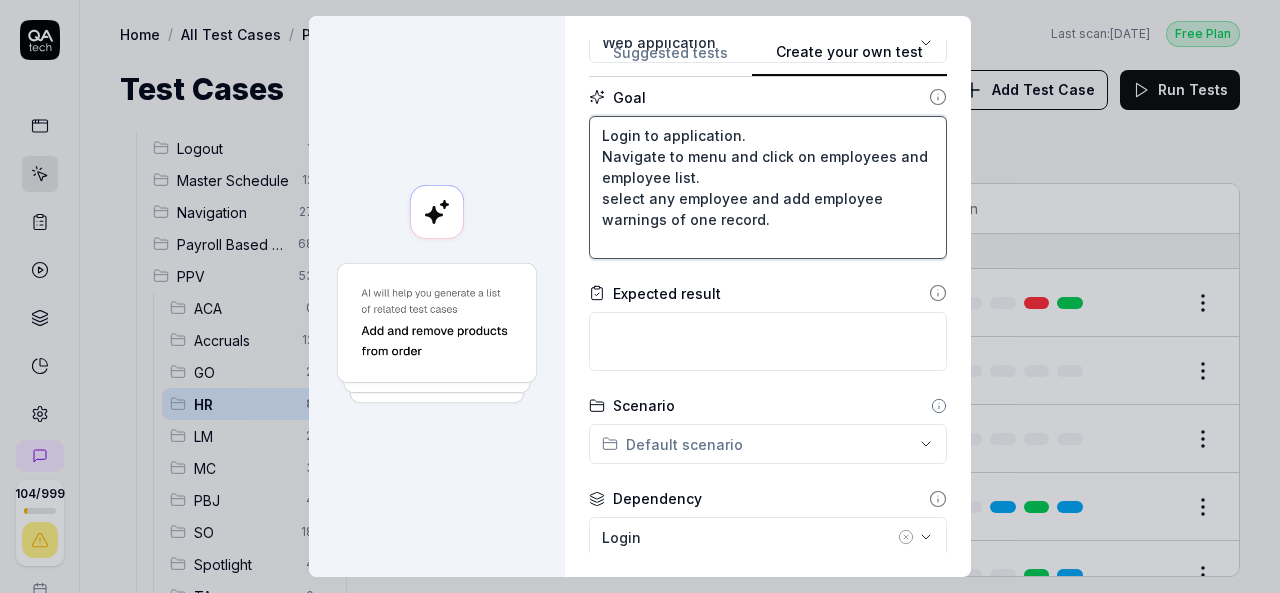 type on "Login to application.
Navigate to menu and click on employees and employee list.
select any employee and add employee warnings of one record." 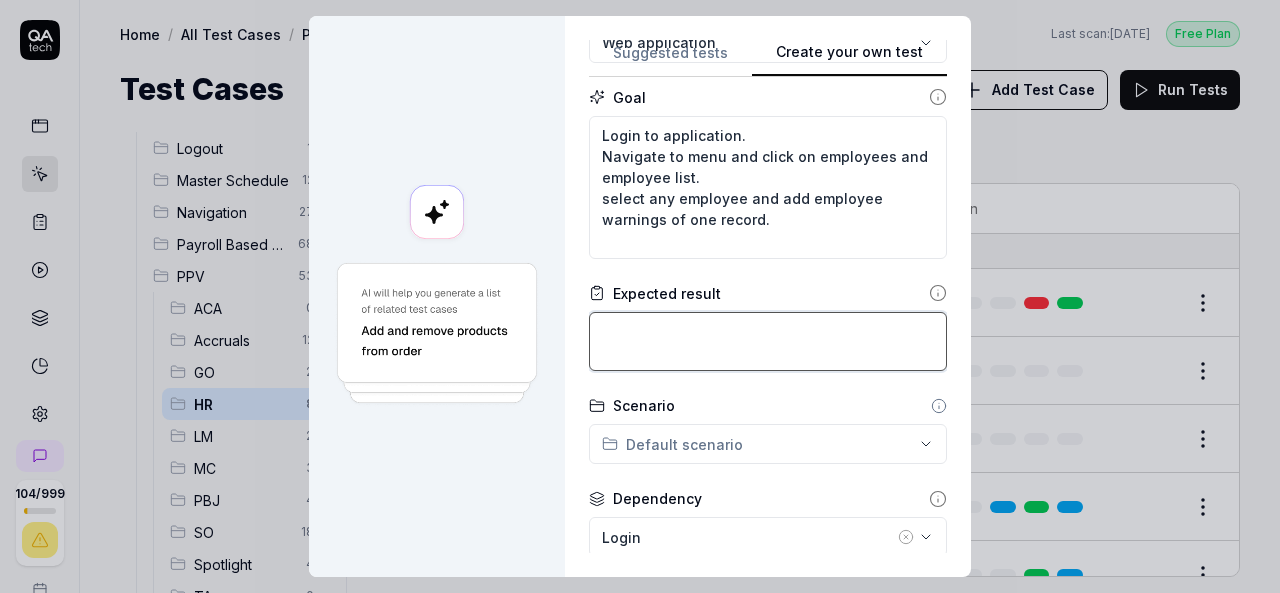 click at bounding box center [768, 341] 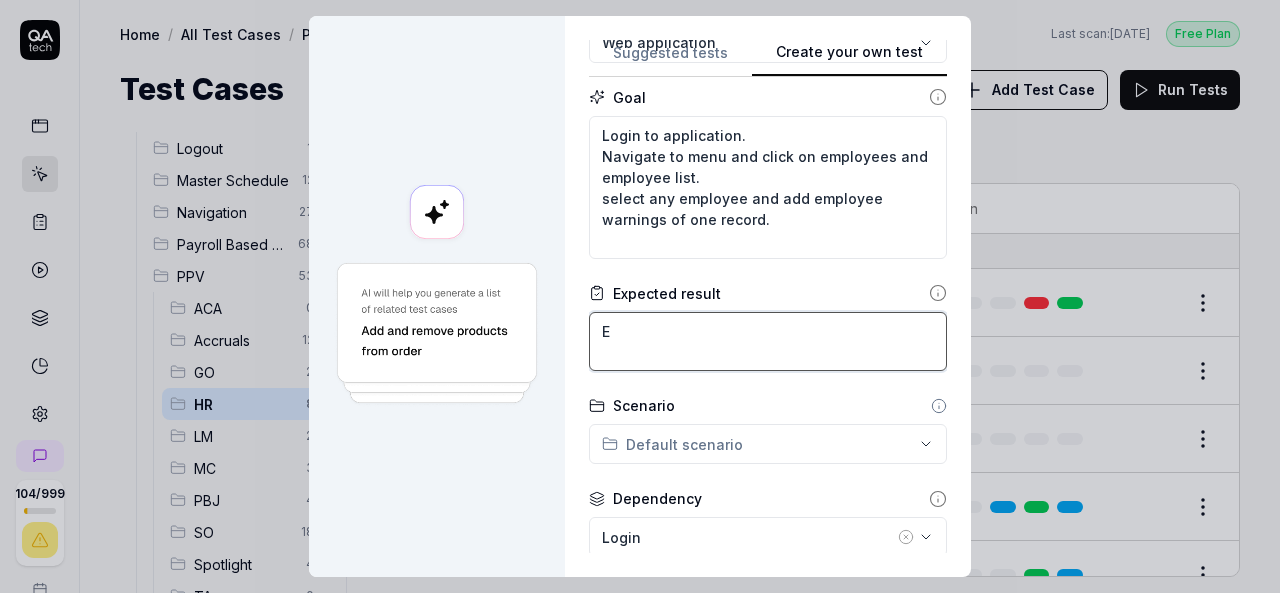 type on "*" 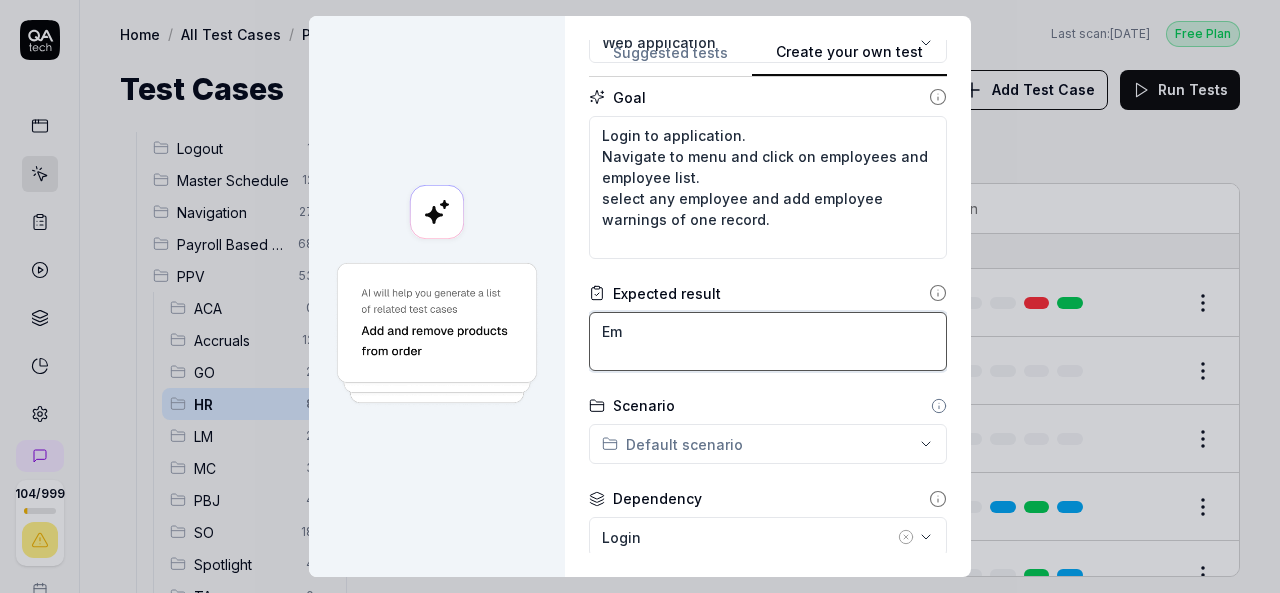 type on "*" 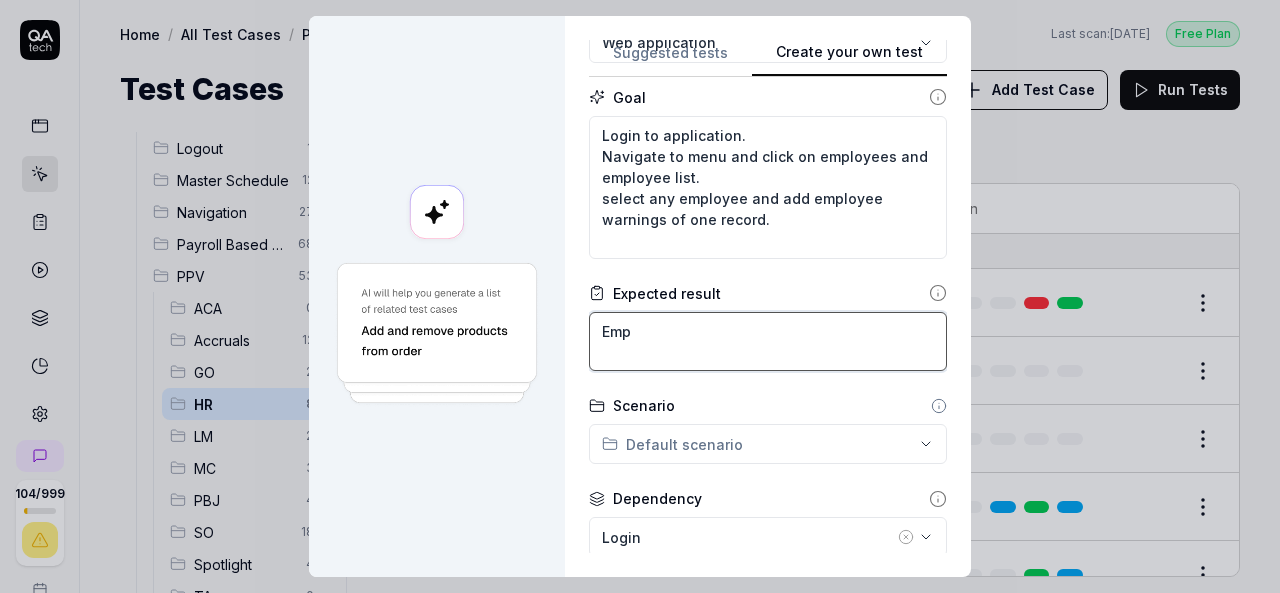 type on "*" 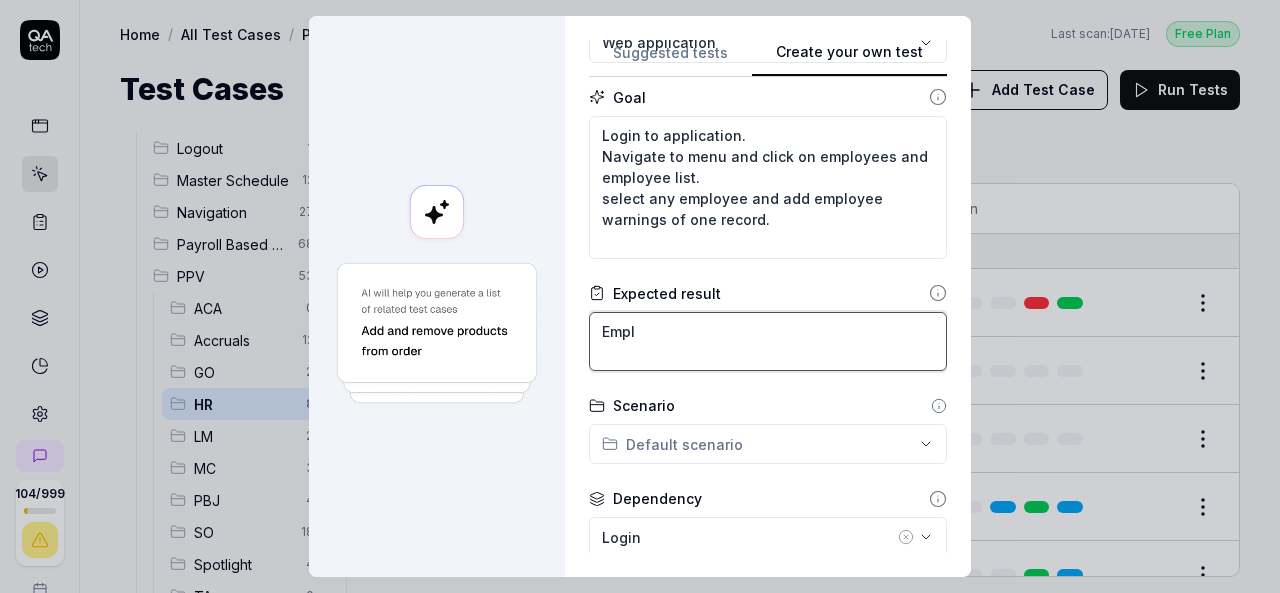 type on "*" 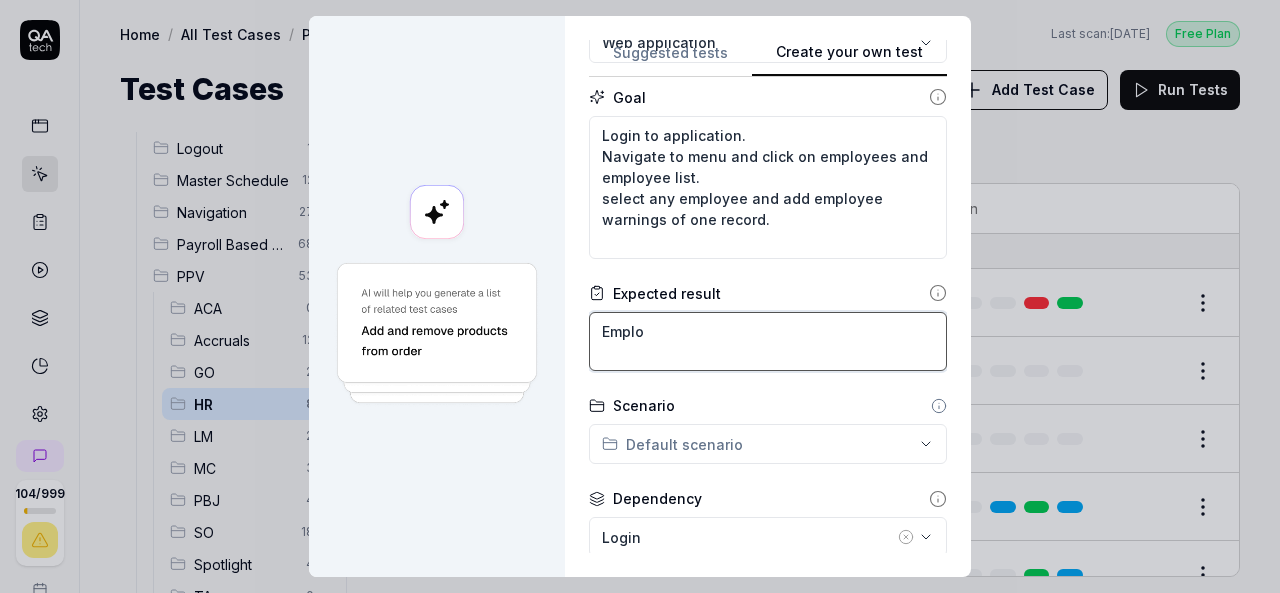 type on "*" 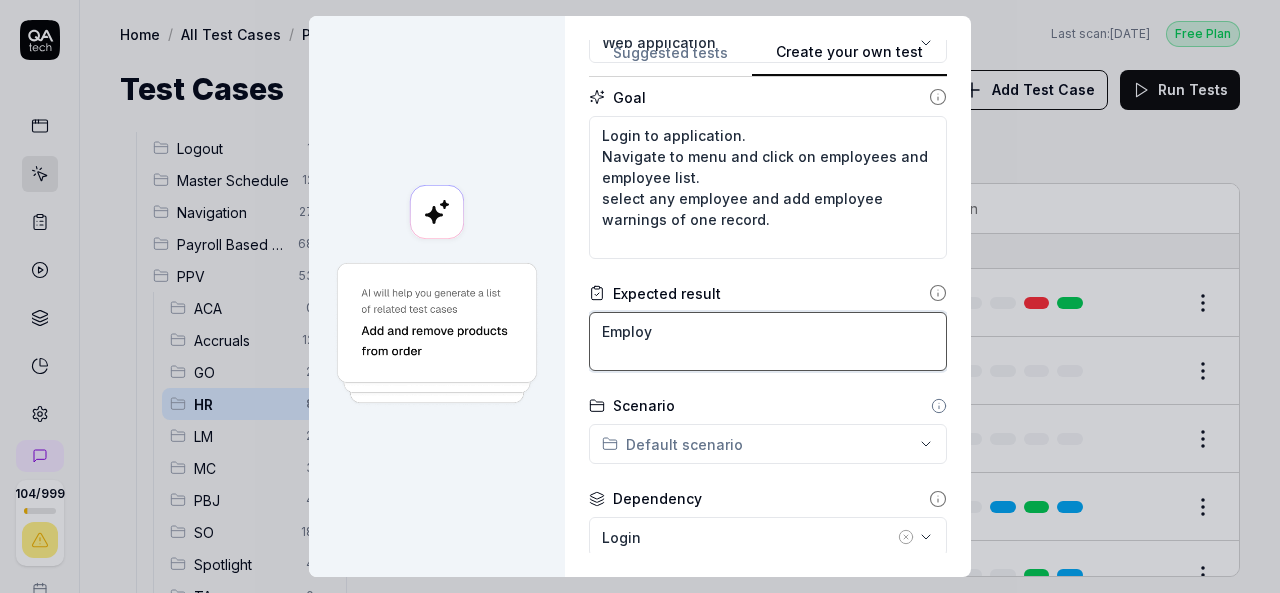 type on "*" 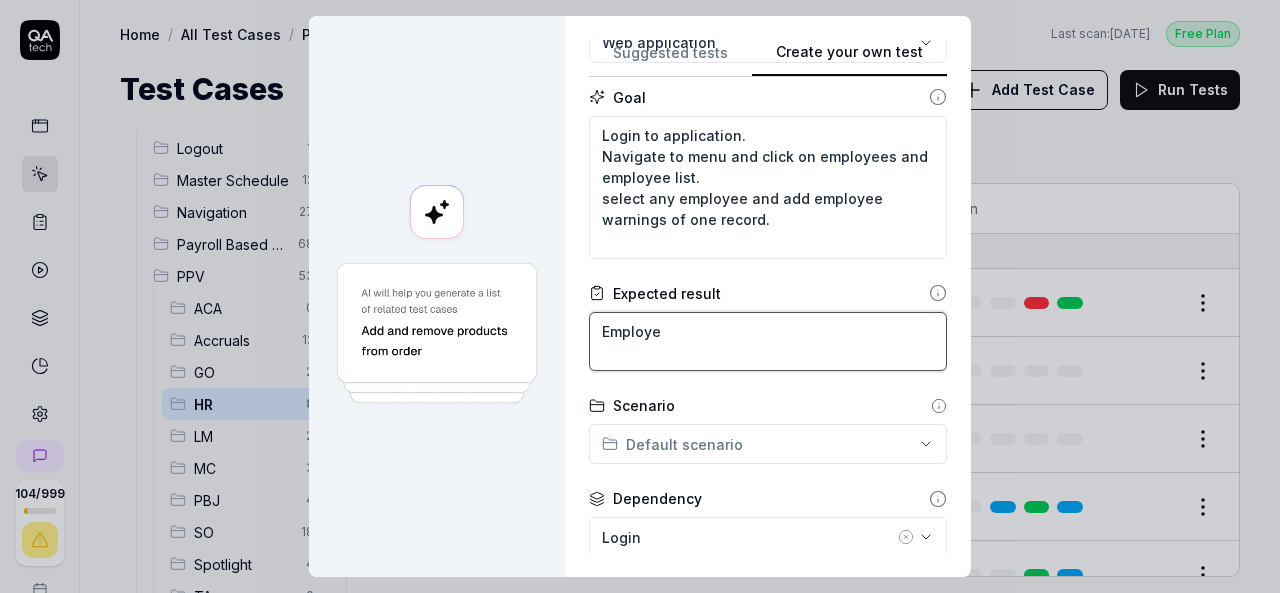 type on "*" 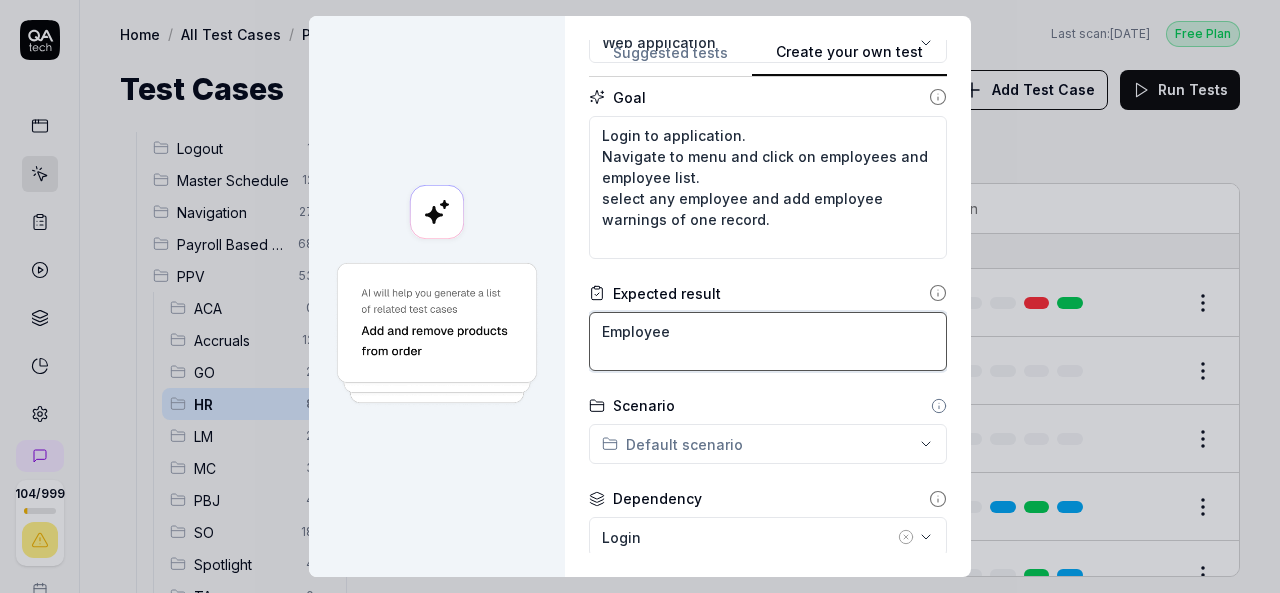 type on "*" 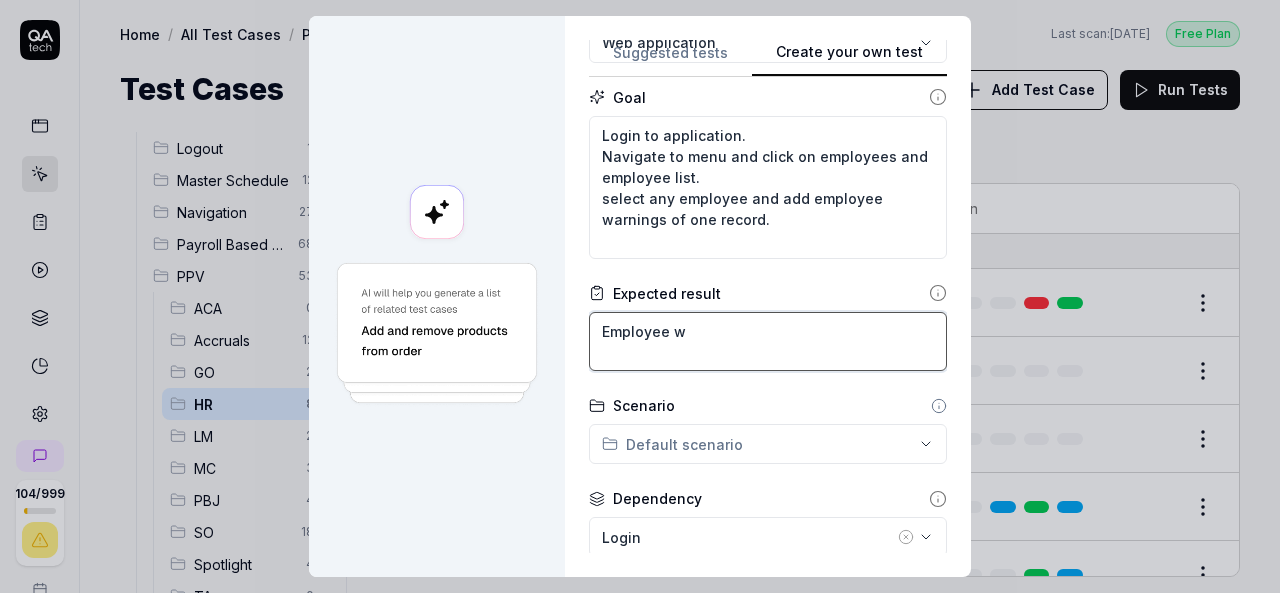 type on "*" 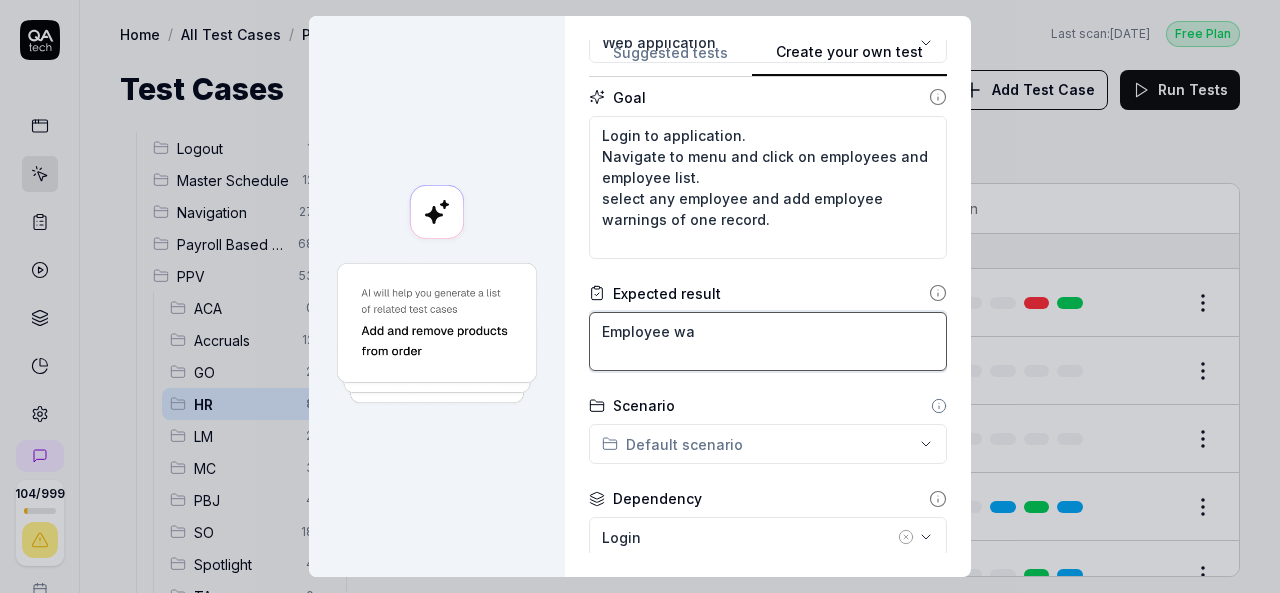 type on "*" 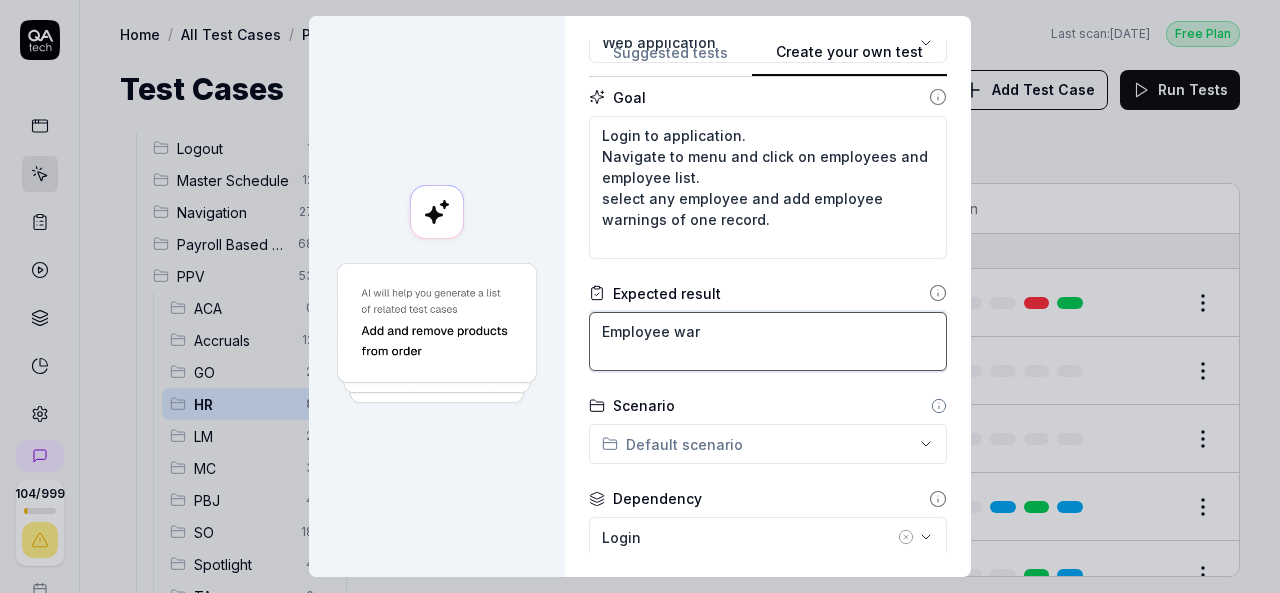 type on "*" 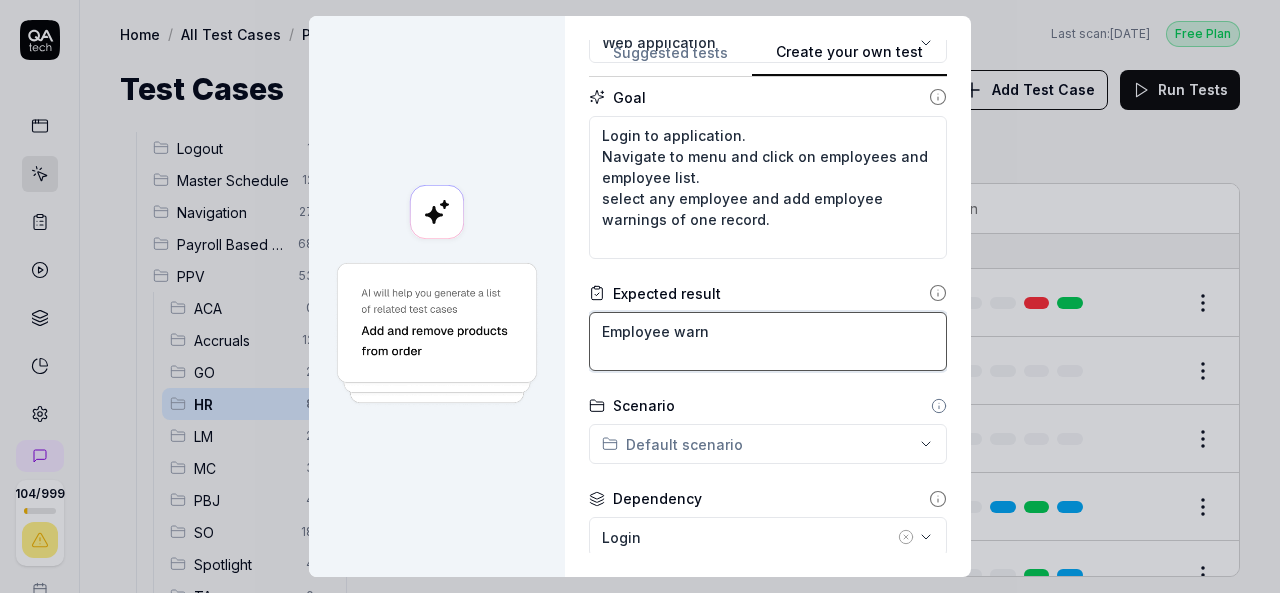 type on "*" 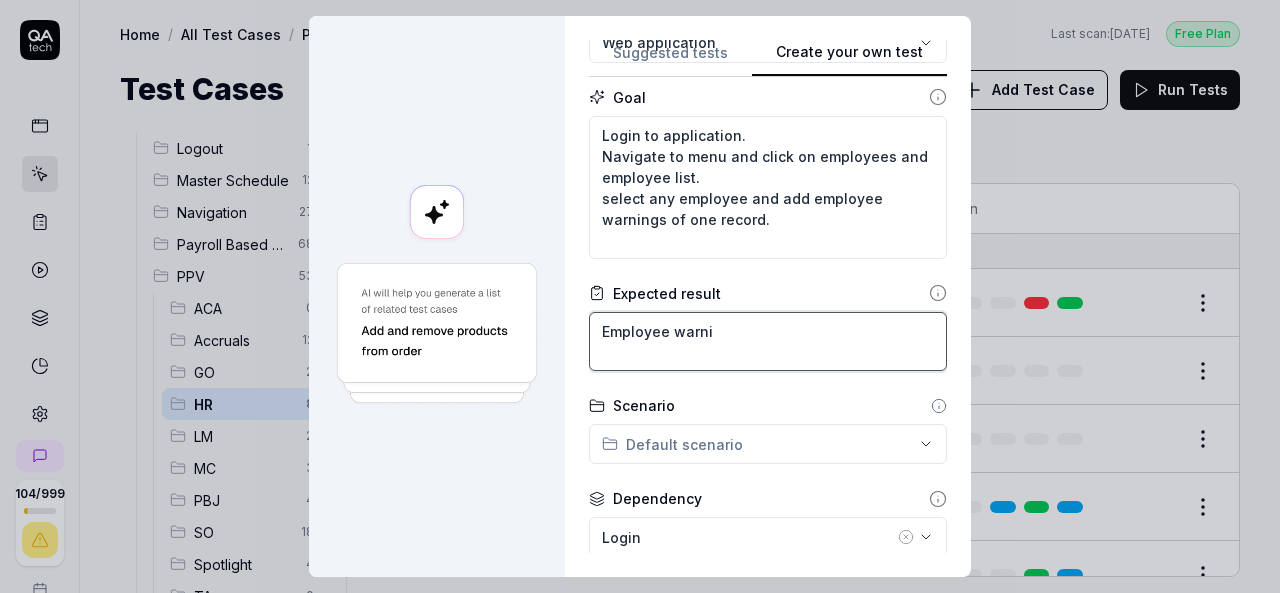 type on "*" 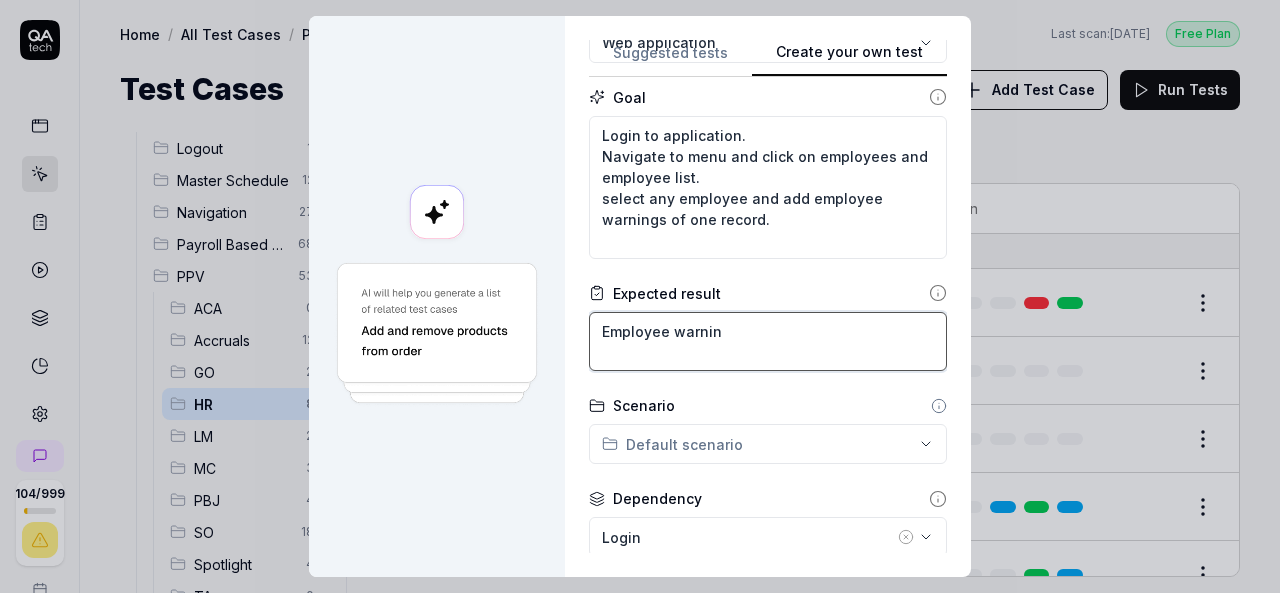 type on "*" 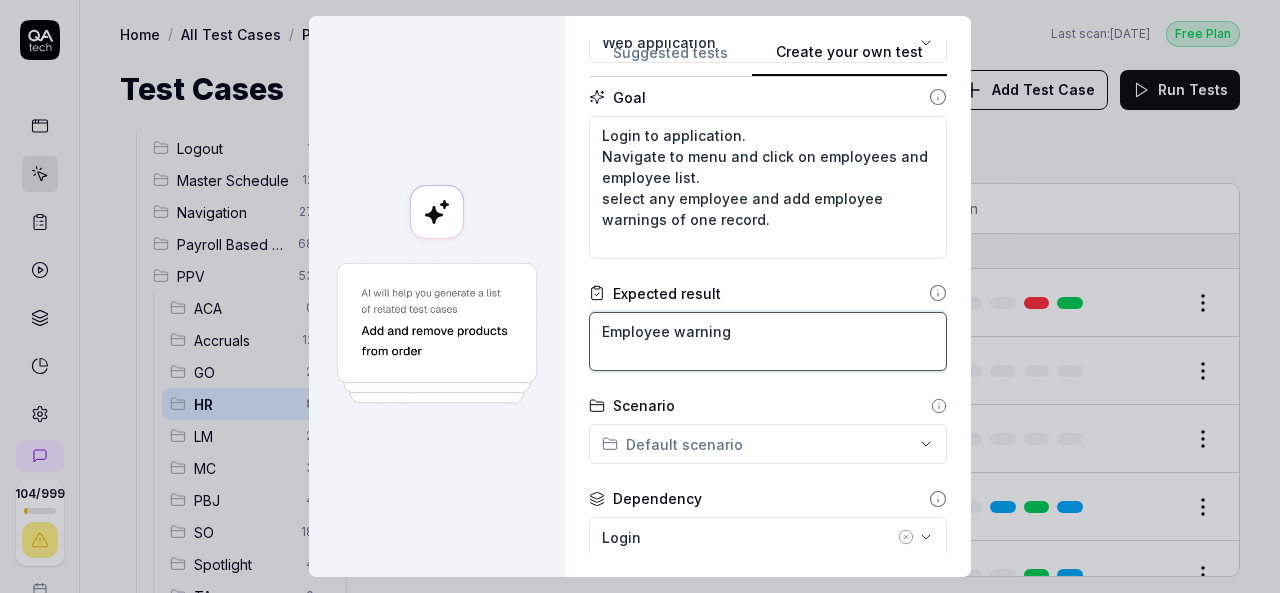 type on "*" 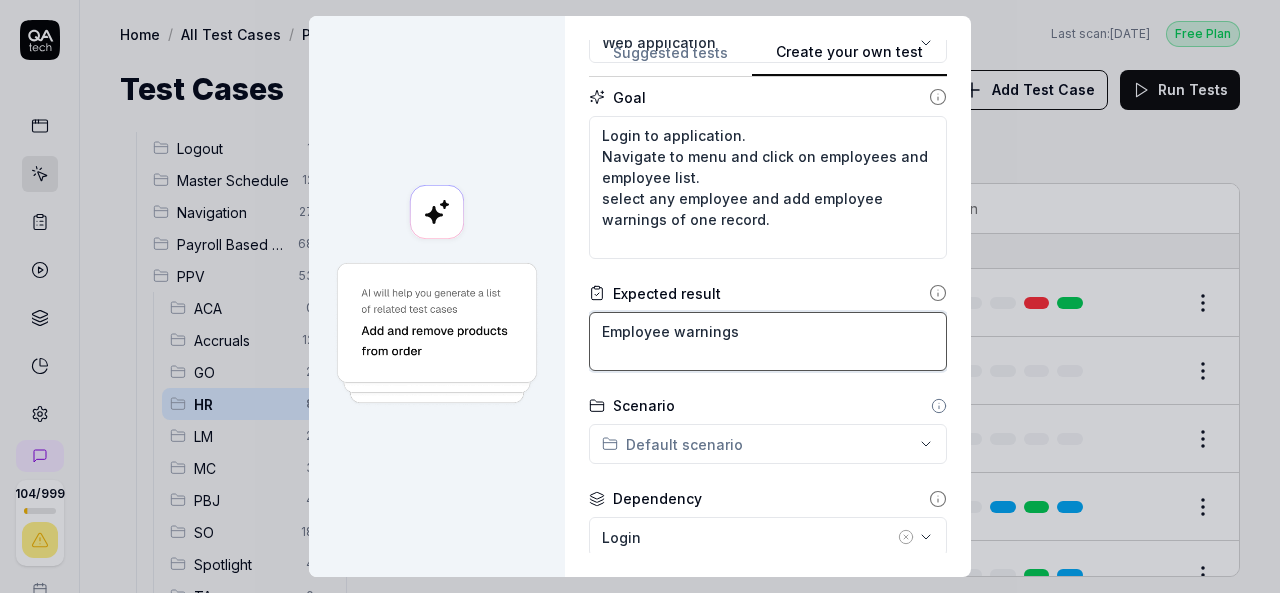 type on "*" 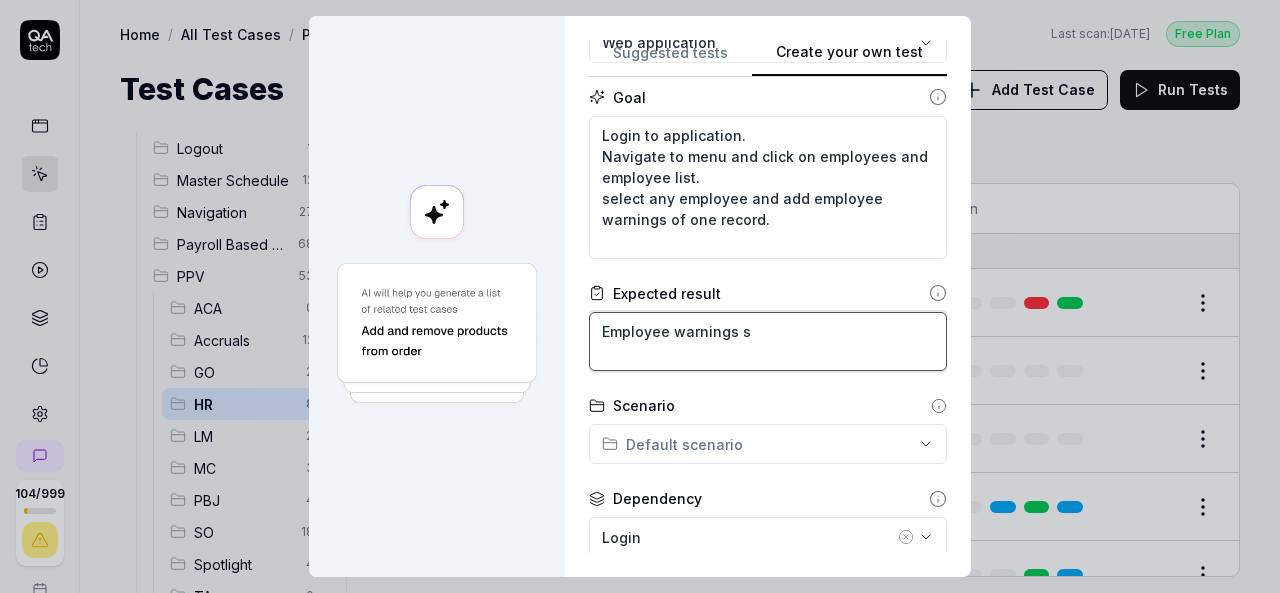 type on "*" 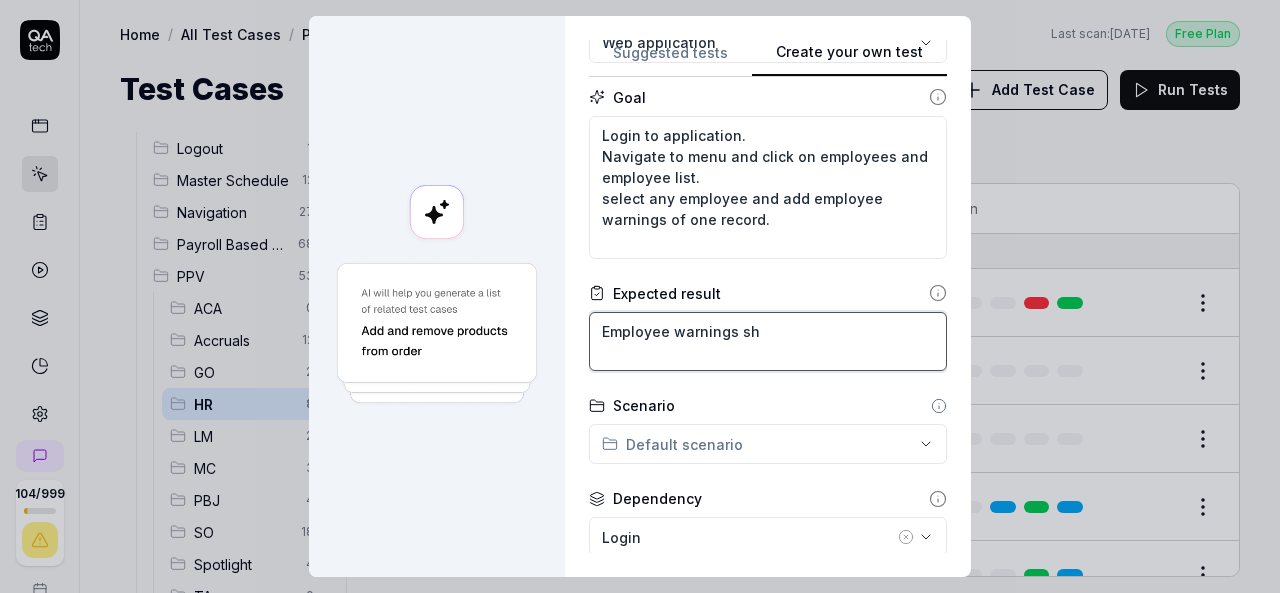 type on "*" 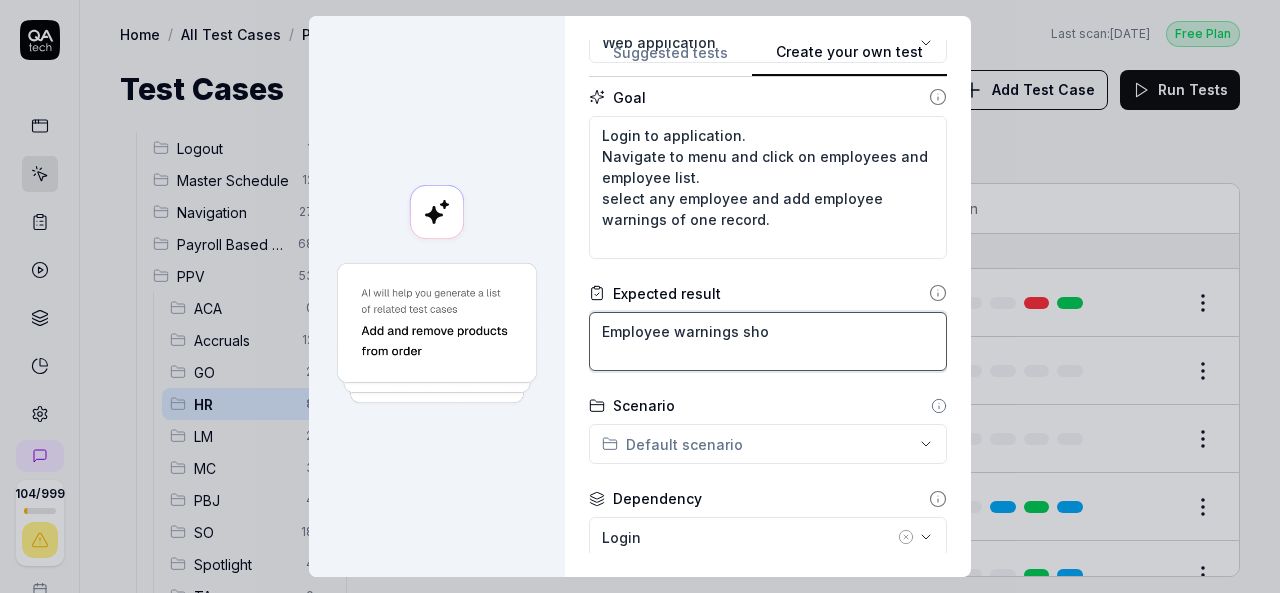 type on "*" 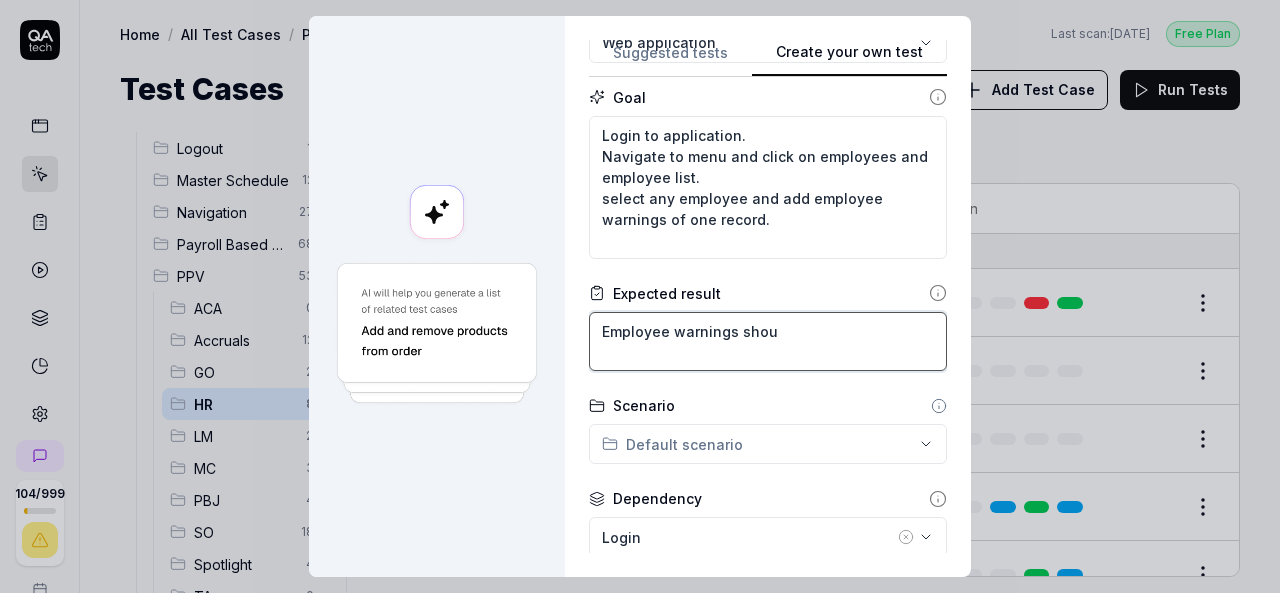 type on "*" 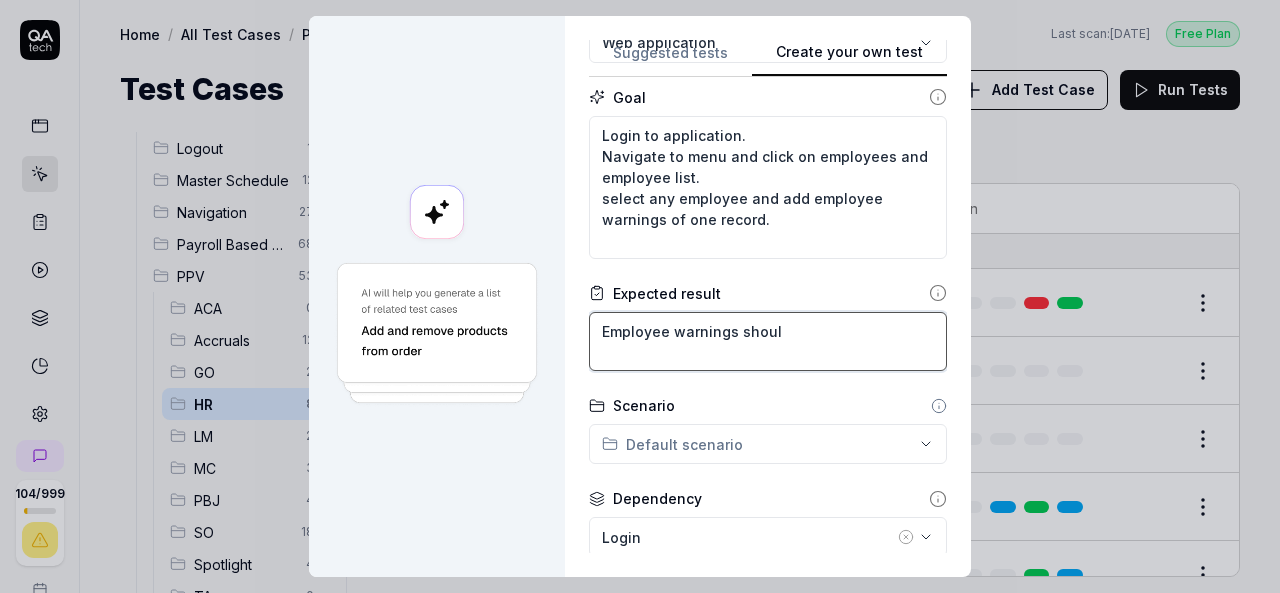 type on "*" 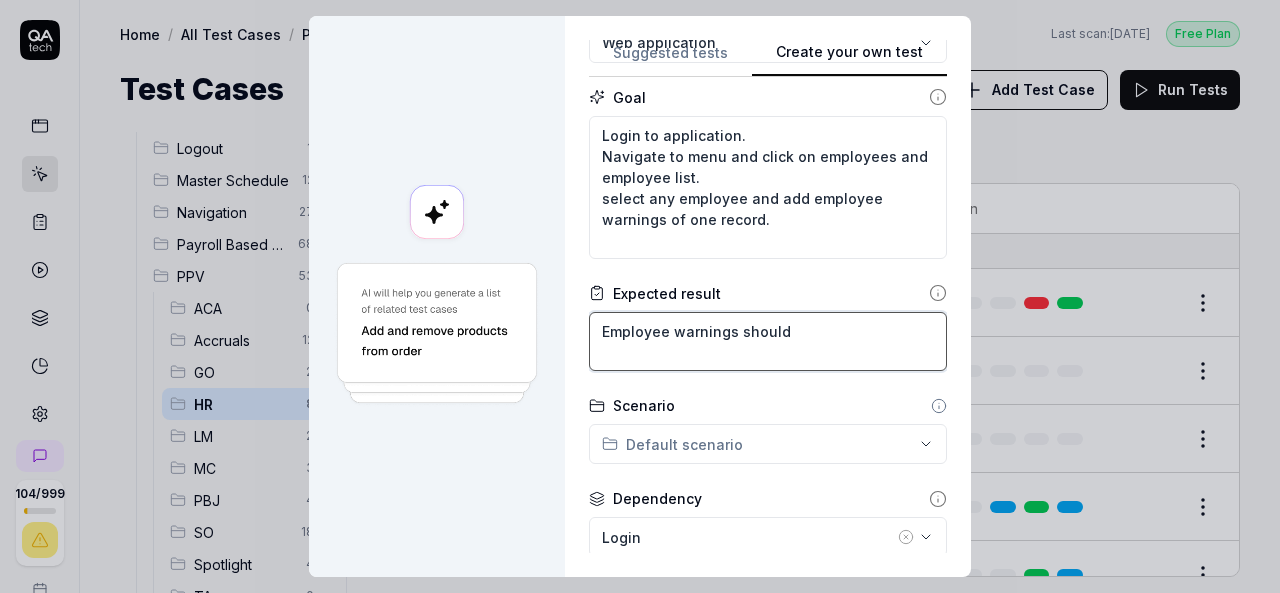 type on "*" 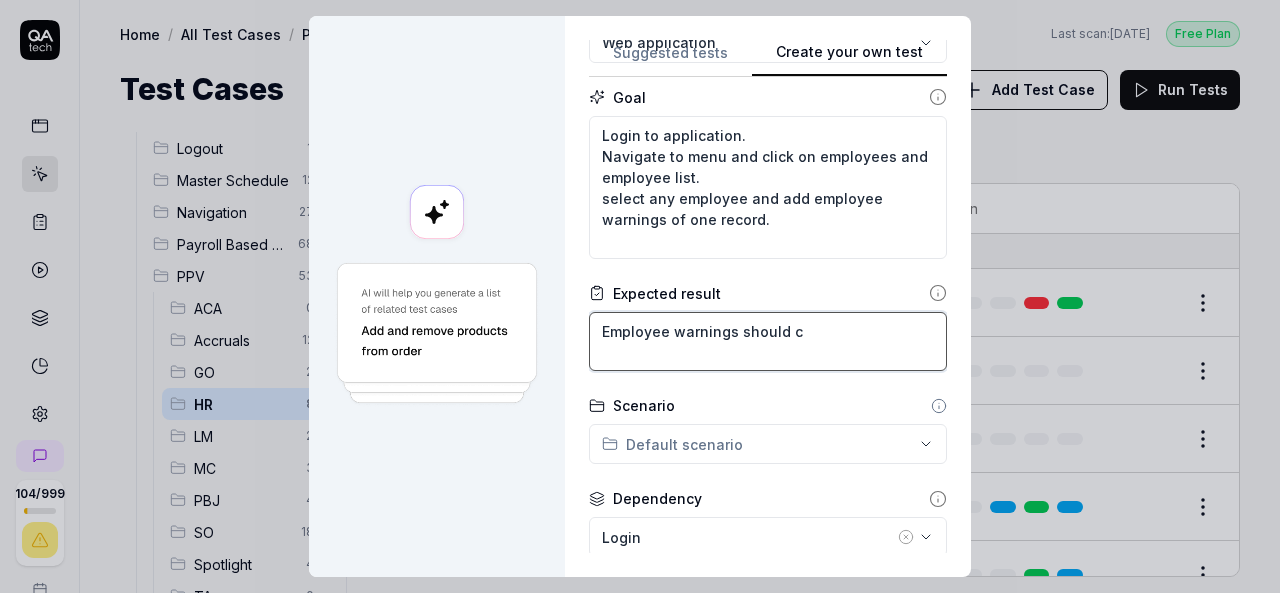 type on "*" 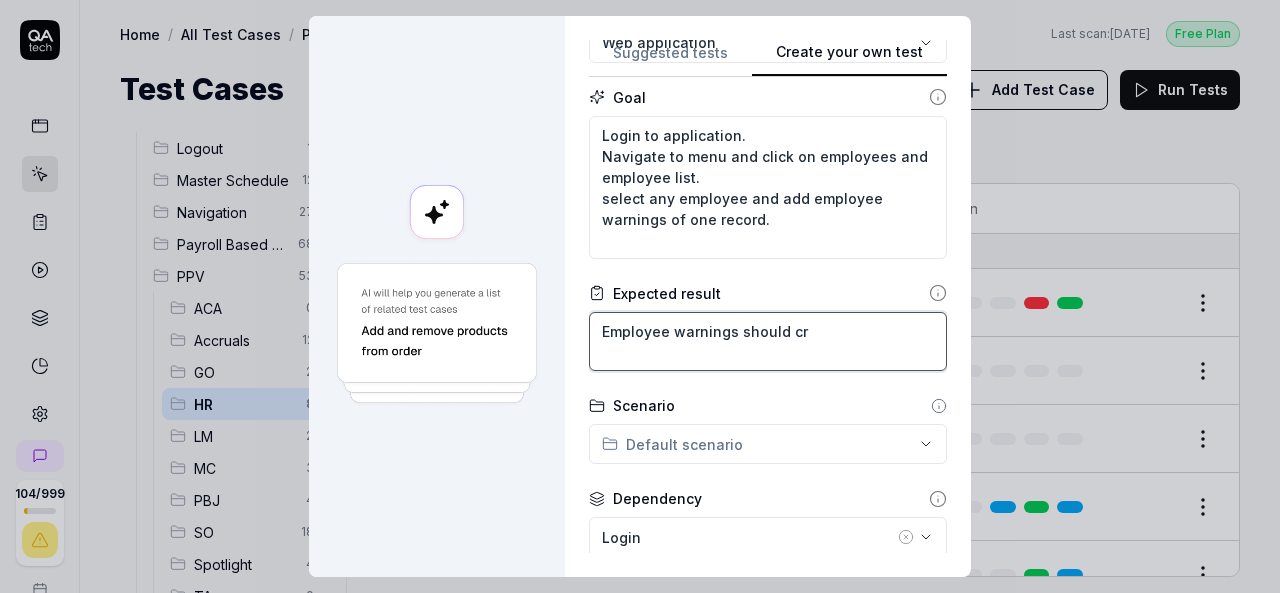 type on "*" 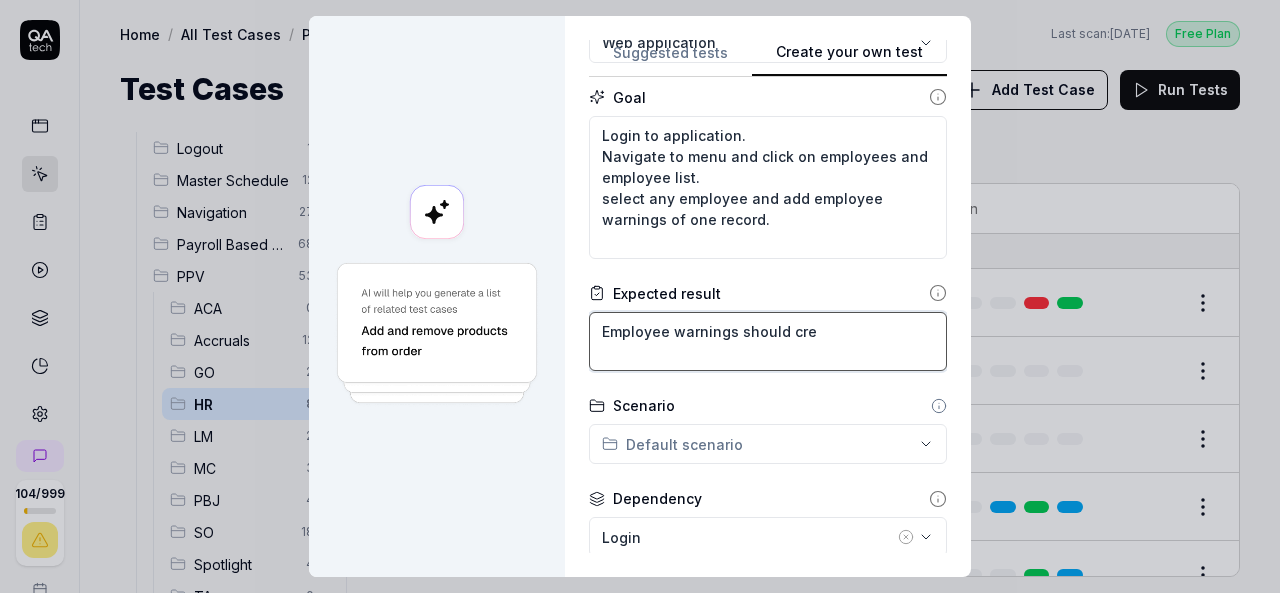 type on "*" 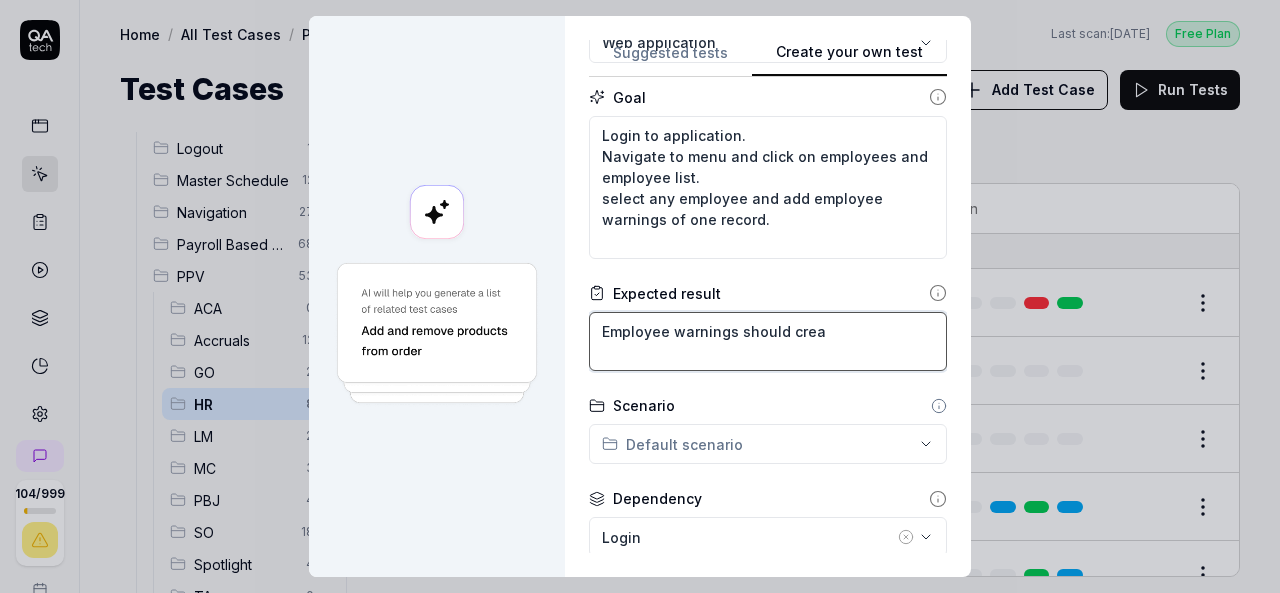 type on "*" 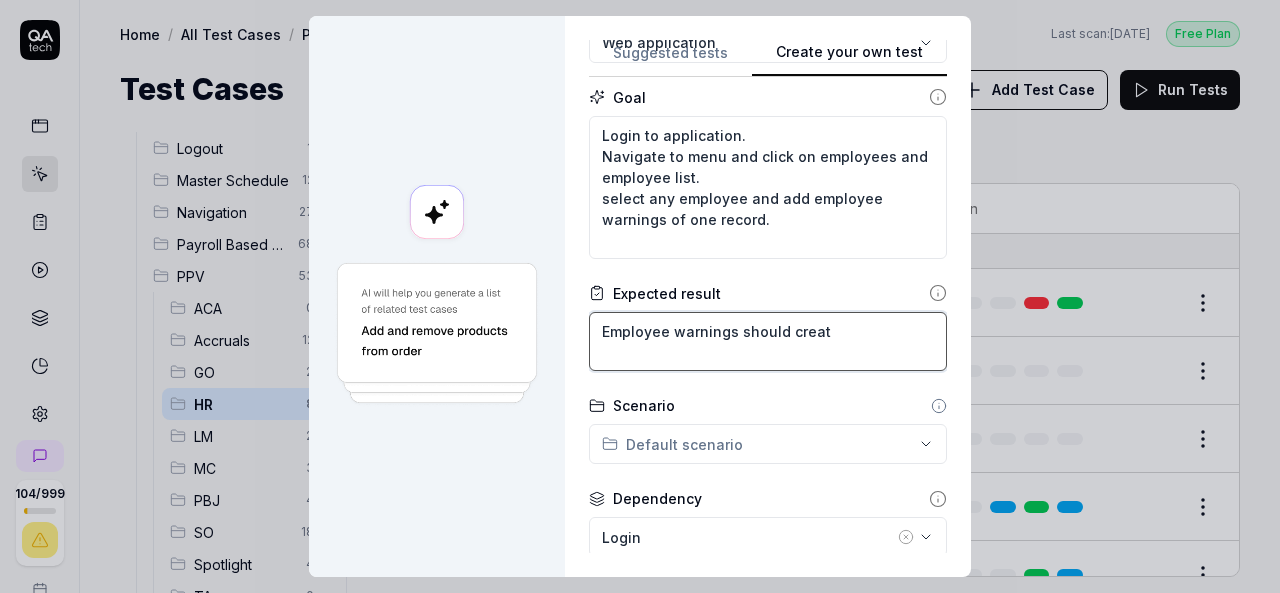 type on "*" 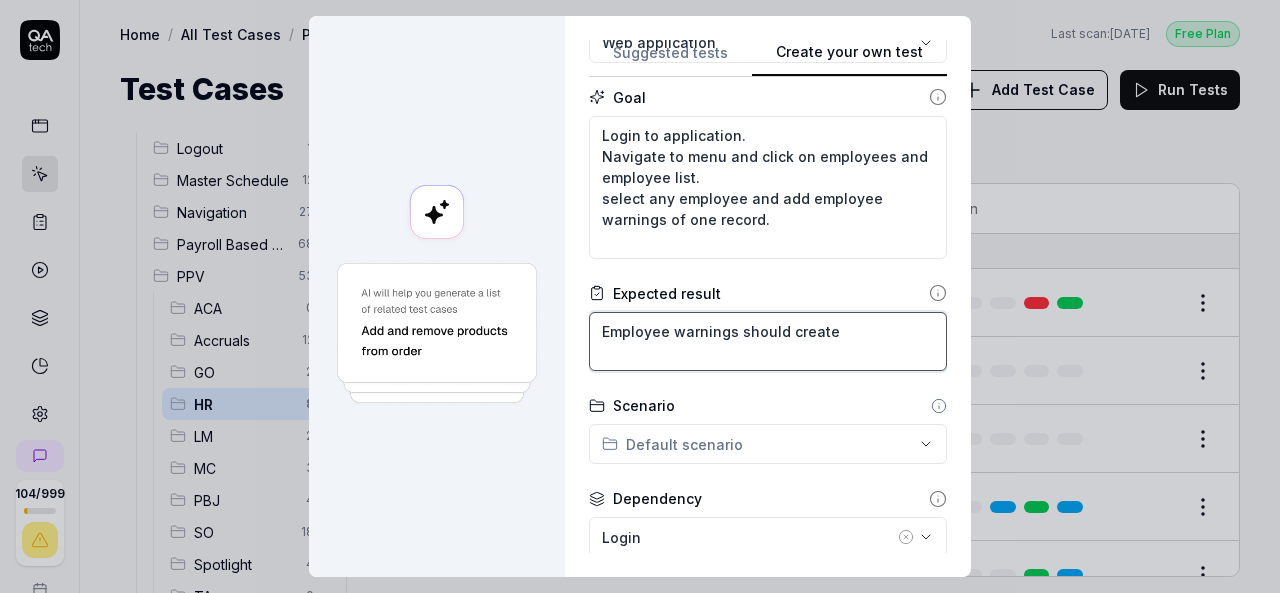 type on "*" 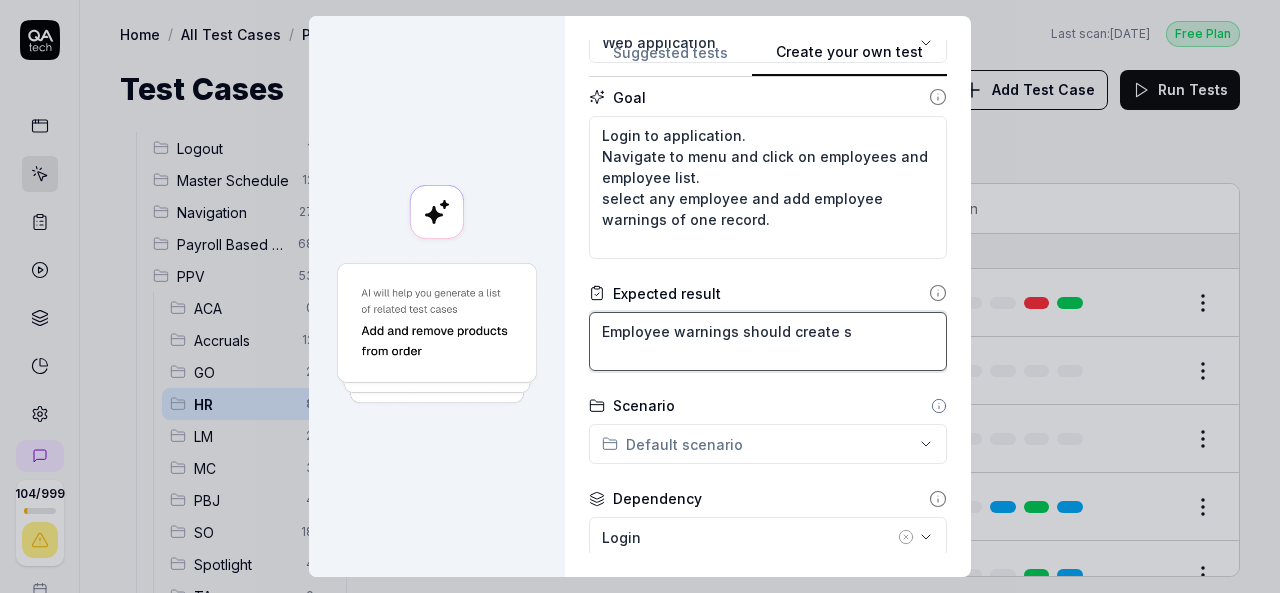 type on "*" 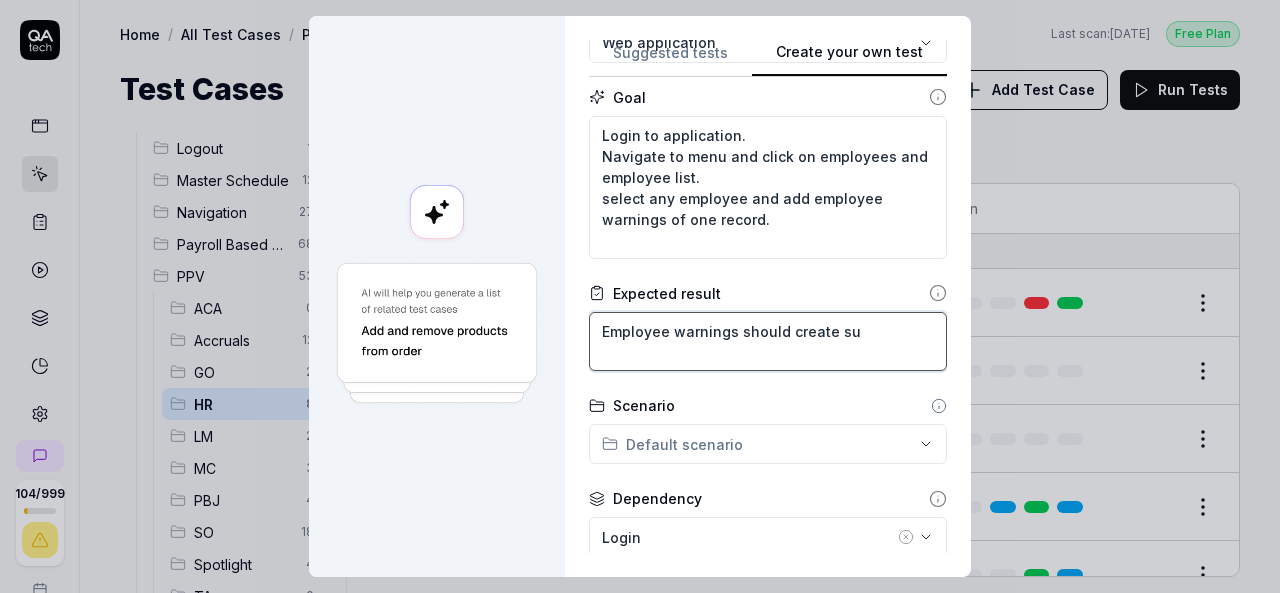type on "*" 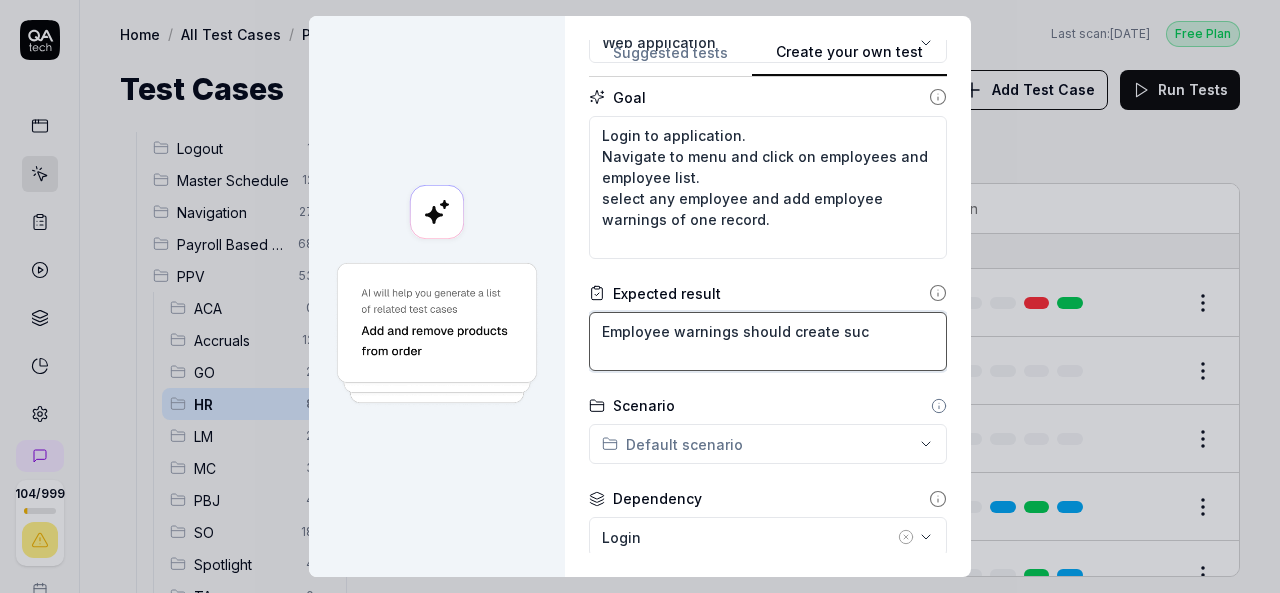 type on "*" 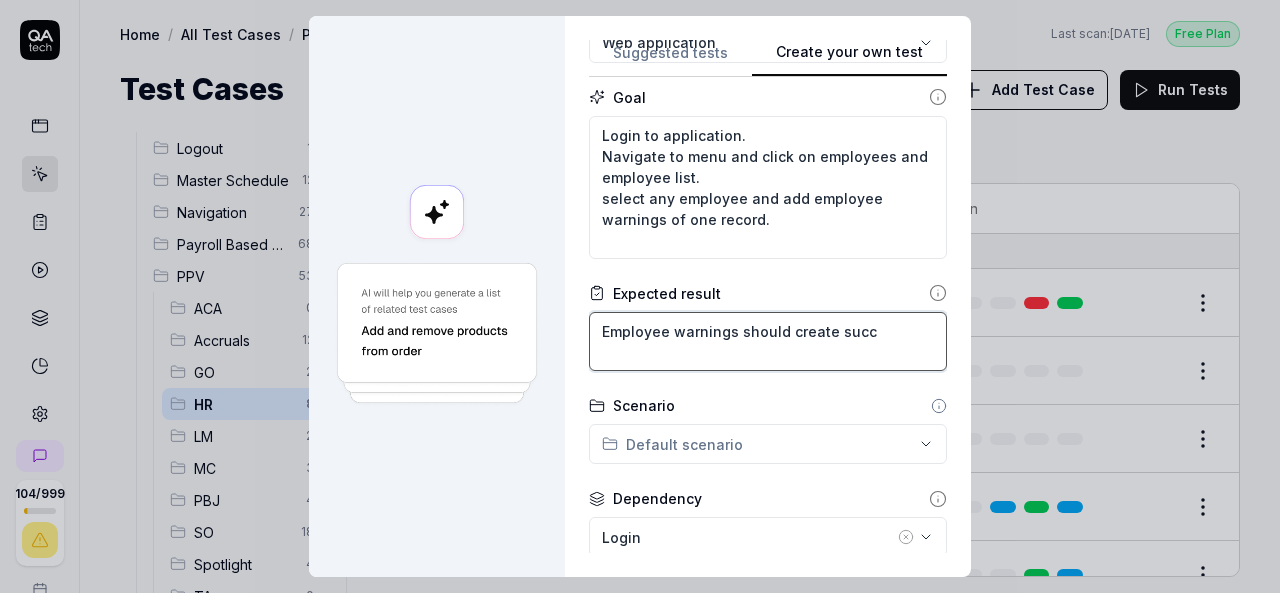 type on "*" 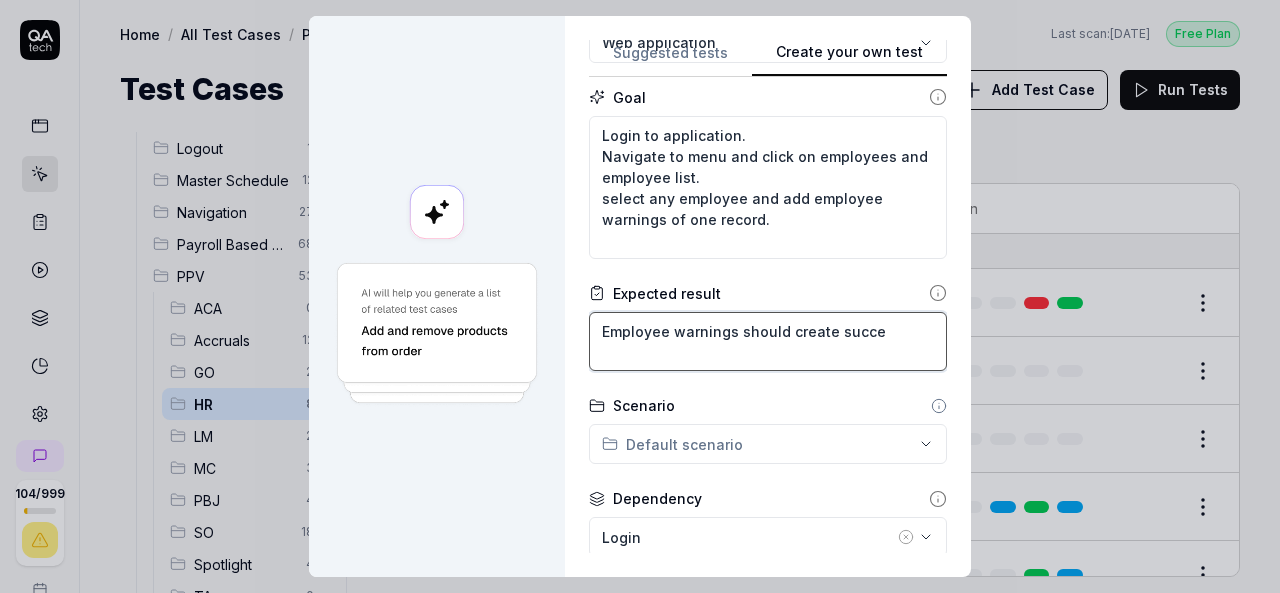 type on "*" 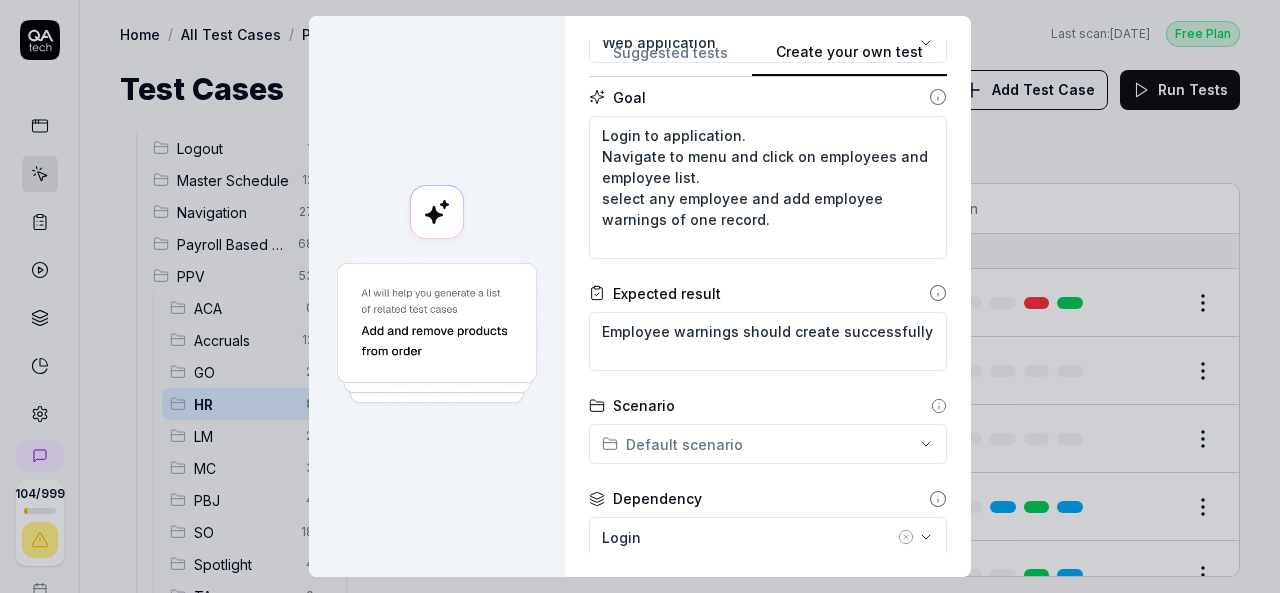 click on "**********" at bounding box center (640, 296) 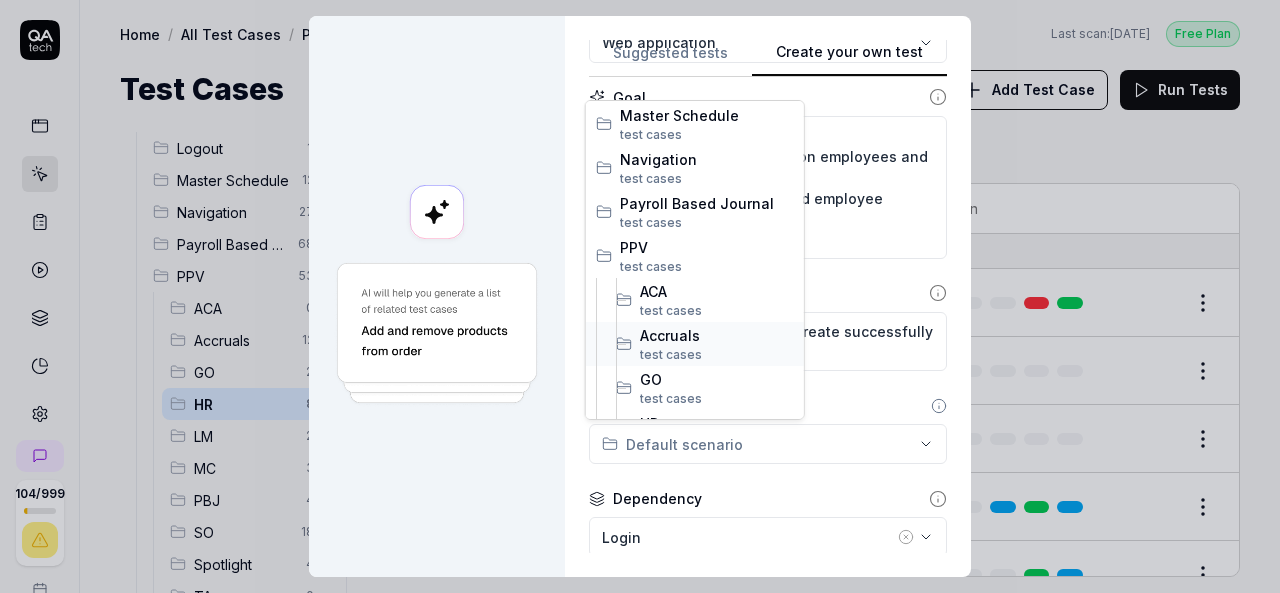 scroll, scrollTop: 300, scrollLeft: 0, axis: vertical 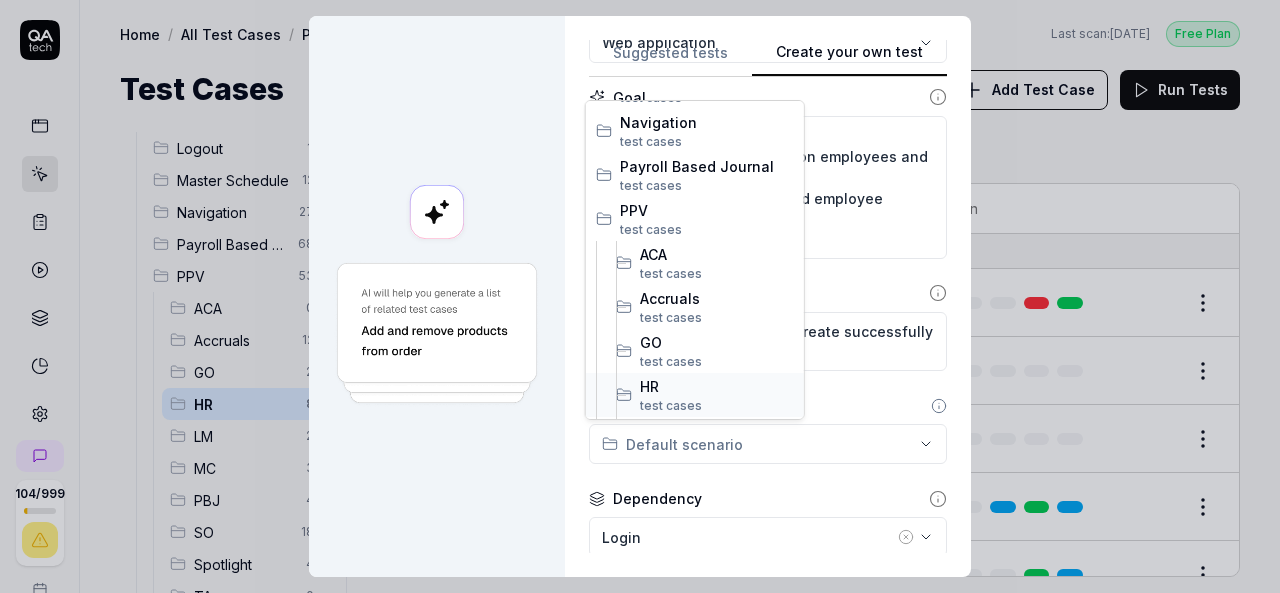 click on "HR" at bounding box center [717, 386] 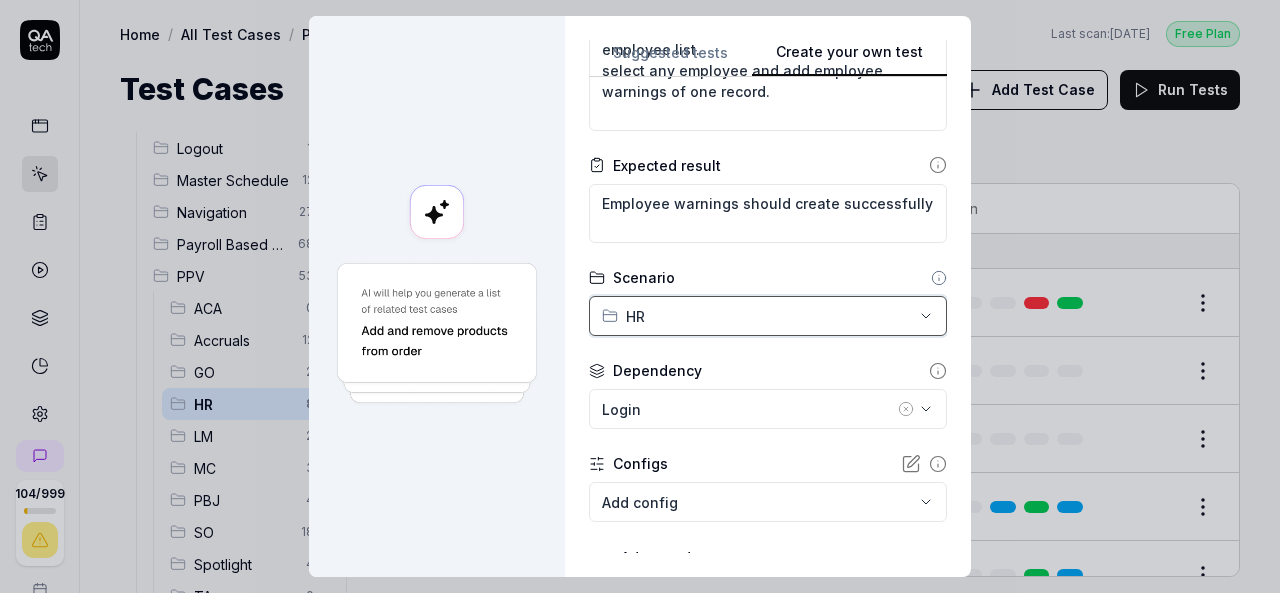 scroll, scrollTop: 400, scrollLeft: 0, axis: vertical 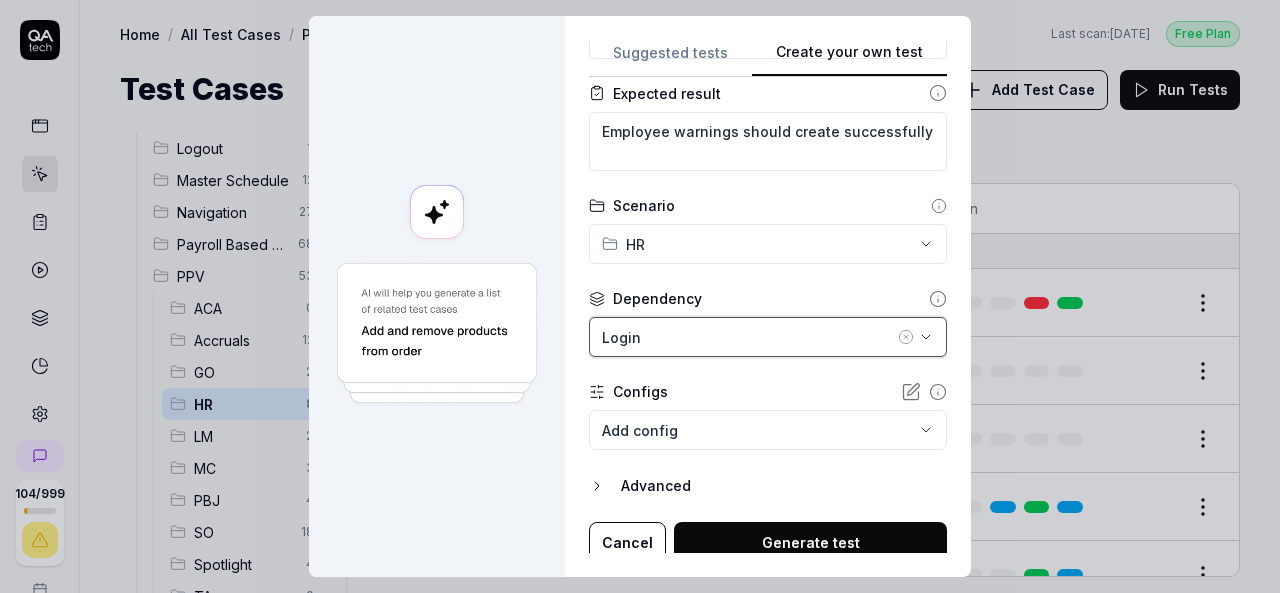 click on "Login" at bounding box center [748, 337] 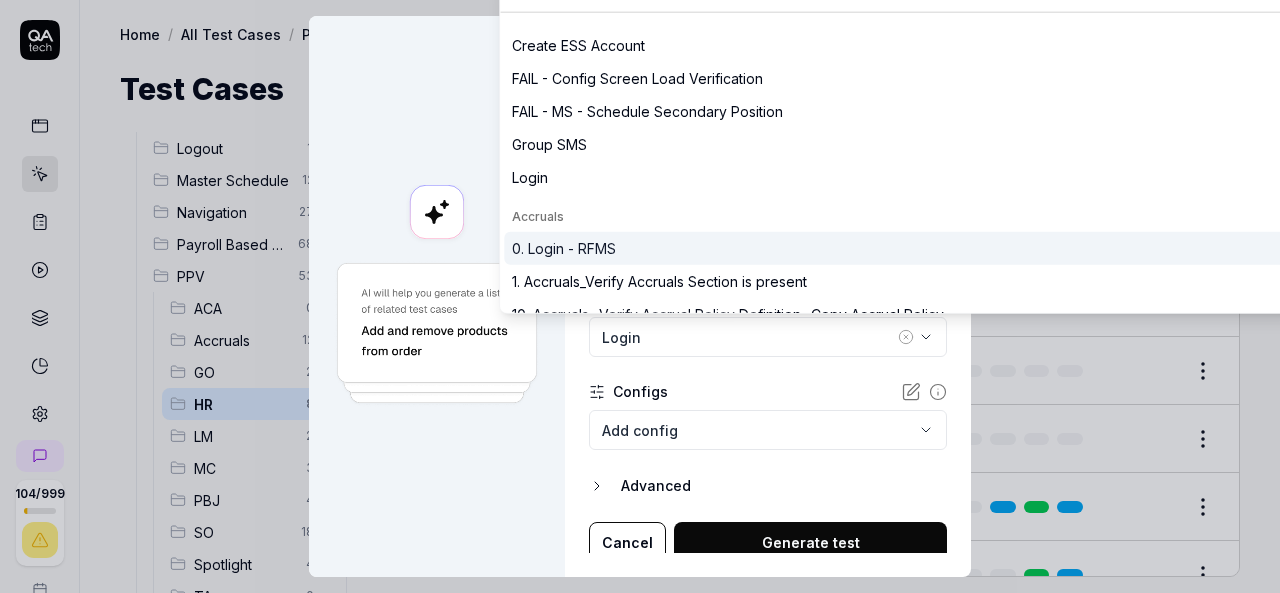 click on "0. Login - RFMS" at bounding box center [564, 248] 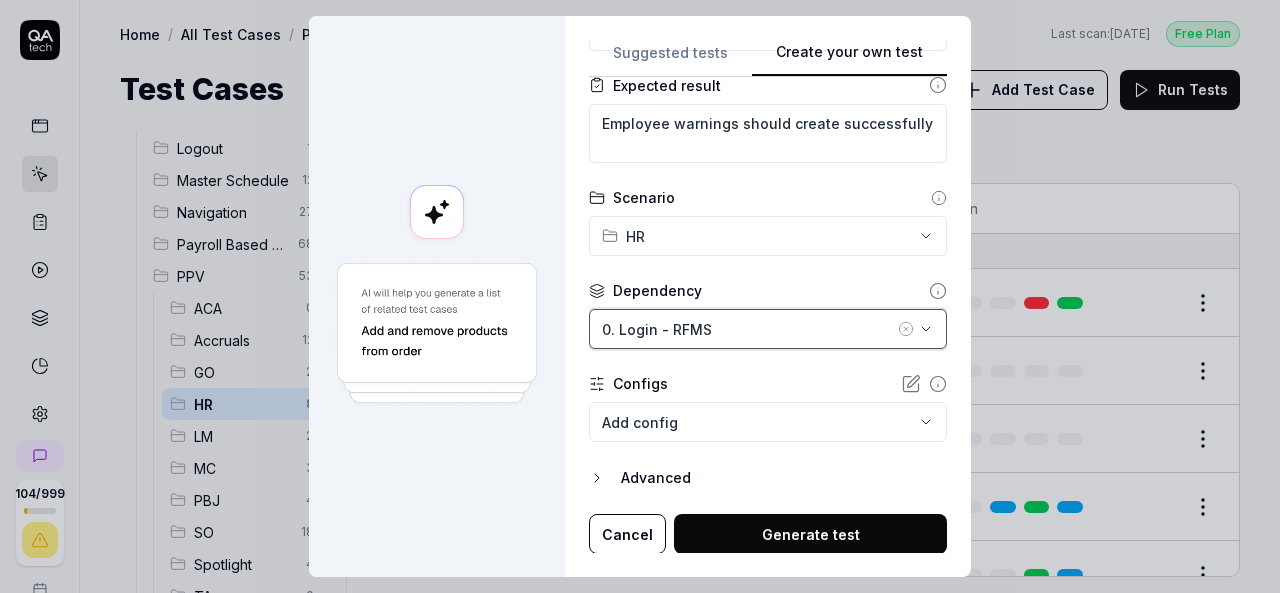 scroll, scrollTop: 408, scrollLeft: 0, axis: vertical 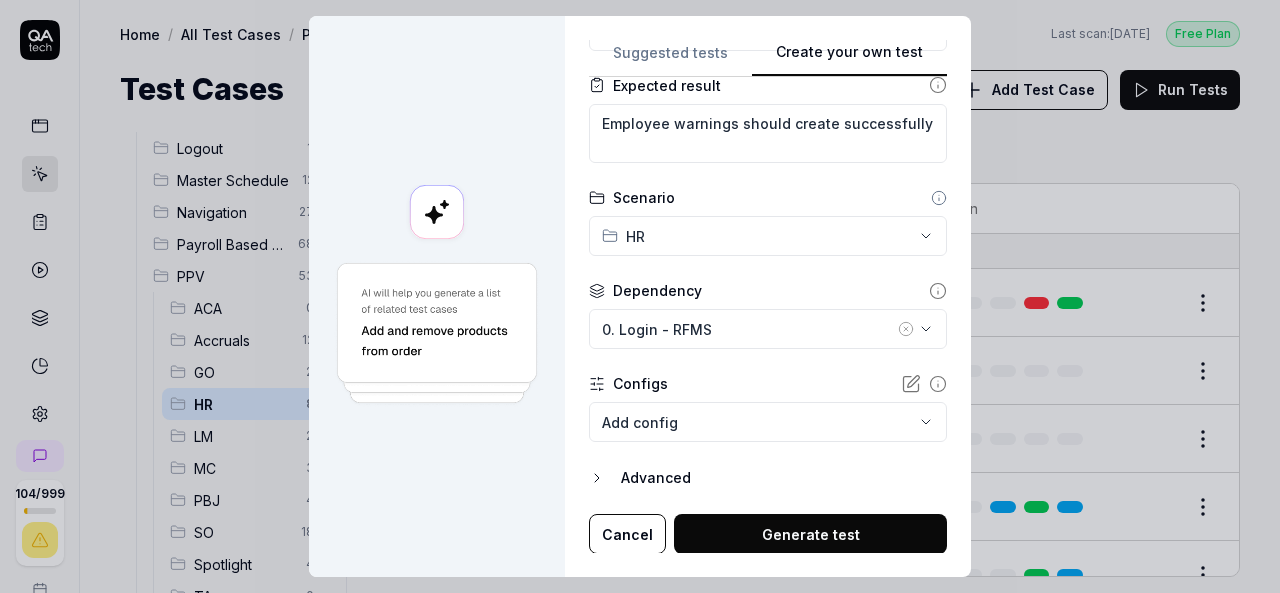 click on "Generate test" at bounding box center (810, 534) 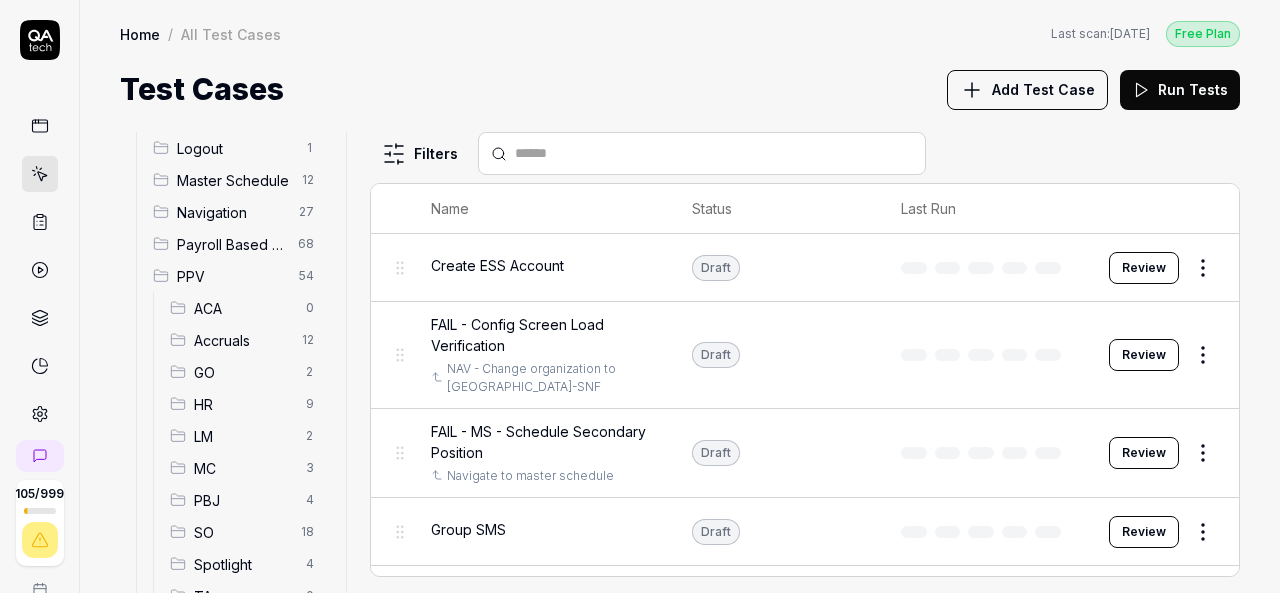 click on "HR" at bounding box center (244, 404) 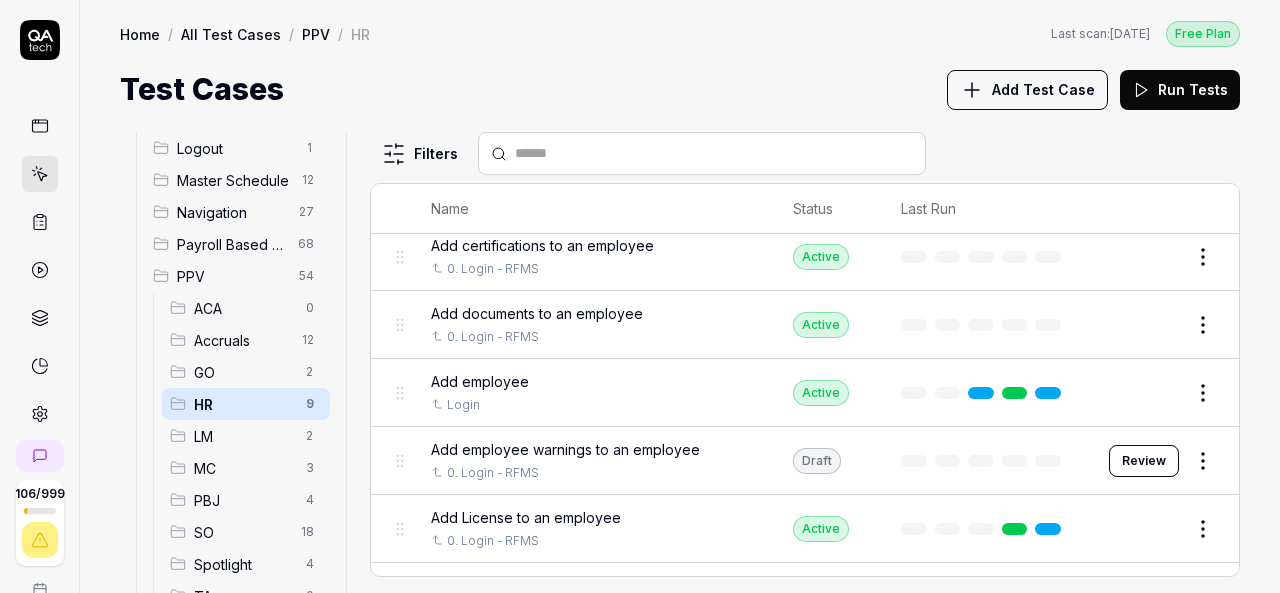 scroll, scrollTop: 297, scrollLeft: 0, axis: vertical 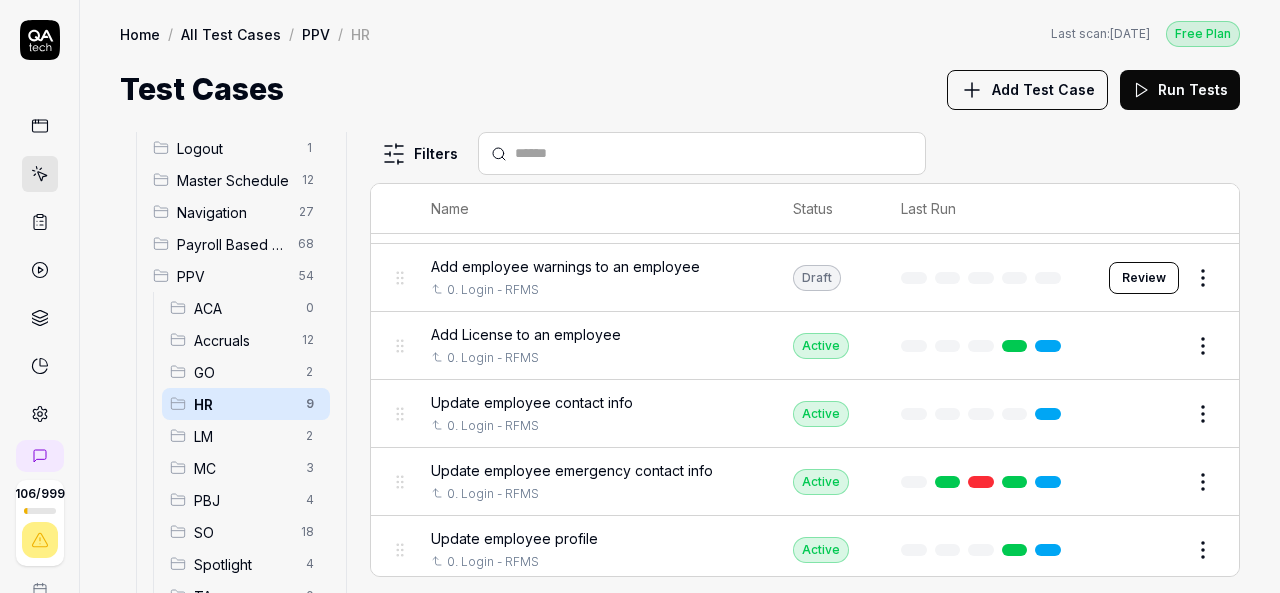 click on "Add employee warnings to an employee" at bounding box center [565, 266] 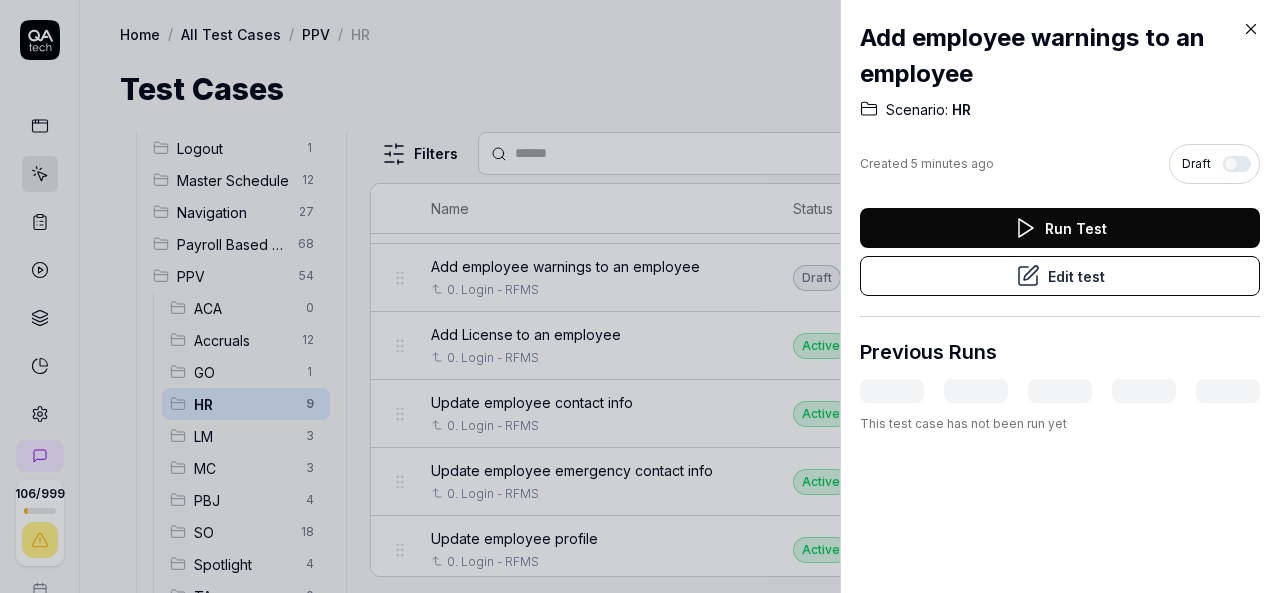 click at bounding box center [640, 296] 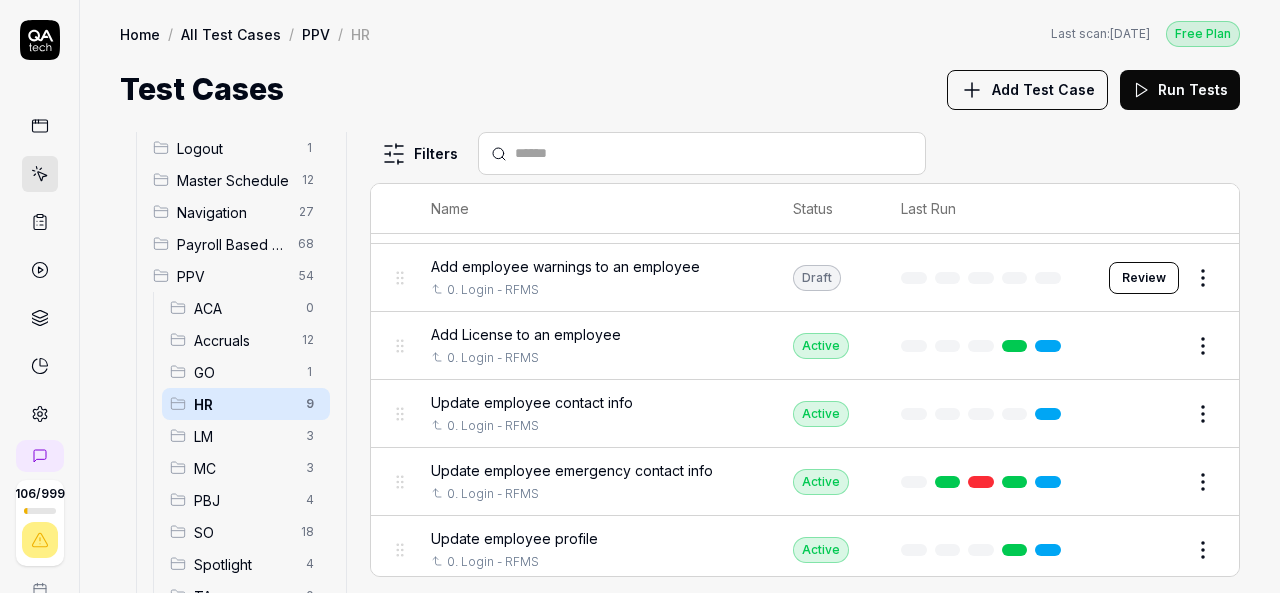 click on "Review" at bounding box center (1144, 278) 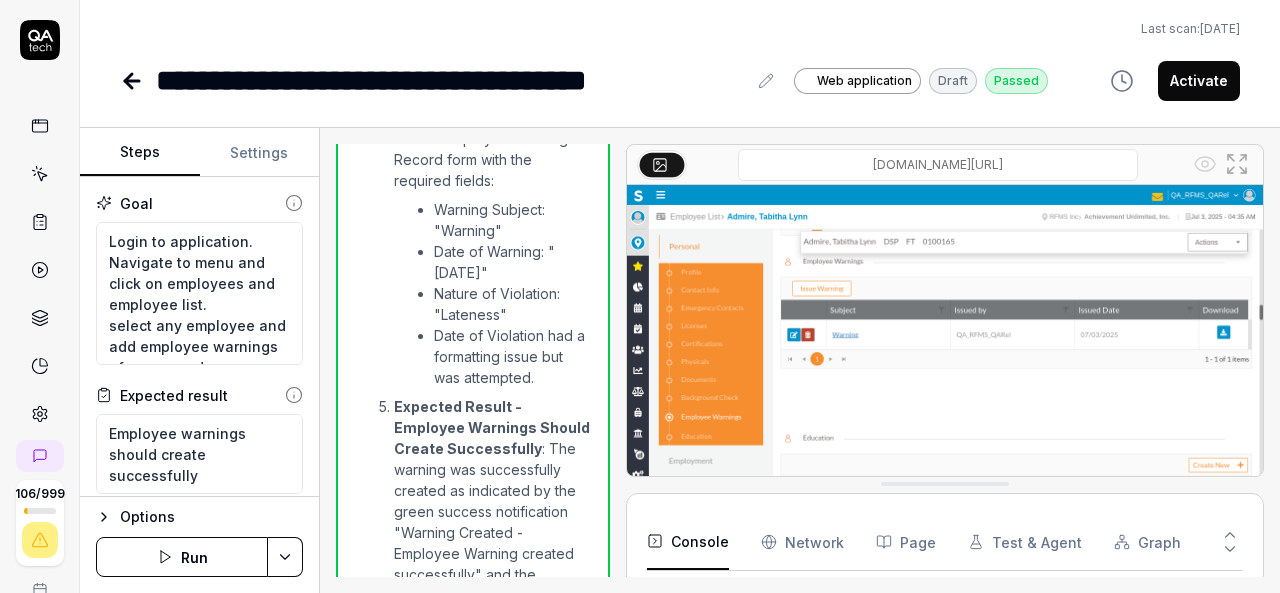 scroll, scrollTop: 2373, scrollLeft: 0, axis: vertical 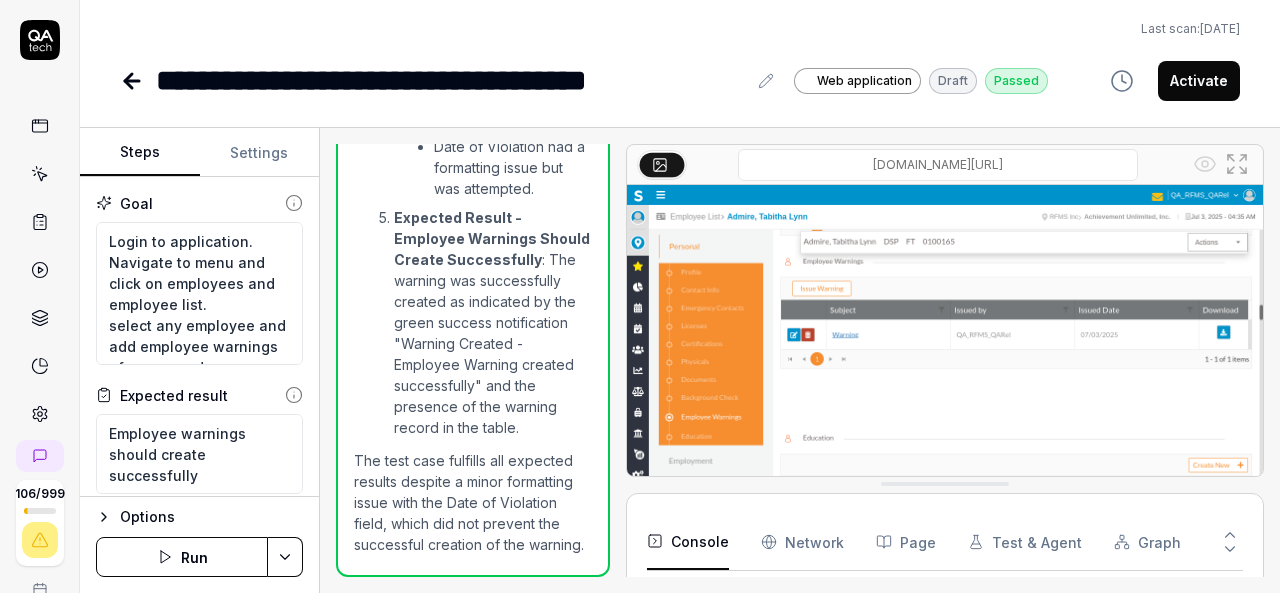 click on "Activate" at bounding box center [1199, 81] 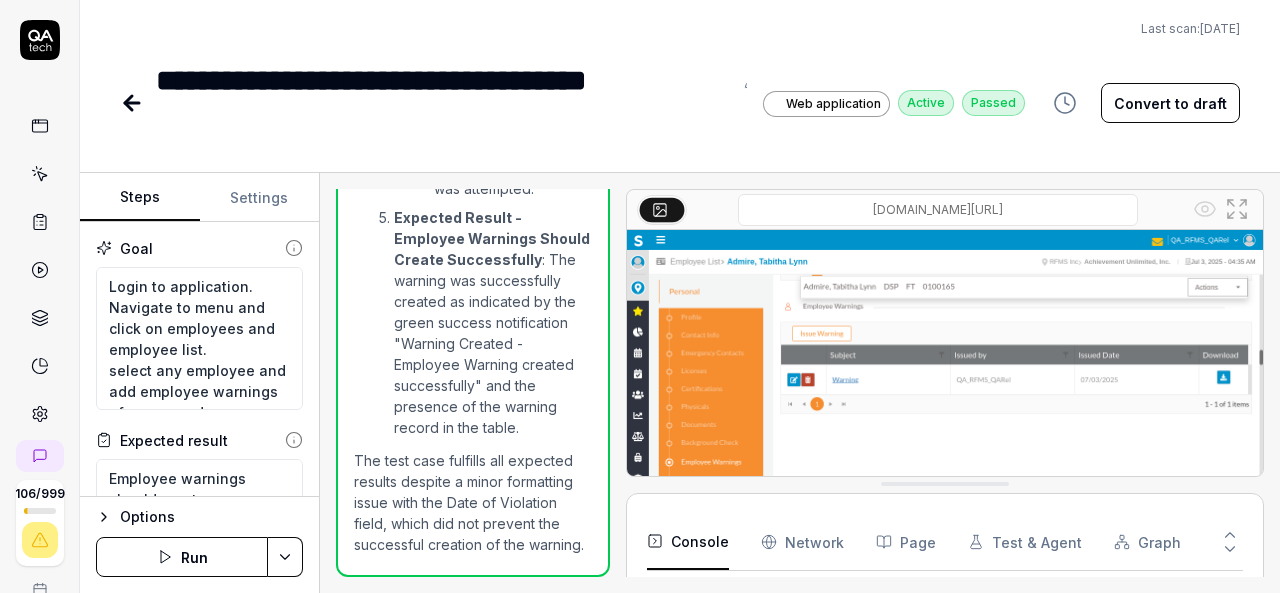 click 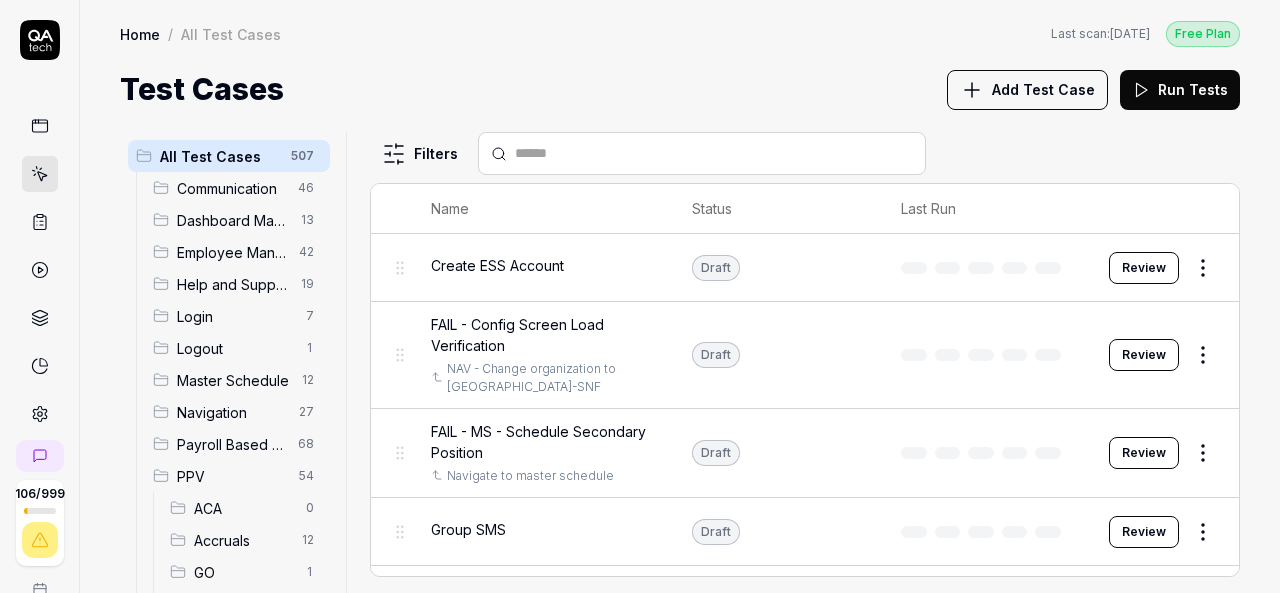 scroll, scrollTop: 100, scrollLeft: 0, axis: vertical 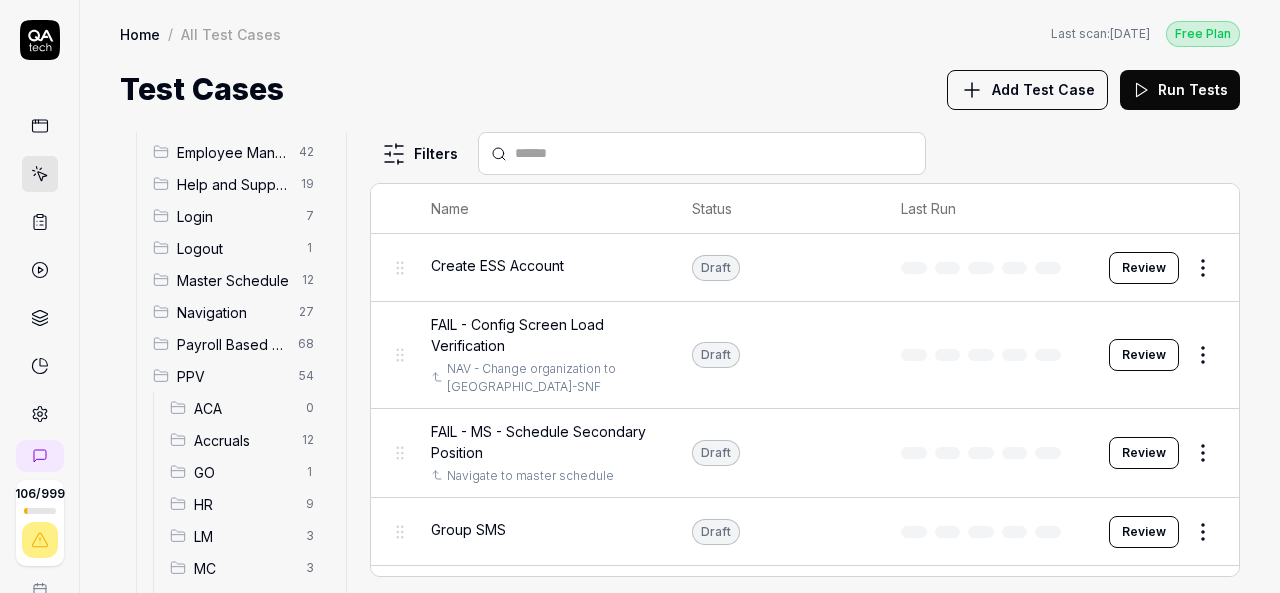 click on "HR" at bounding box center (244, 504) 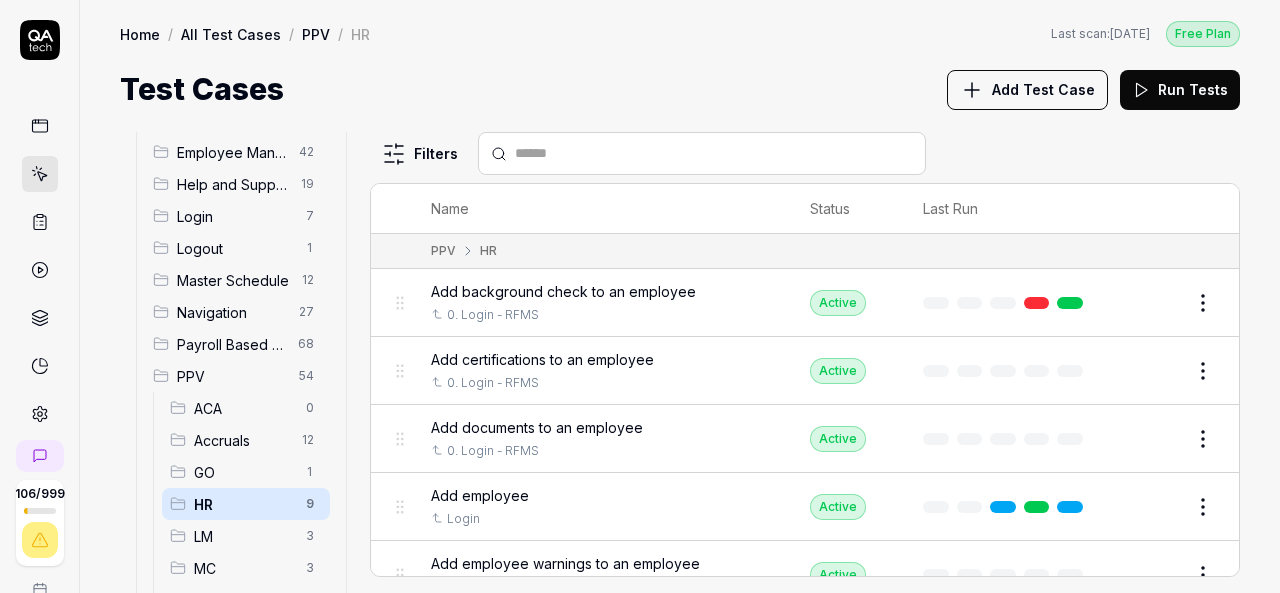 click on "Add Test Case" at bounding box center [1043, 89] 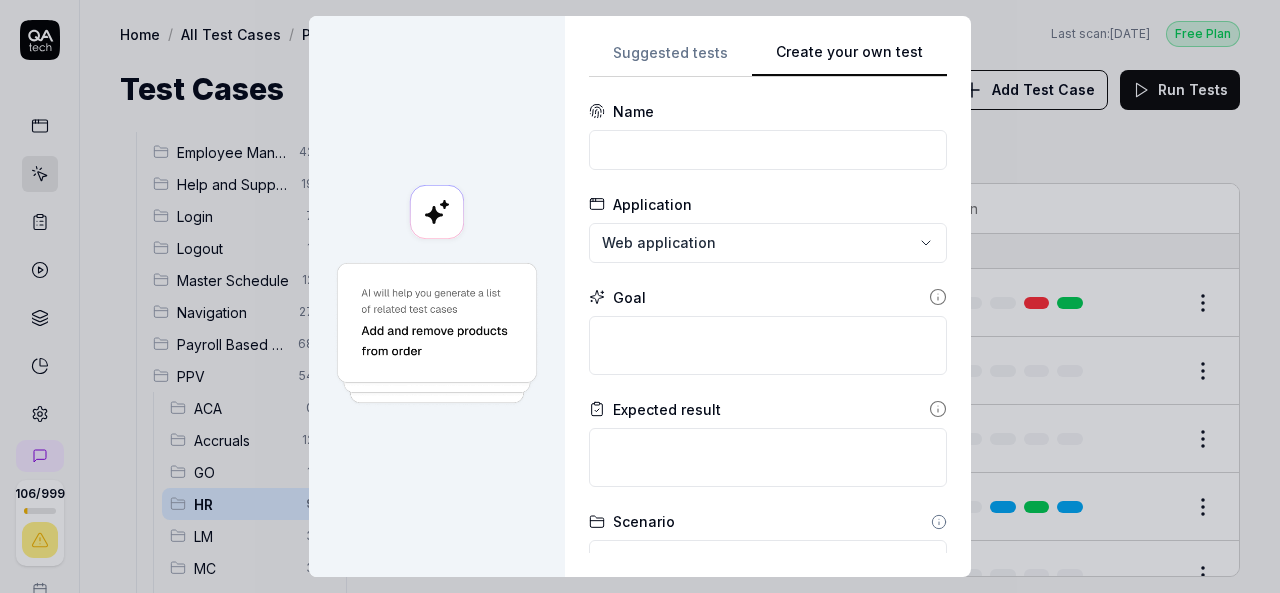 click on "**********" at bounding box center [768, 296] 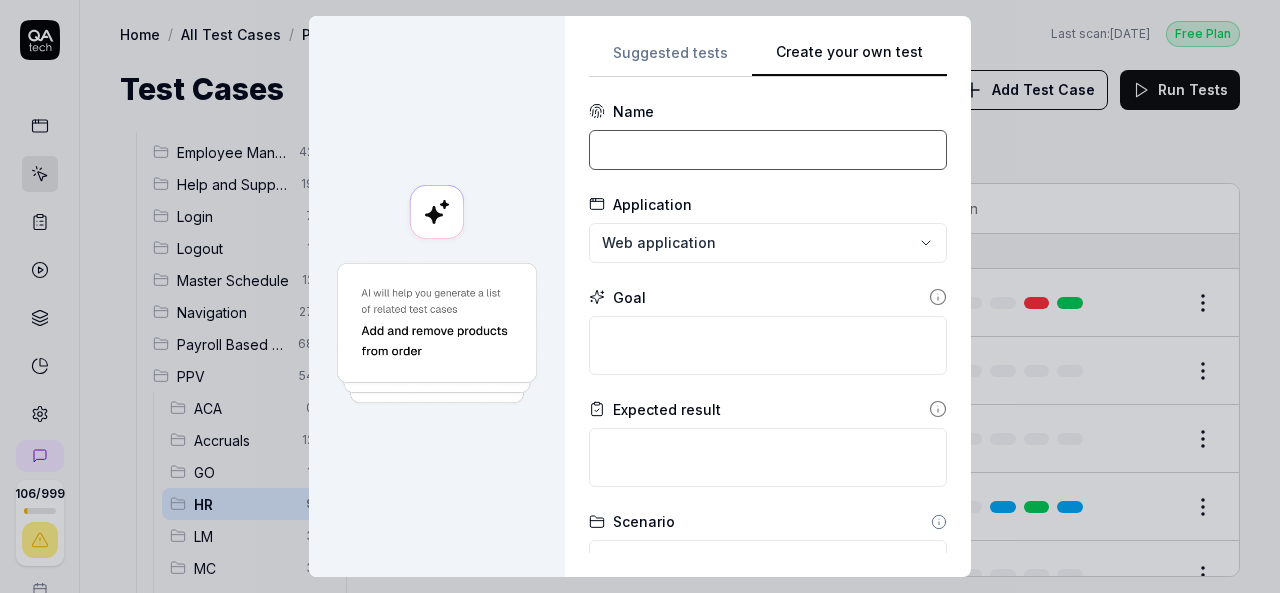 click at bounding box center [768, 150] 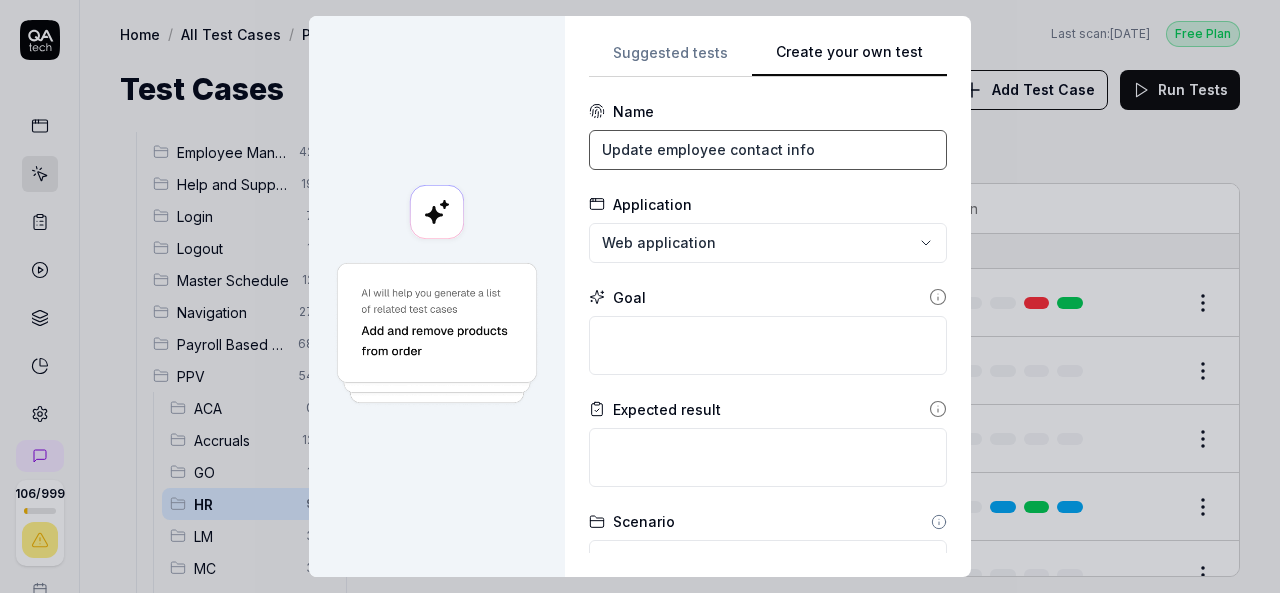 drag, startPoint x: 810, startPoint y: 151, endPoint x: 648, endPoint y: 169, distance: 162.99693 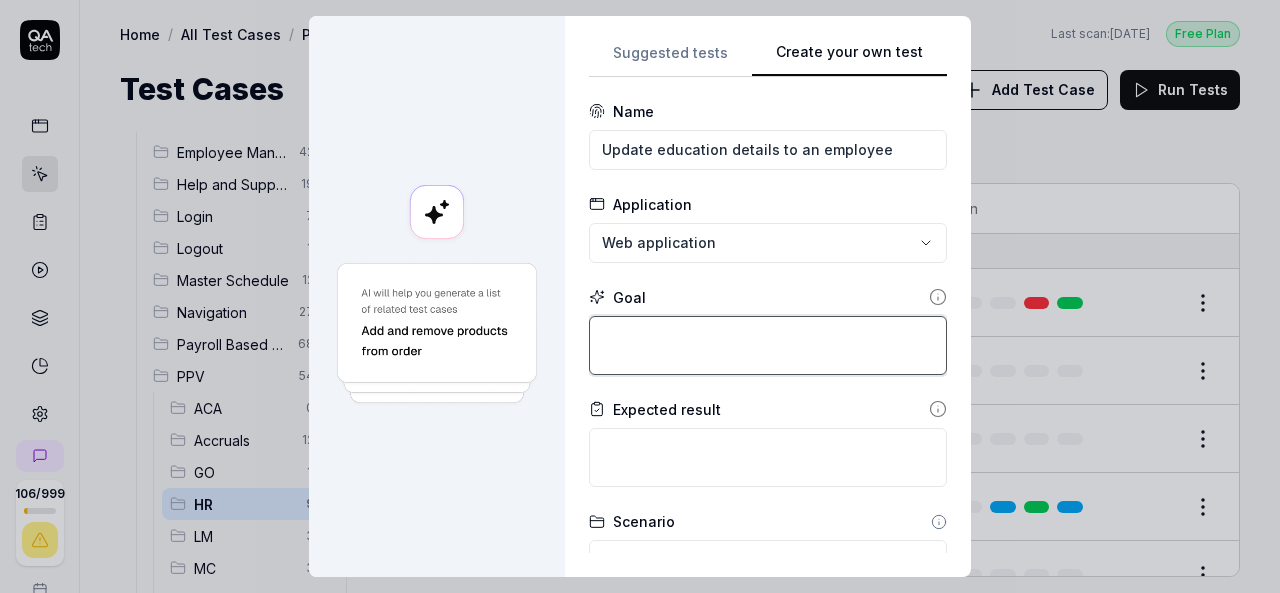 click at bounding box center [768, 345] 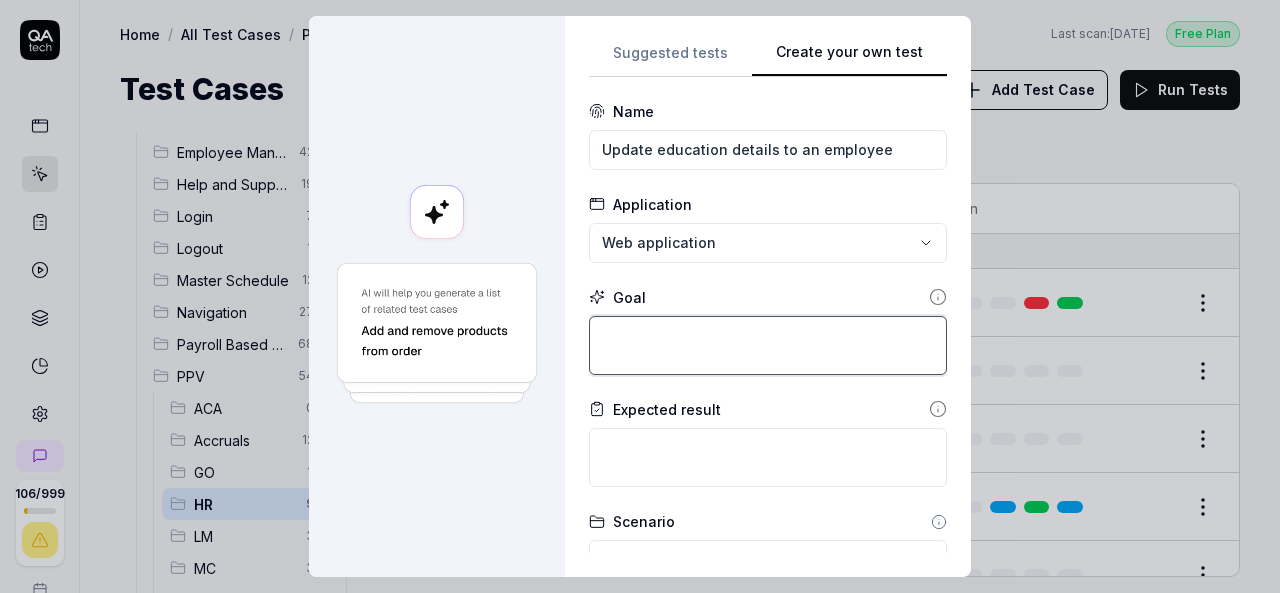 paste on "Login to application.
Navigate to menu and click on employees and employee list.
select any employee and add certifications by clicking create new option." 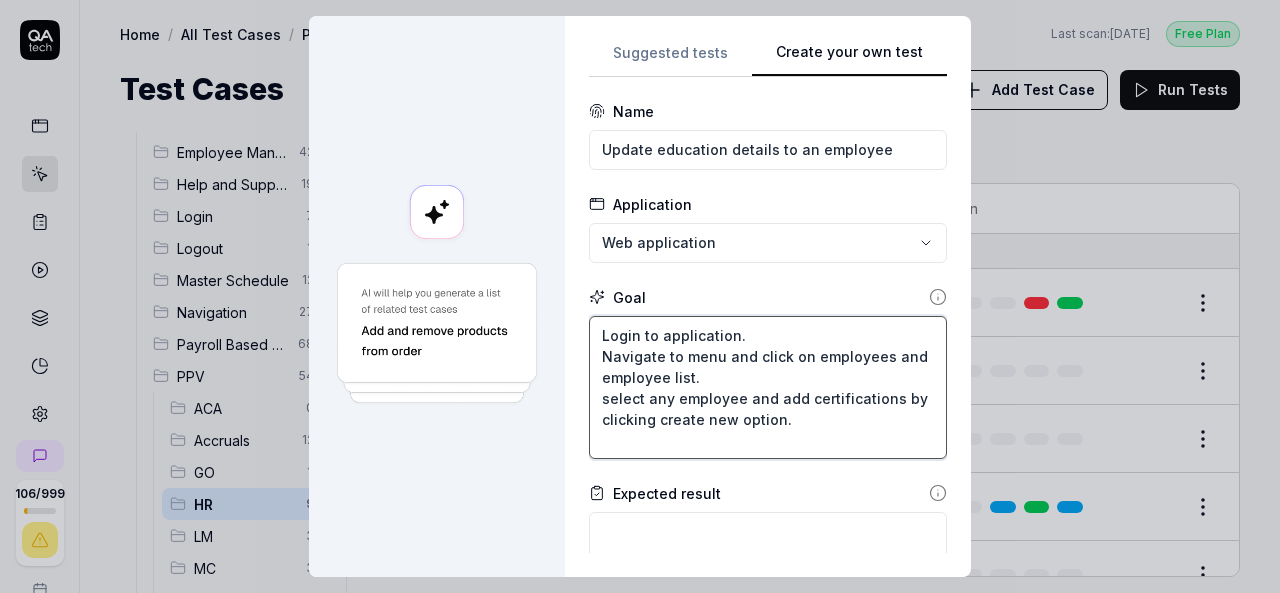click on "Login to application.
Navigate to menu and click on employees and employee list.
select any employee and add certifications by clicking create new option." at bounding box center (768, 387) 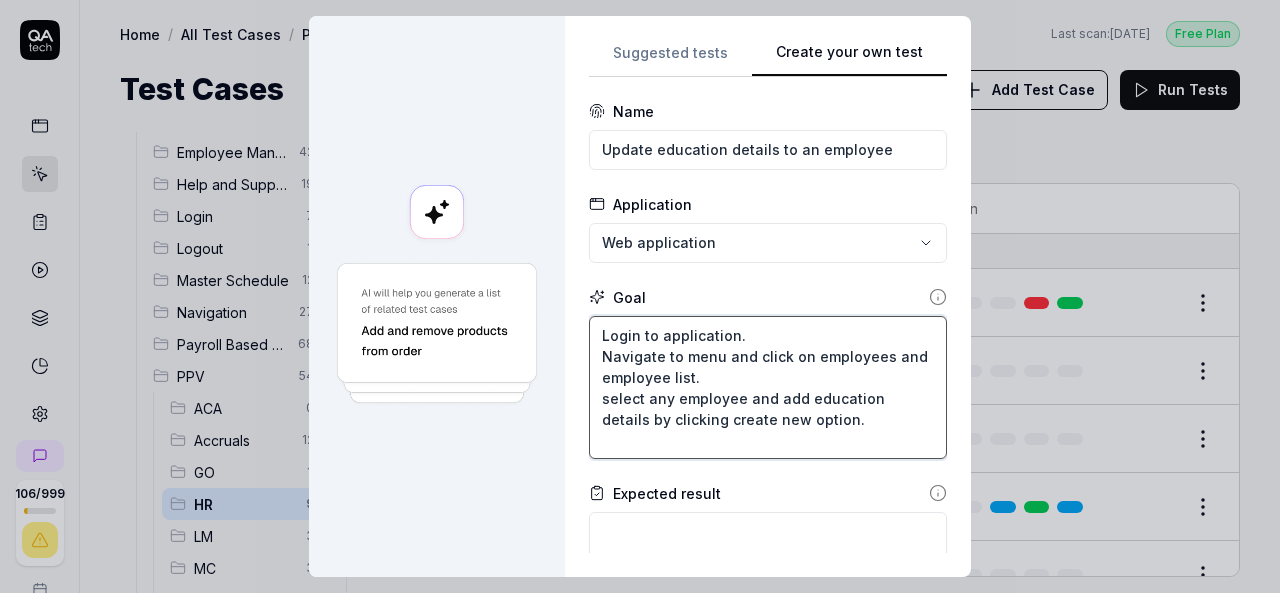 drag, startPoint x: 809, startPoint y: 423, endPoint x: 576, endPoint y: 419, distance: 233.03433 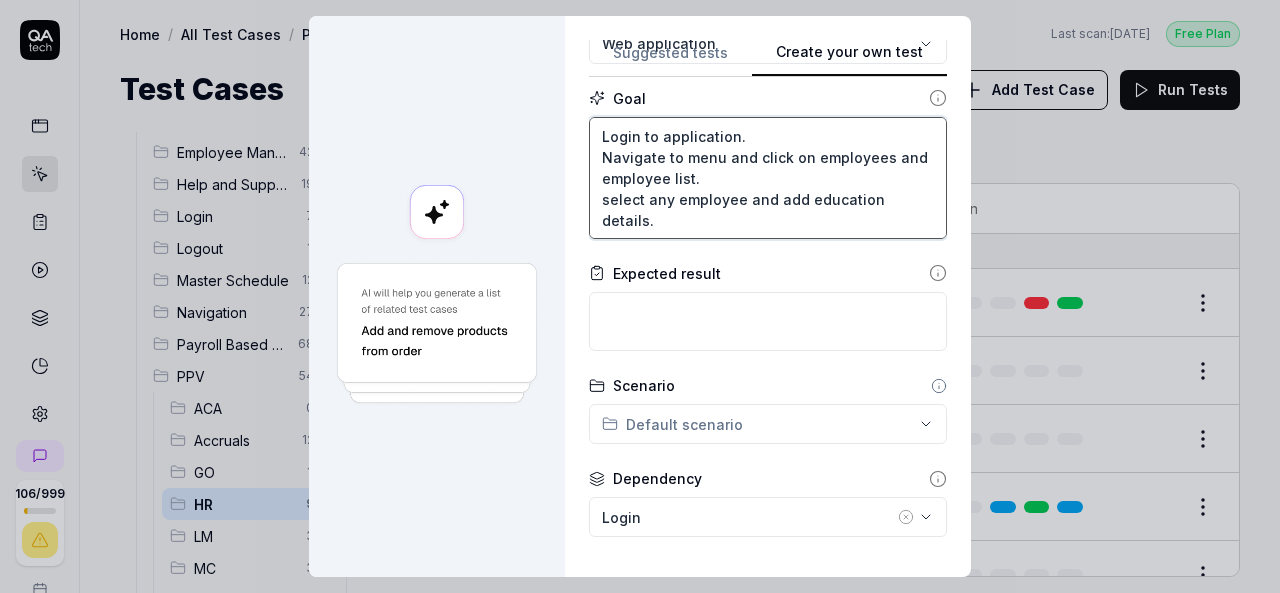 scroll, scrollTop: 200, scrollLeft: 0, axis: vertical 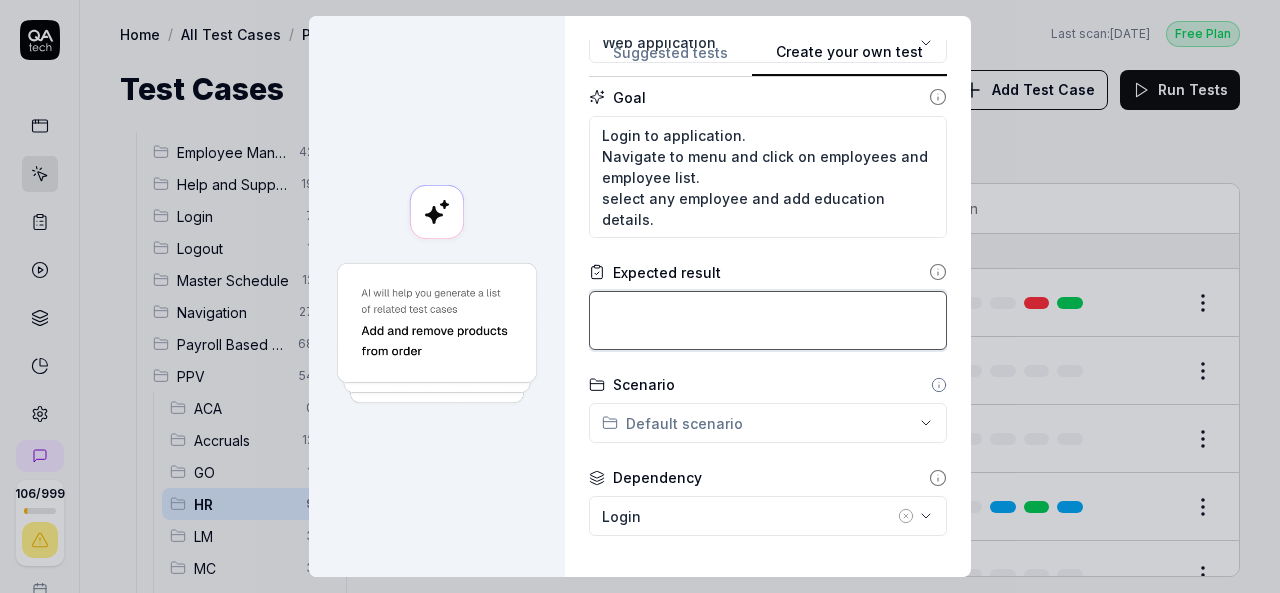 click at bounding box center [768, 320] 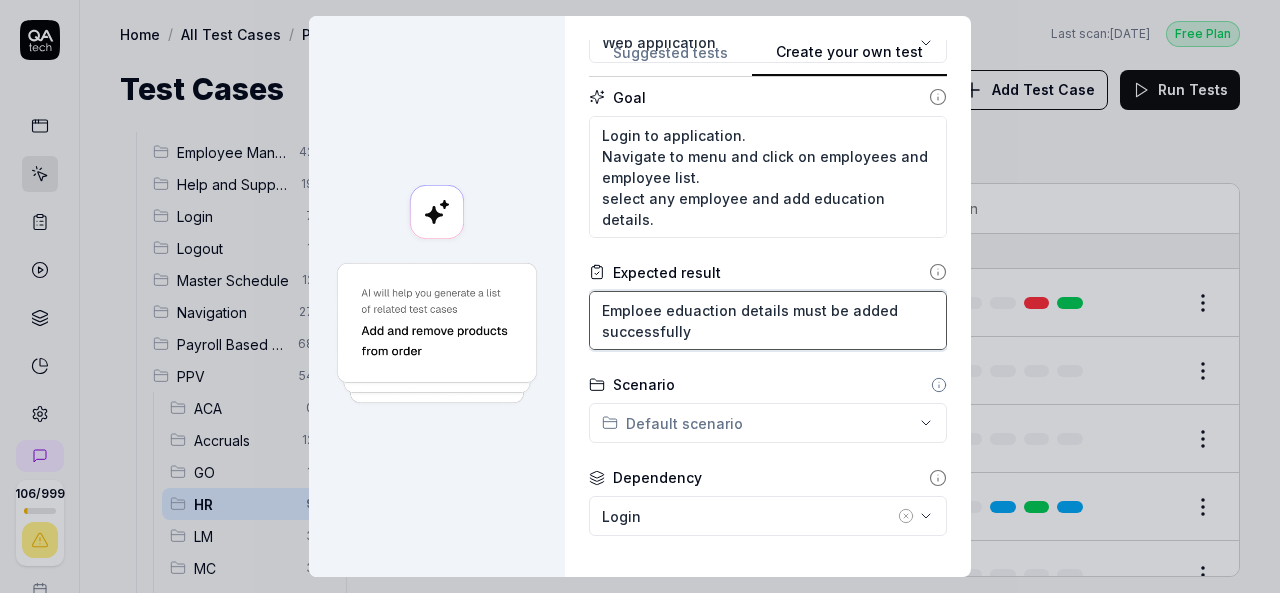 click on "Emploee eduaction details must be added successfully" at bounding box center (768, 320) 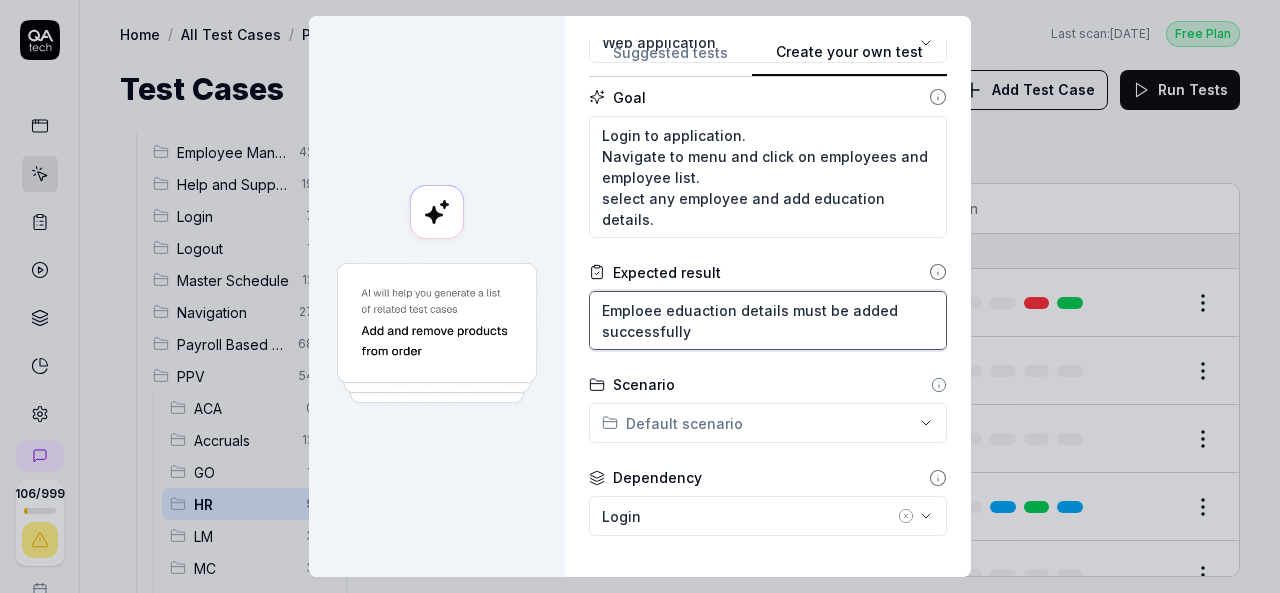 click on "Emploee eduaction details must be added successfully" at bounding box center [768, 320] 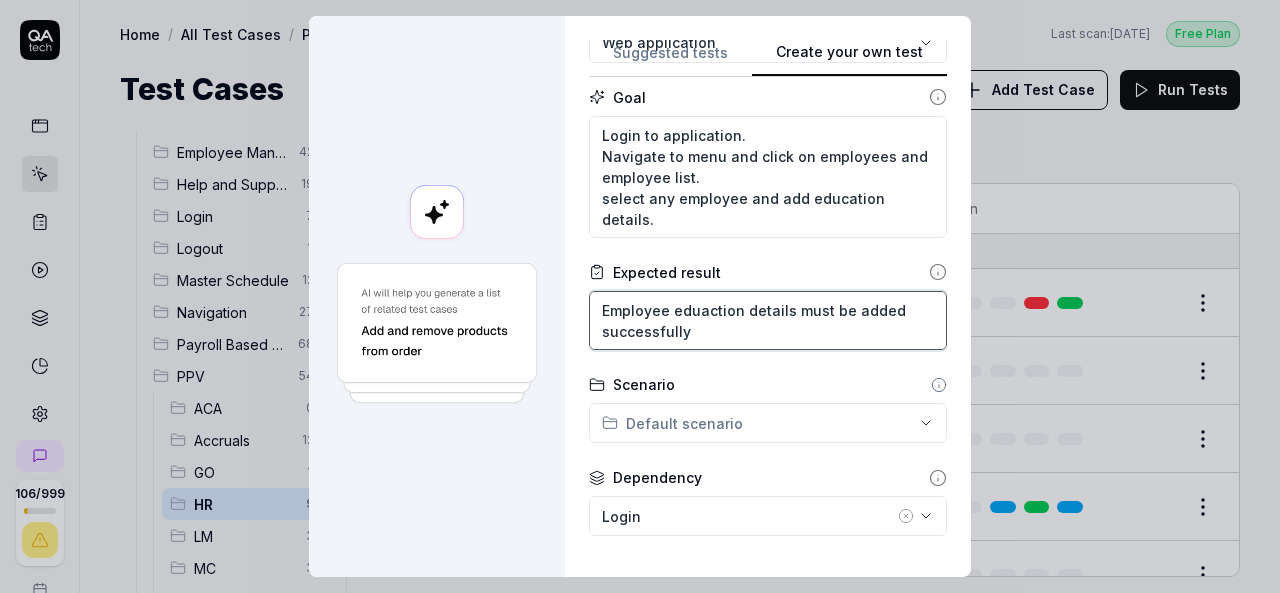 click on "Employee eduaction details must be added successfully" at bounding box center (768, 320) 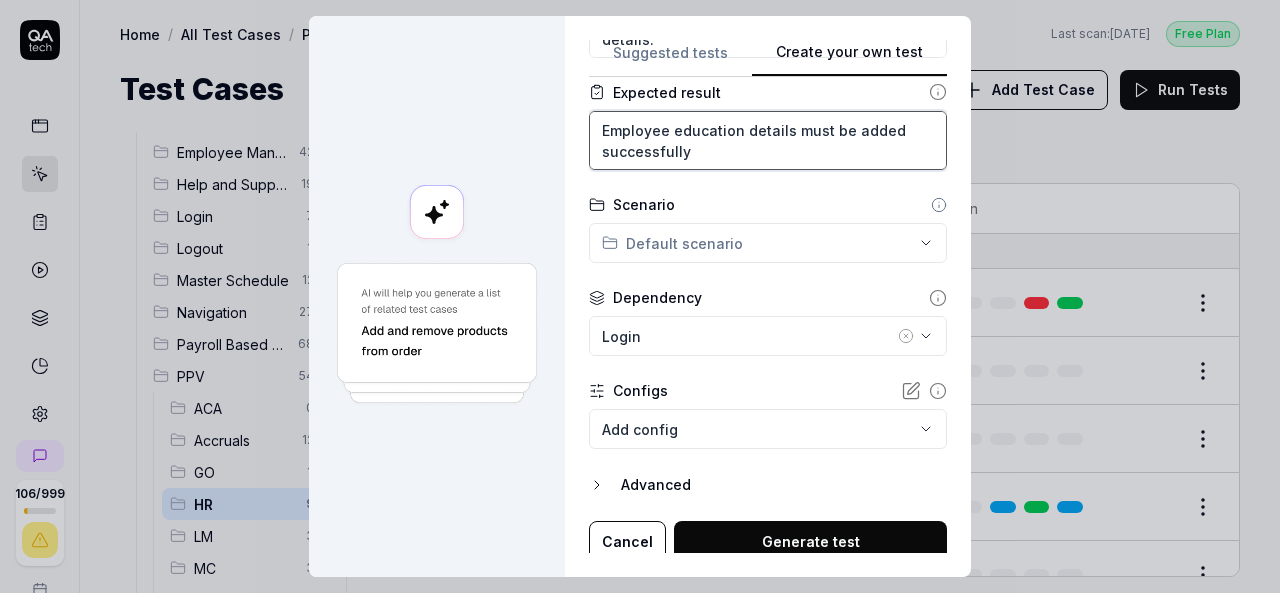 scroll, scrollTop: 387, scrollLeft: 0, axis: vertical 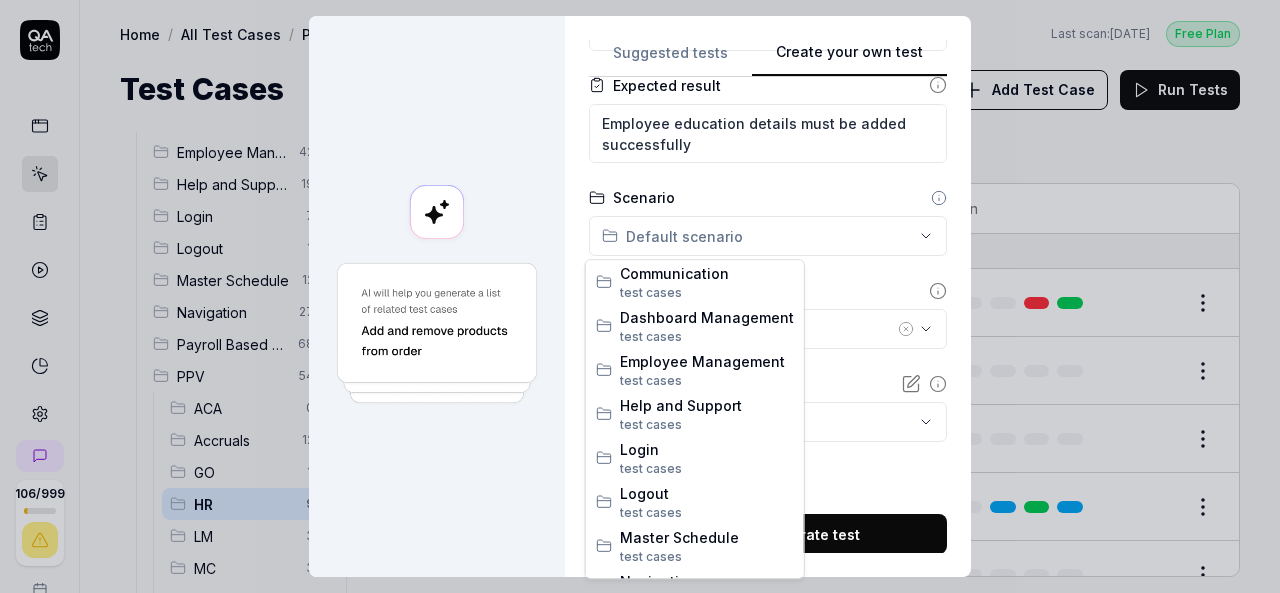 click on "**********" at bounding box center (640, 296) 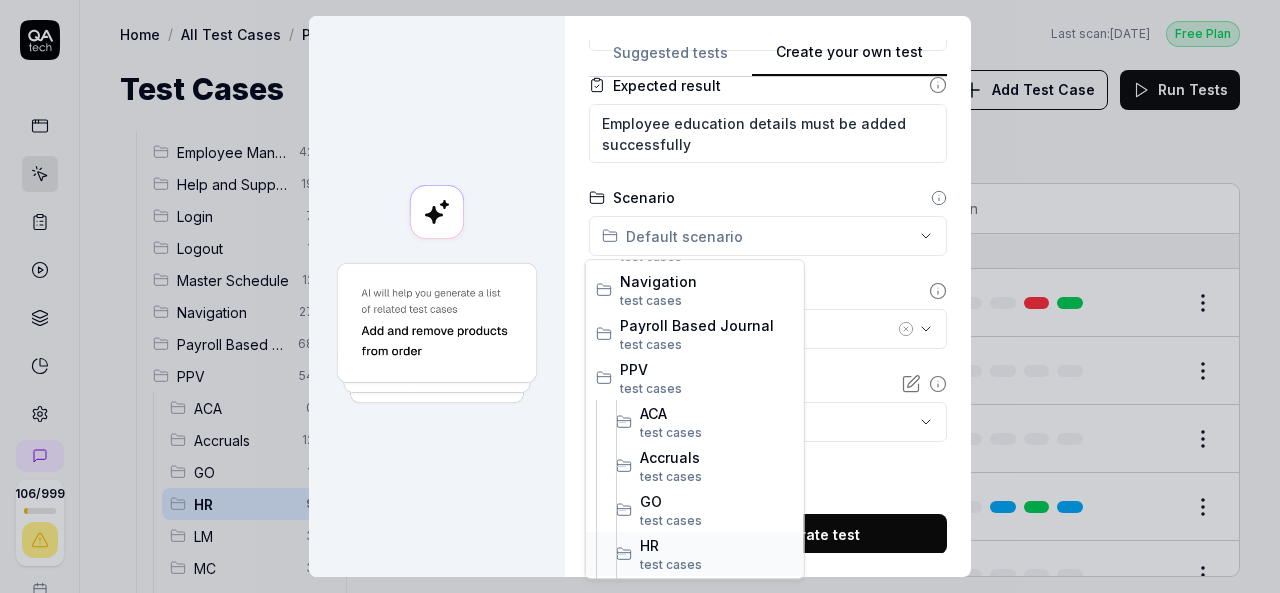 click on "HR" at bounding box center (717, 545) 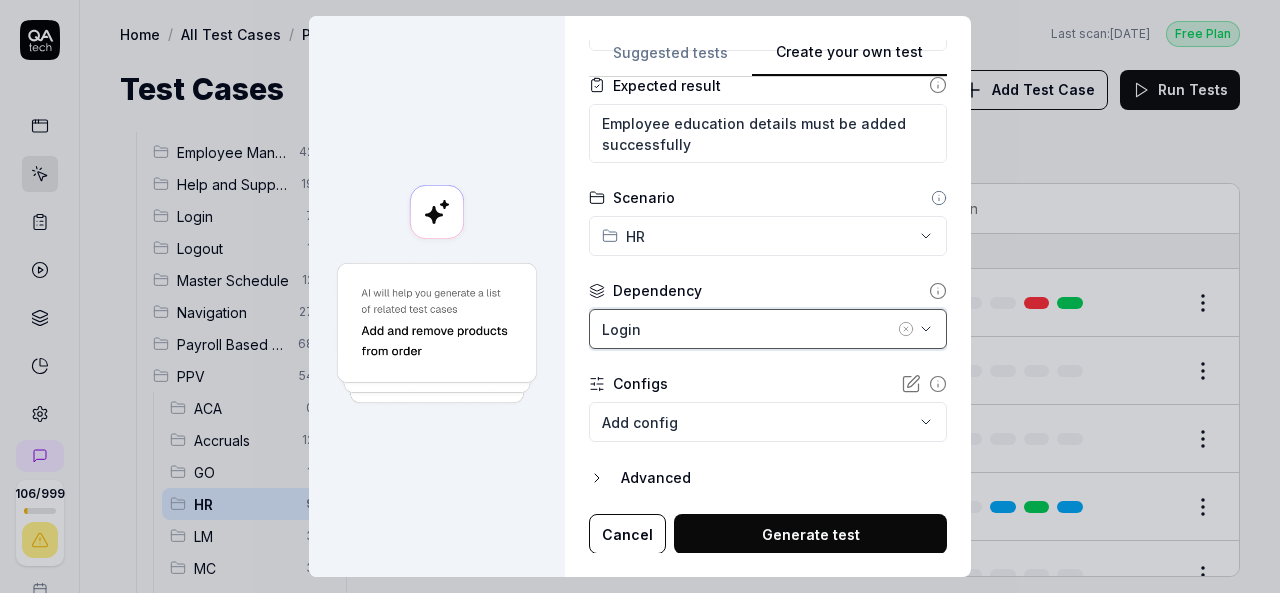 click 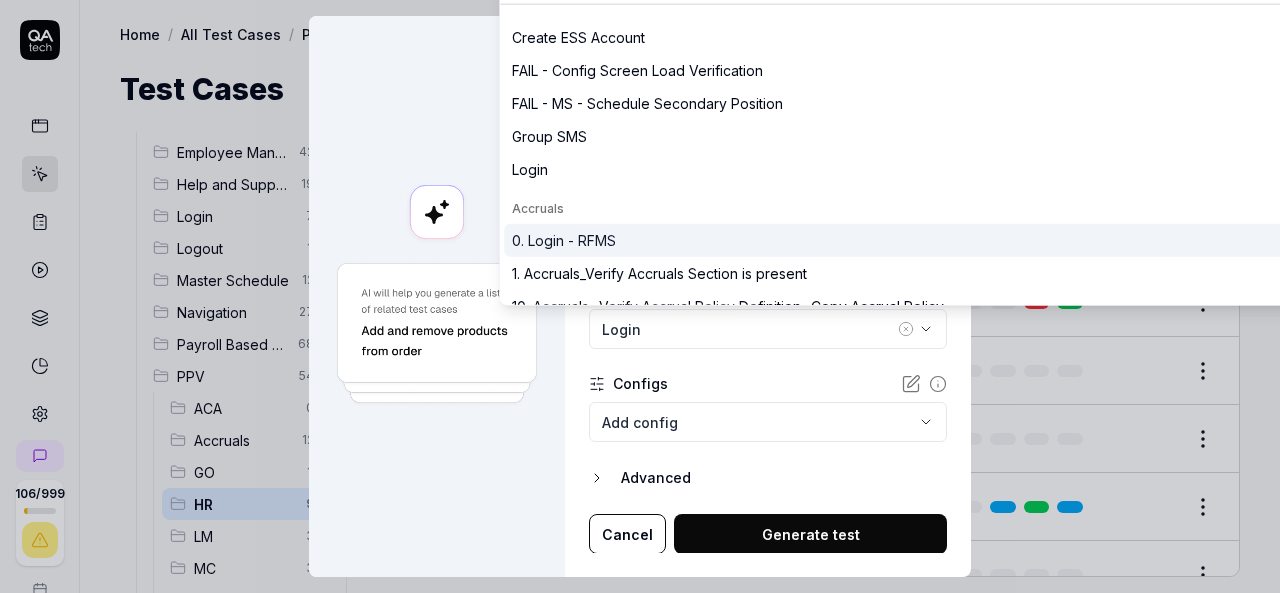 click on "0. Login - RFMS" at bounding box center (901, 240) 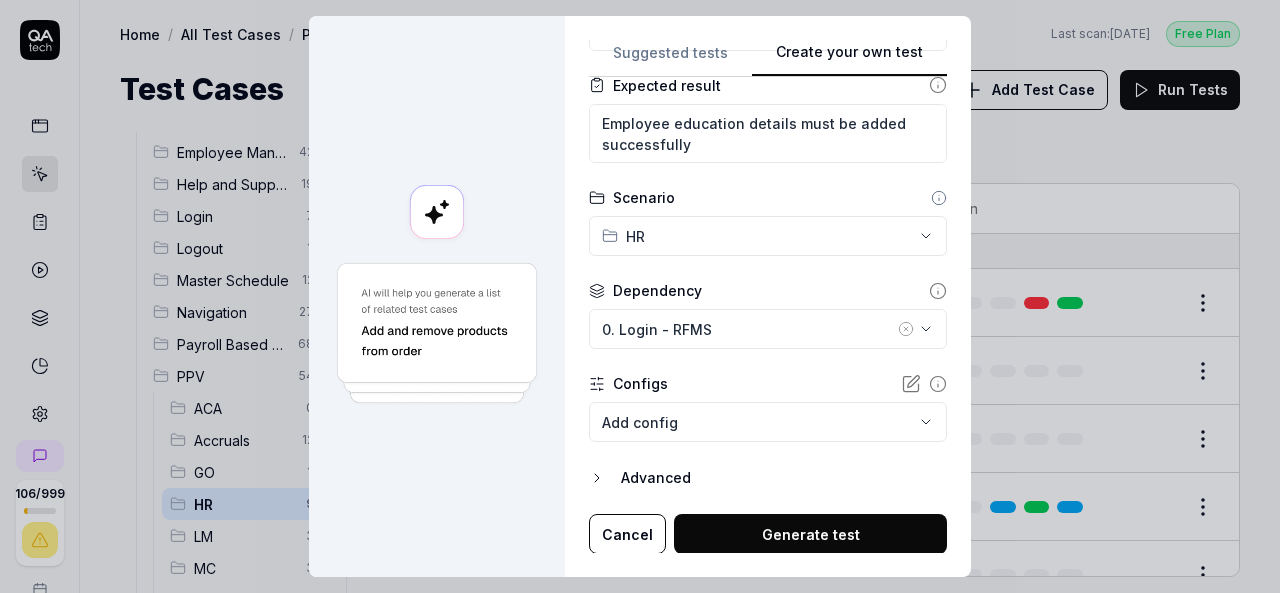 click on "Generate test" at bounding box center [810, 534] 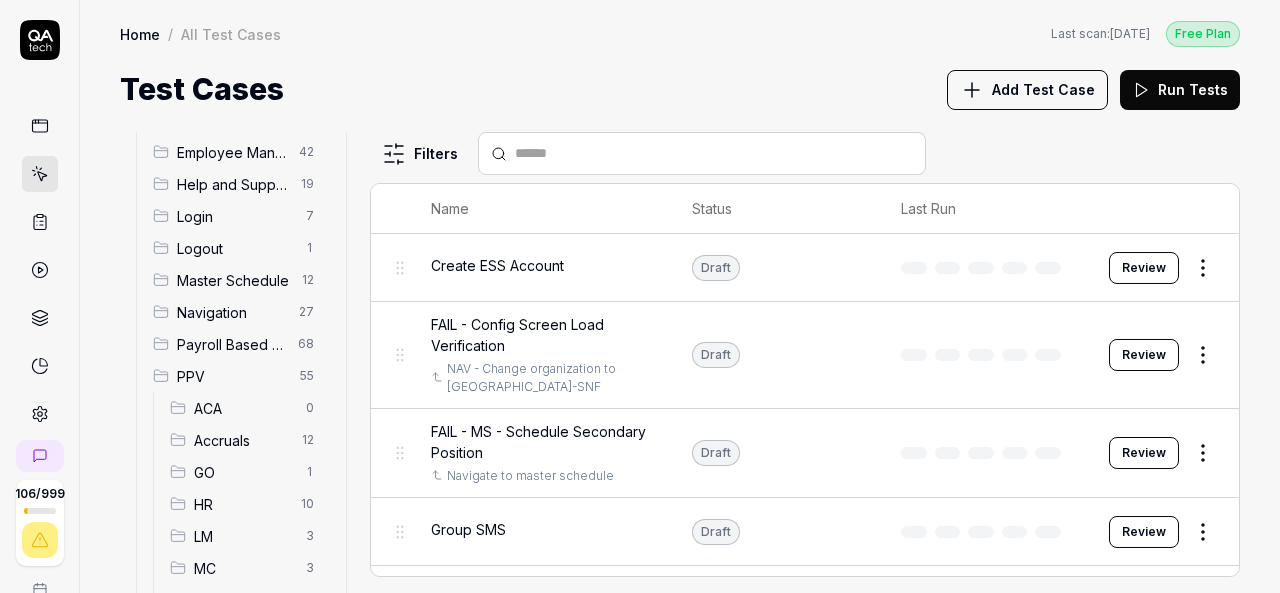 click on "ACA" at bounding box center (244, 408) 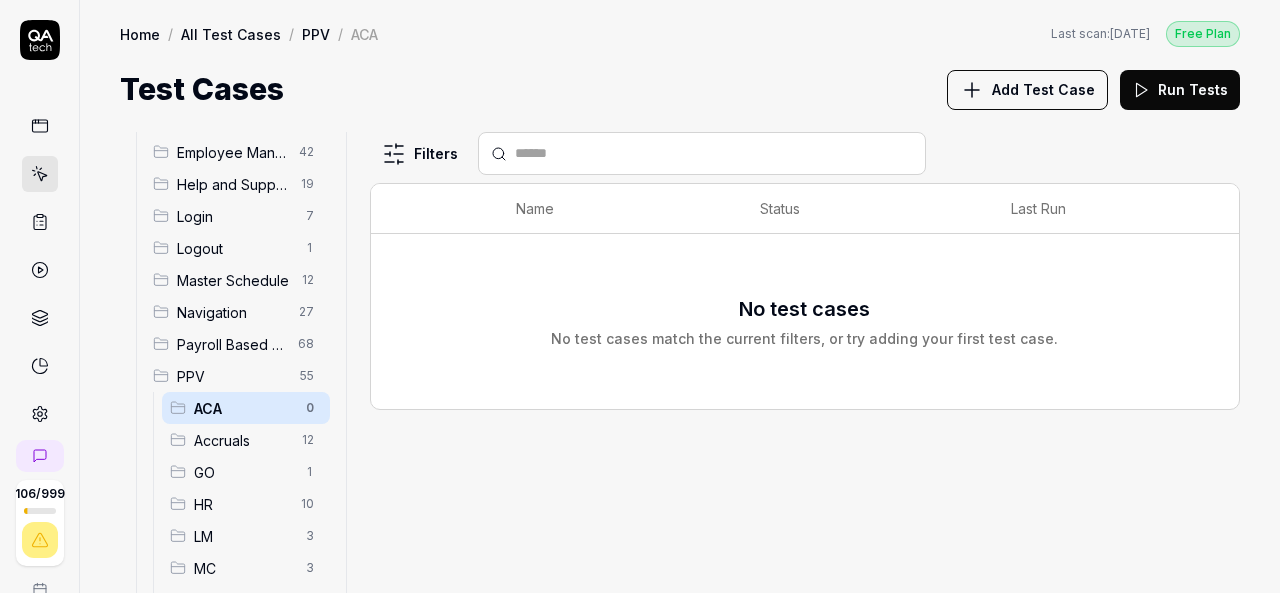 scroll, scrollTop: 200, scrollLeft: 0, axis: vertical 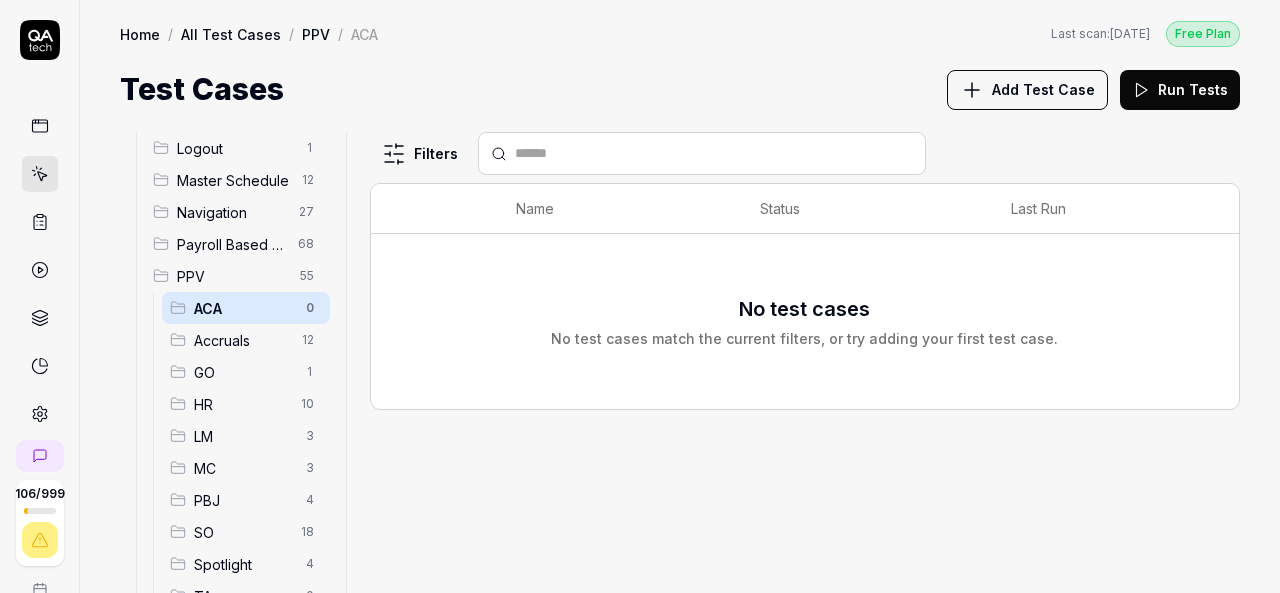click on "HR" at bounding box center [241, 404] 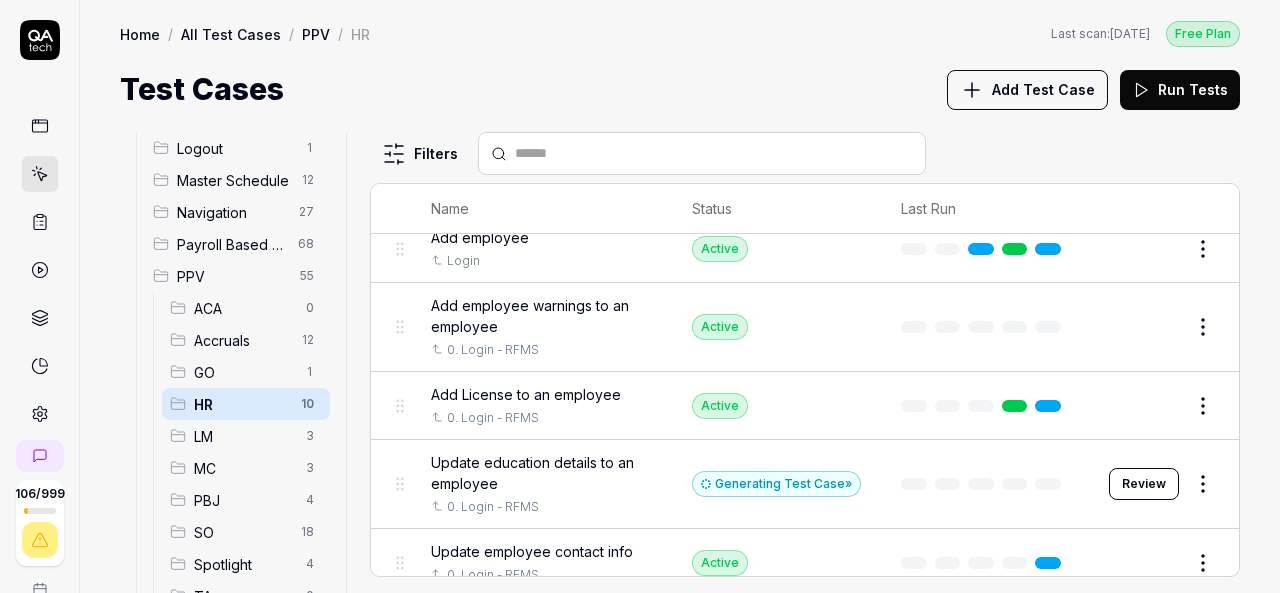 scroll, scrollTop: 400, scrollLeft: 0, axis: vertical 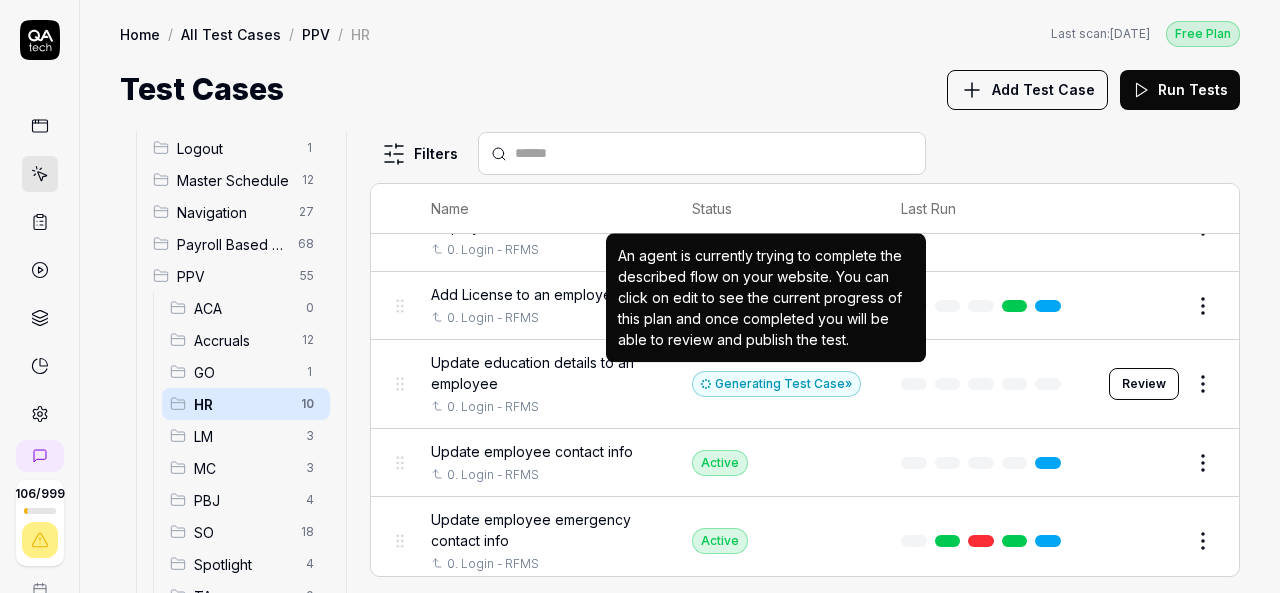 click on "Generating Test Case  »" at bounding box center [776, 384] 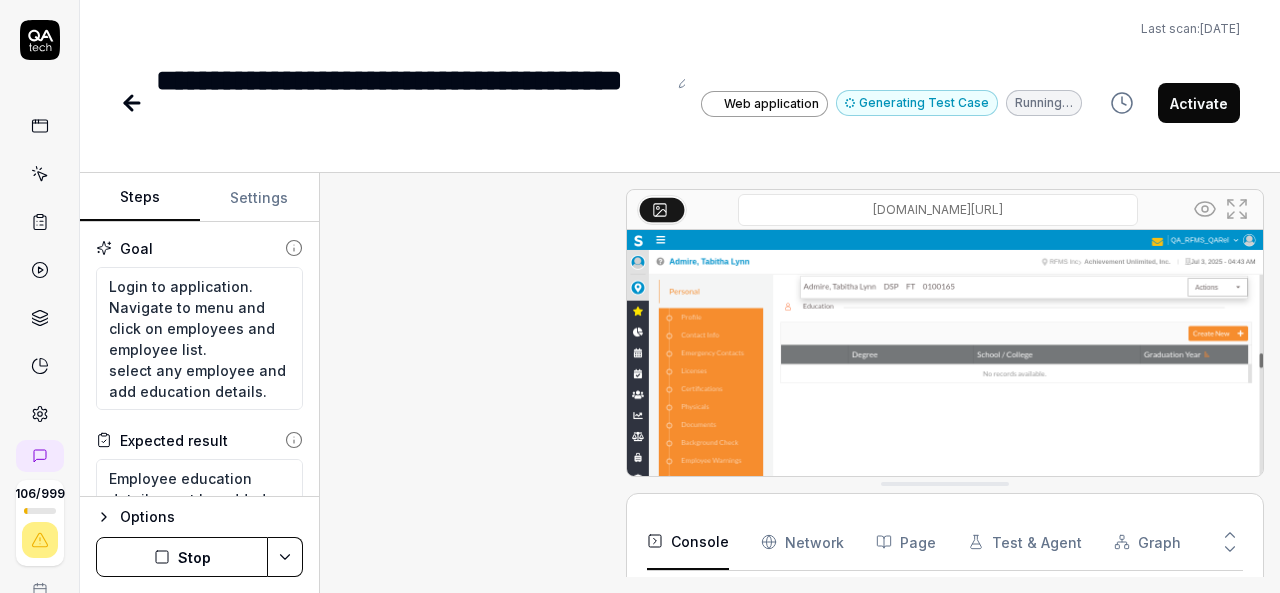 scroll, scrollTop: 1483, scrollLeft: 0, axis: vertical 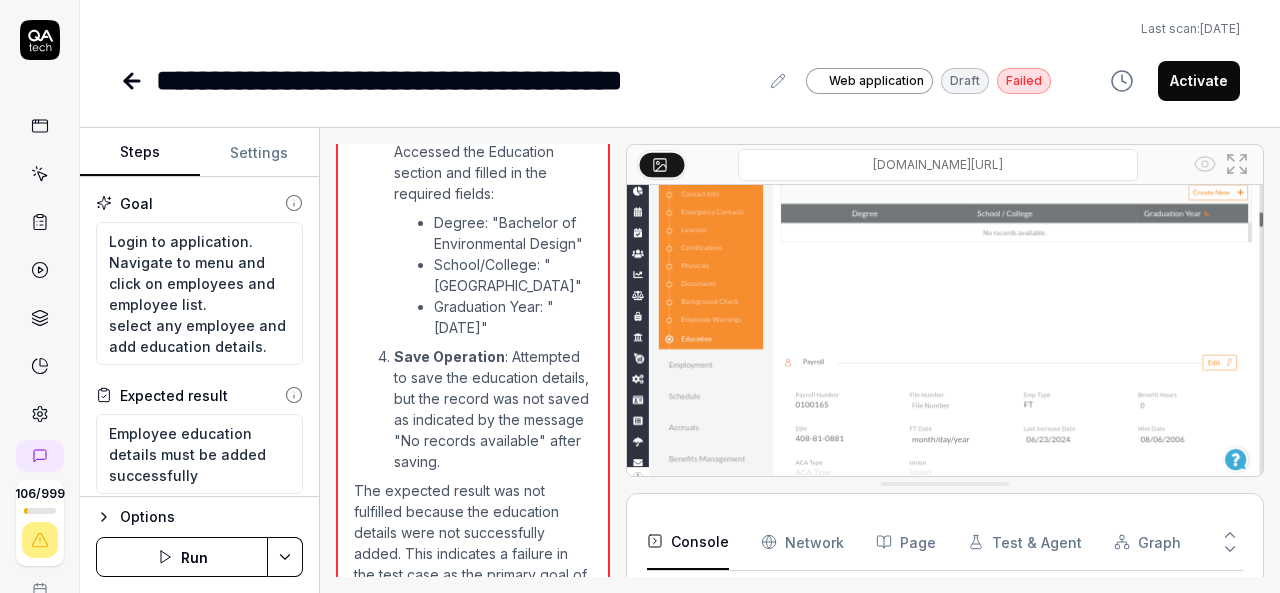 click at bounding box center (945, 288) 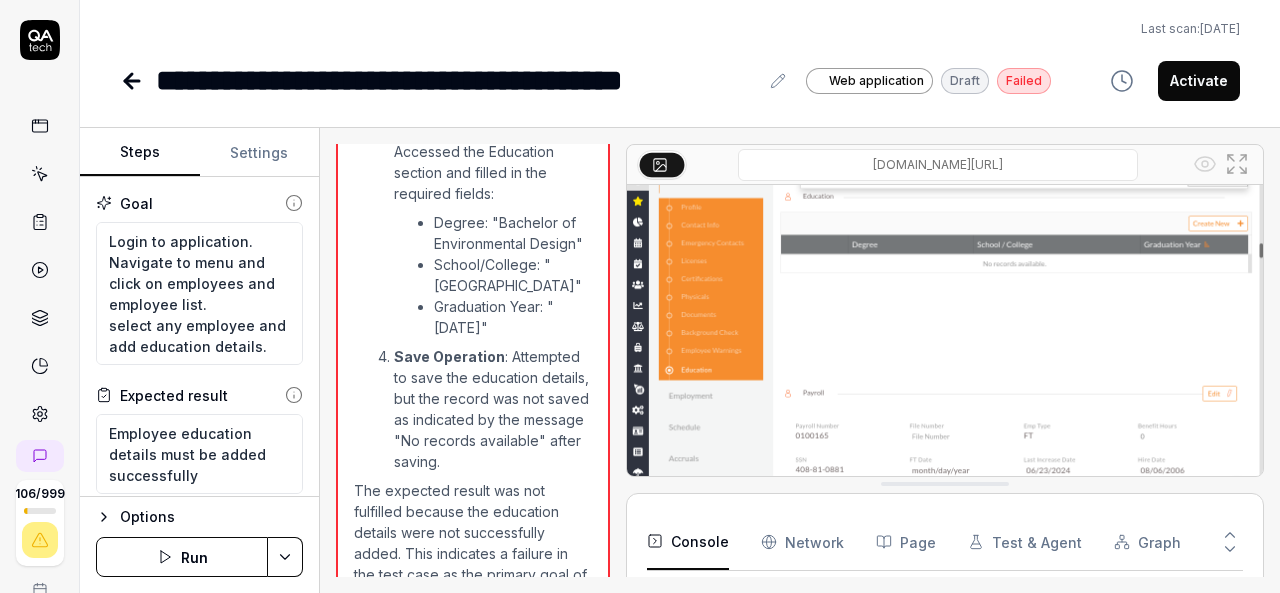scroll, scrollTop: 96, scrollLeft: 0, axis: vertical 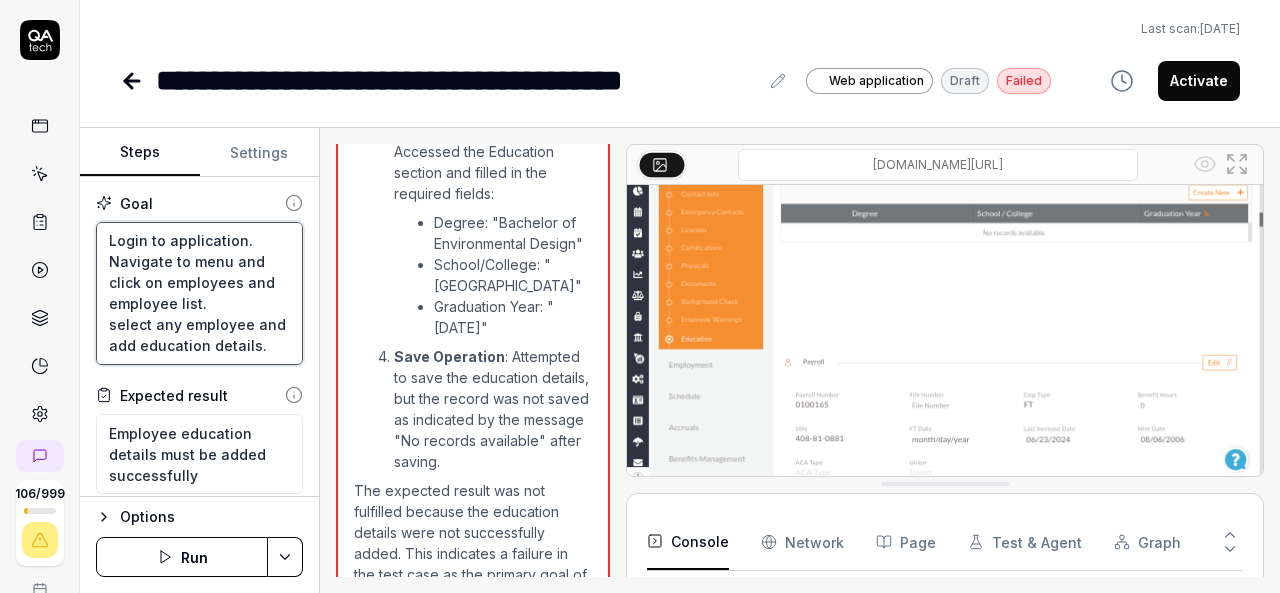 click on "Login to application.
Navigate to menu and click on employees and employee list.
select any employee and add education details." at bounding box center [199, 293] 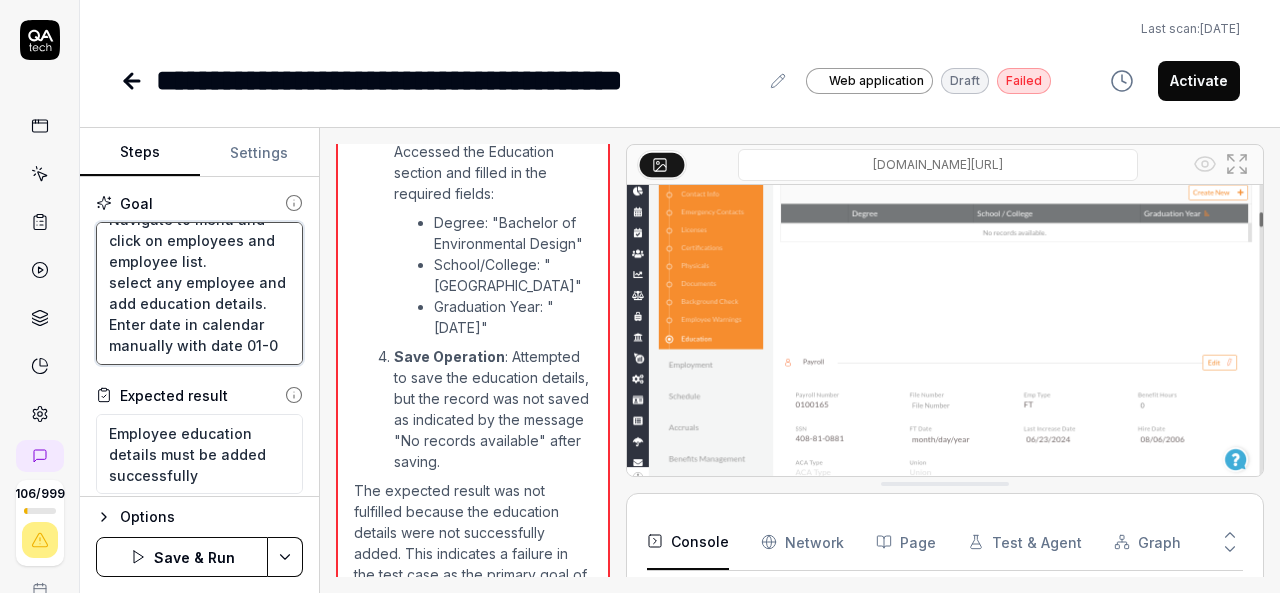scroll, scrollTop: 74, scrollLeft: 0, axis: vertical 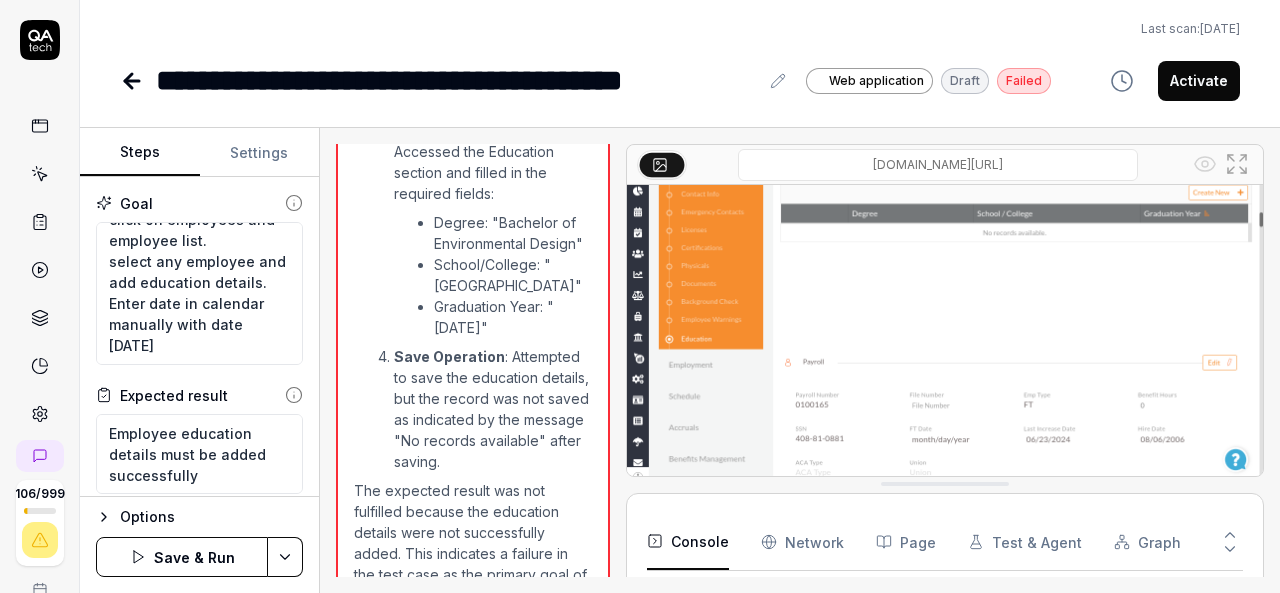click on "Save & Run" at bounding box center (182, 557) 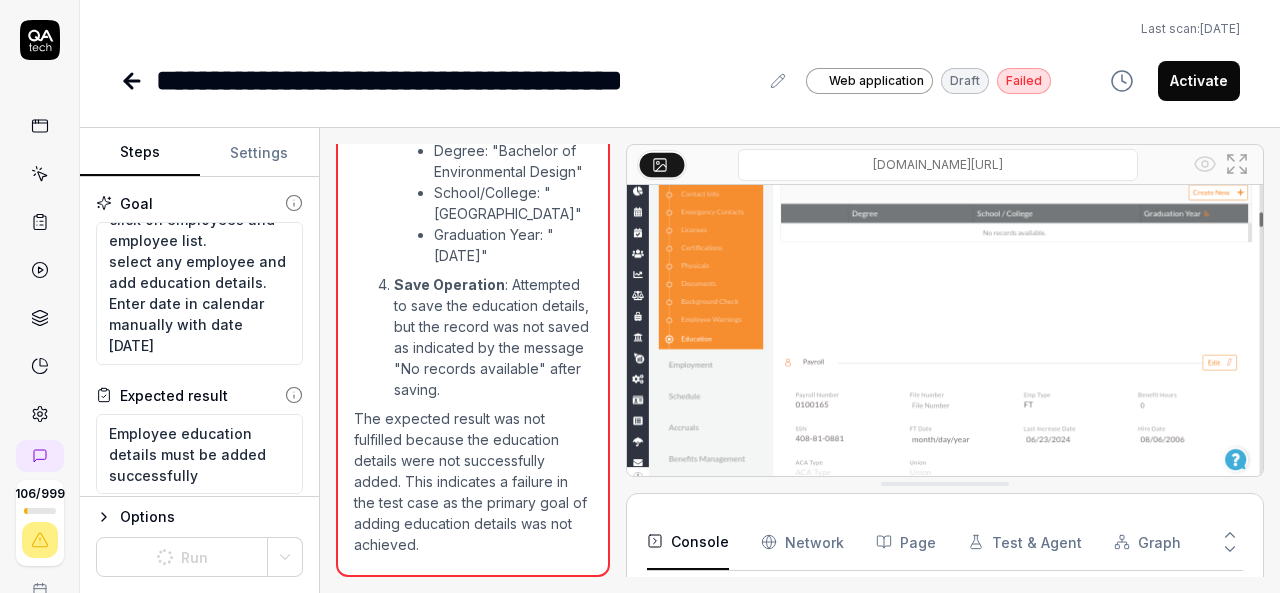 scroll, scrollTop: 2292, scrollLeft: 0, axis: vertical 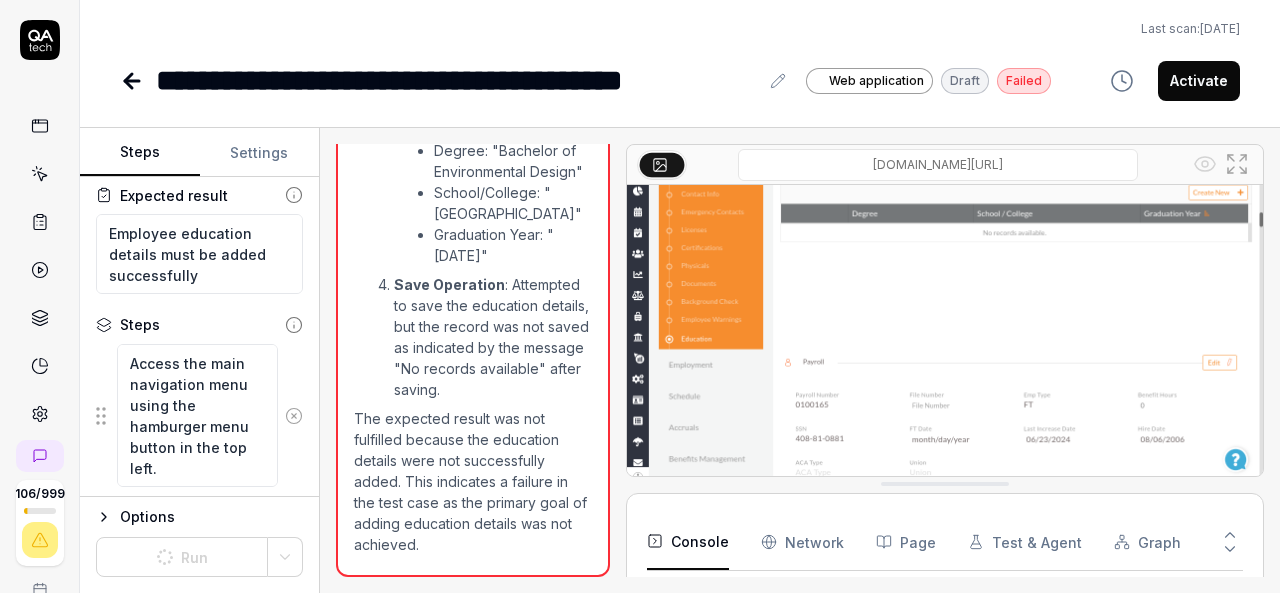 click at bounding box center (40, 174) 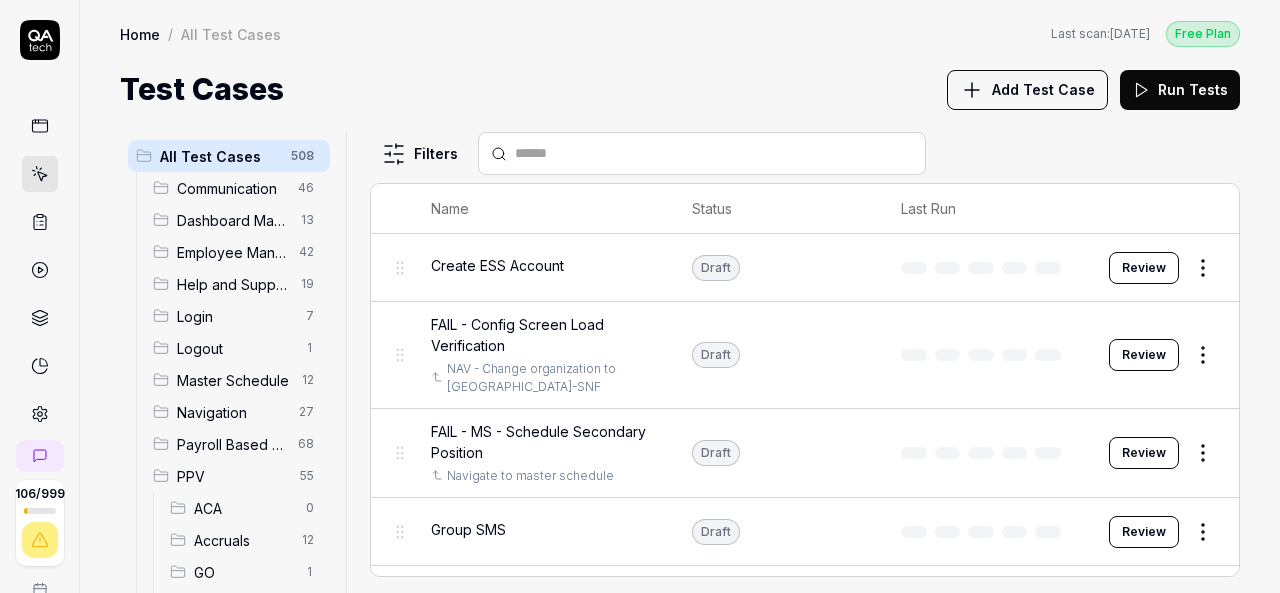scroll, scrollTop: 200, scrollLeft: 0, axis: vertical 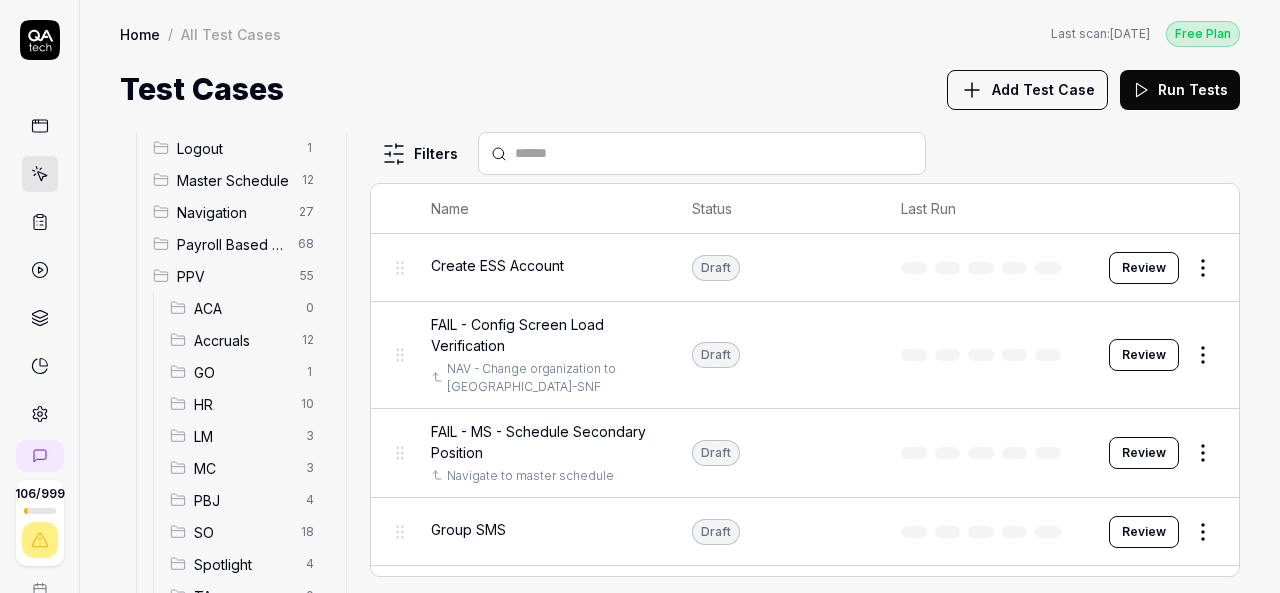 click on "HR" at bounding box center (241, 404) 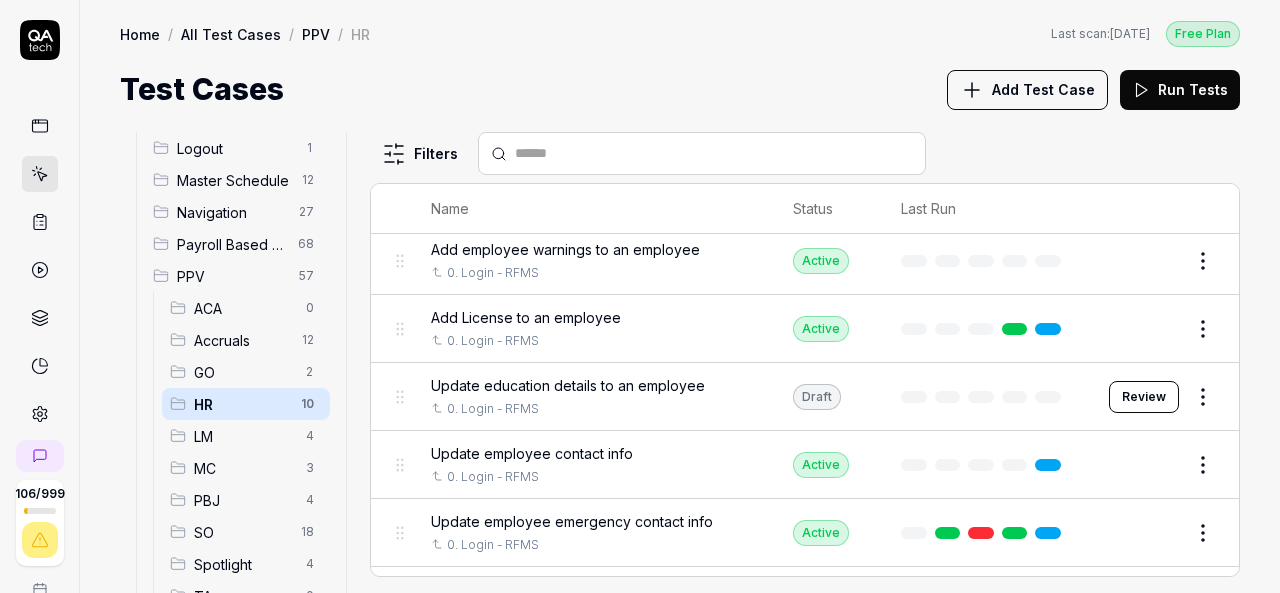 scroll, scrollTop: 365, scrollLeft: 0, axis: vertical 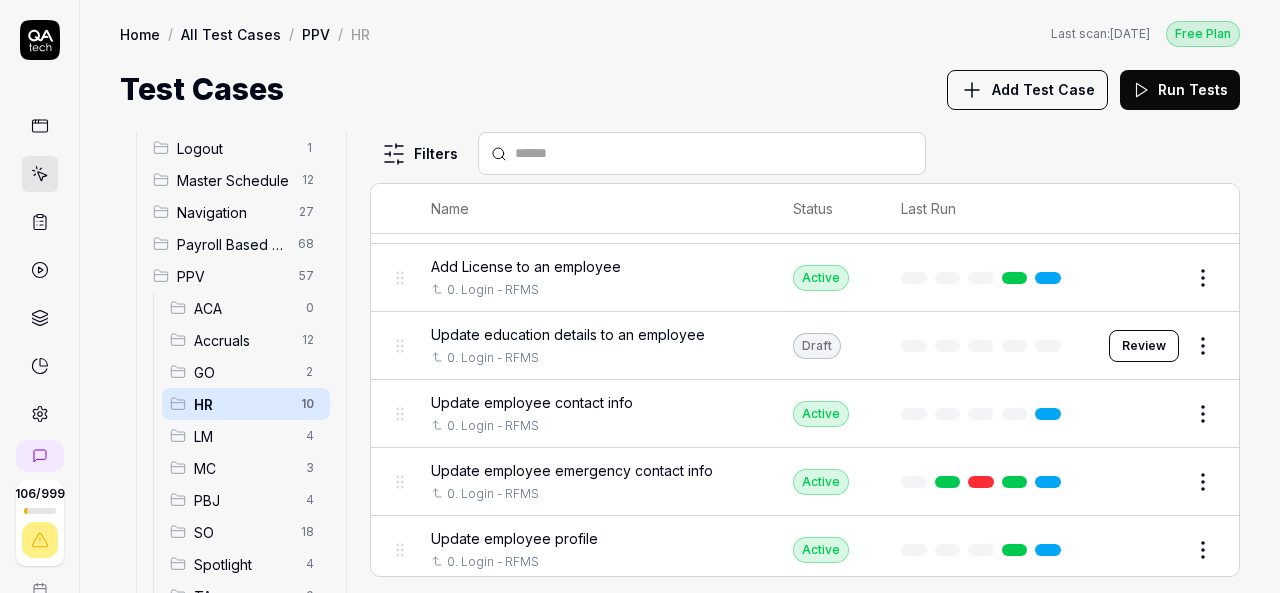 click on "Update education details to an employee" at bounding box center (568, 334) 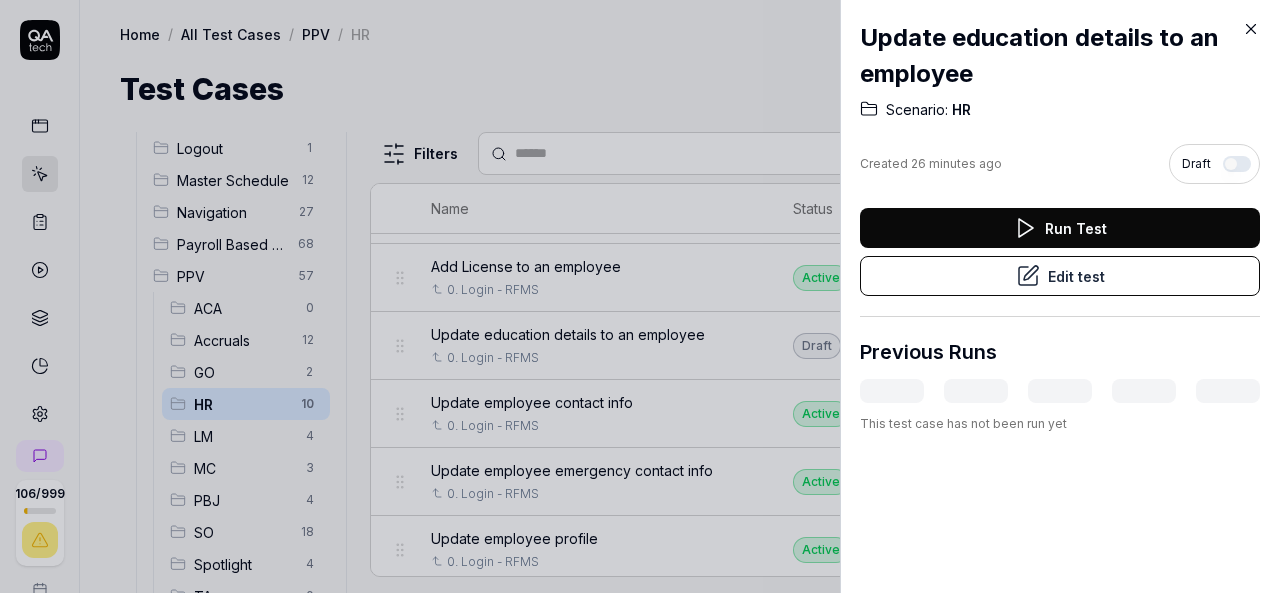 click on "Run Test" at bounding box center (1060, 228) 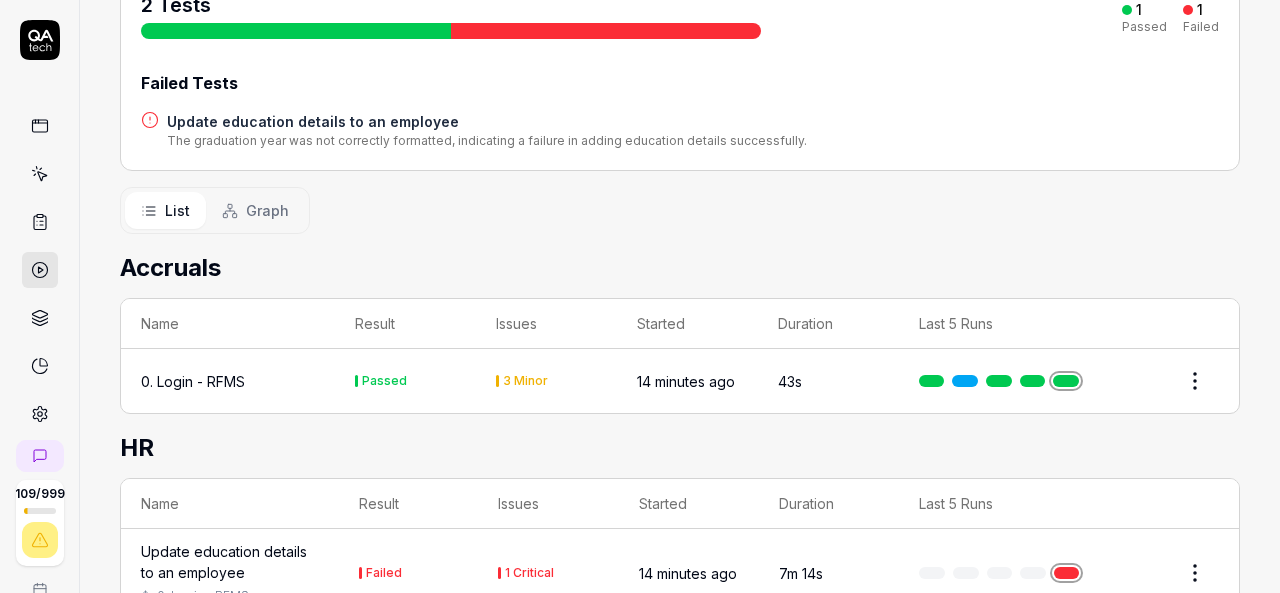 scroll, scrollTop: 333, scrollLeft: 0, axis: vertical 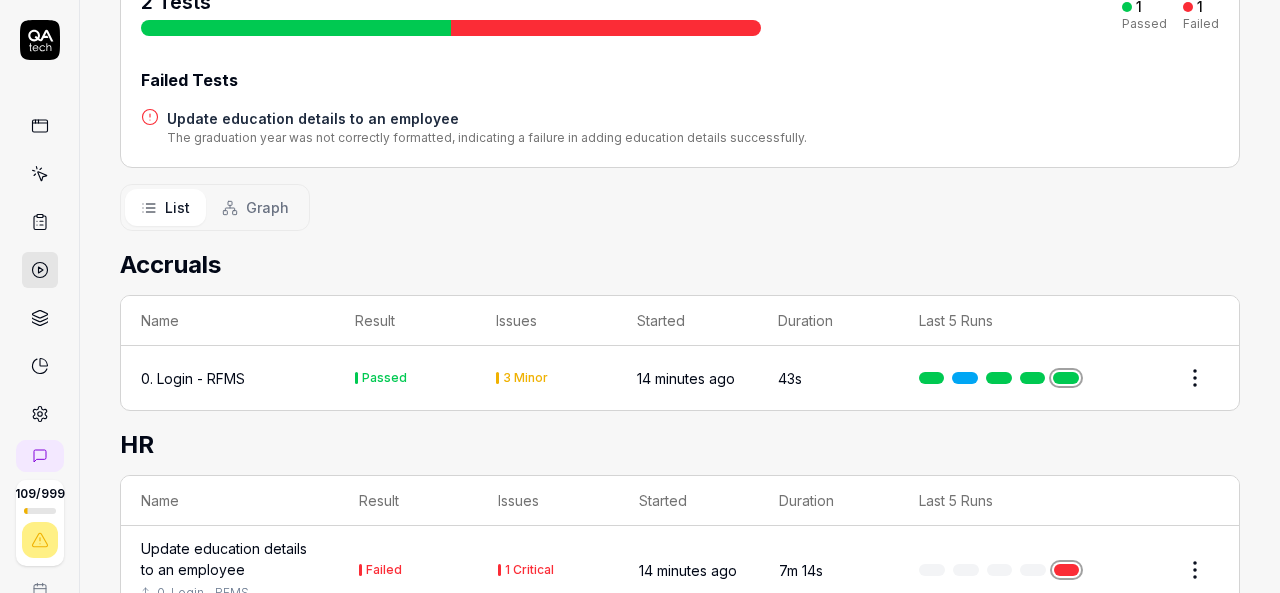 click on "Update education details to an employee" at bounding box center (230, 559) 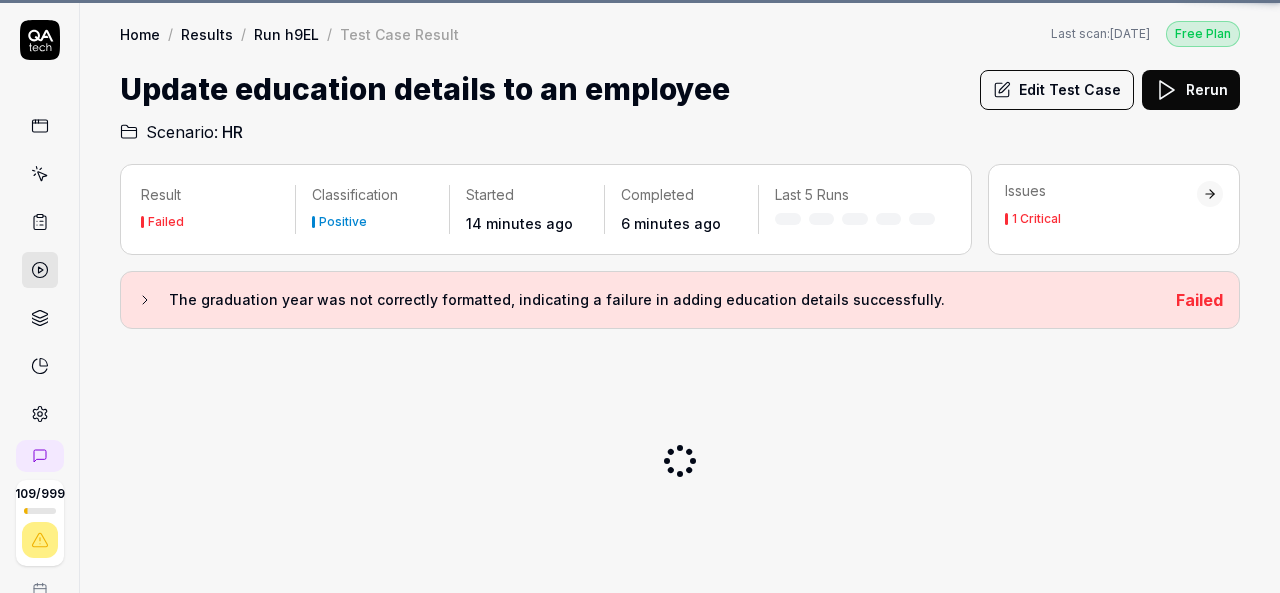 scroll, scrollTop: 0, scrollLeft: 0, axis: both 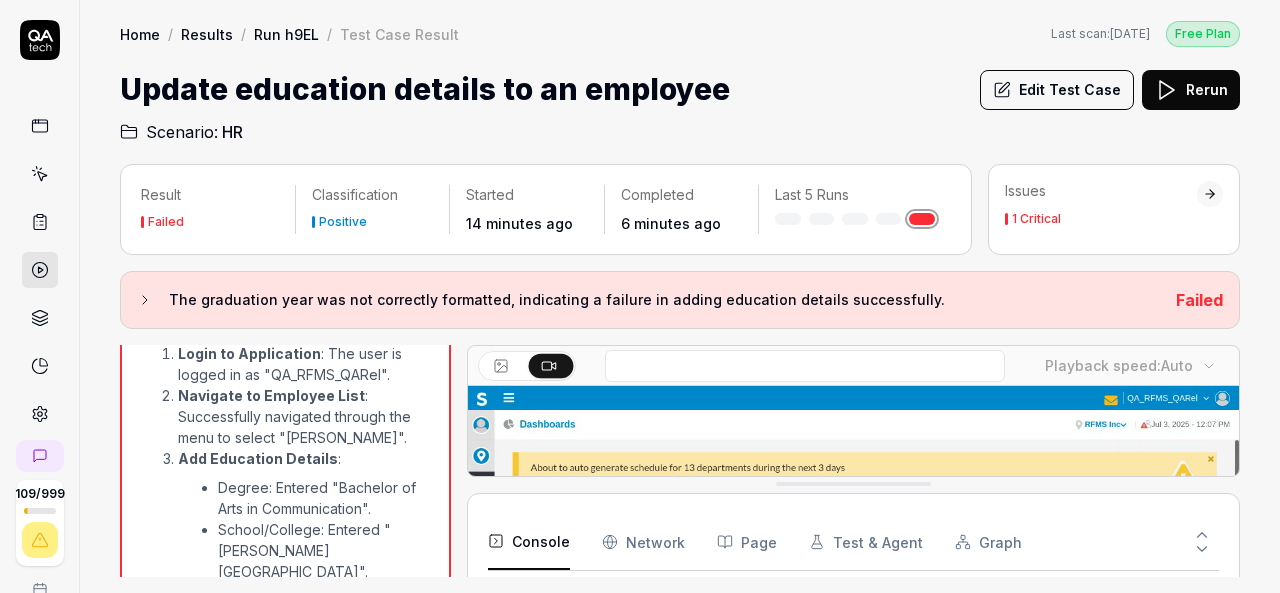 click at bounding box center [40, 174] 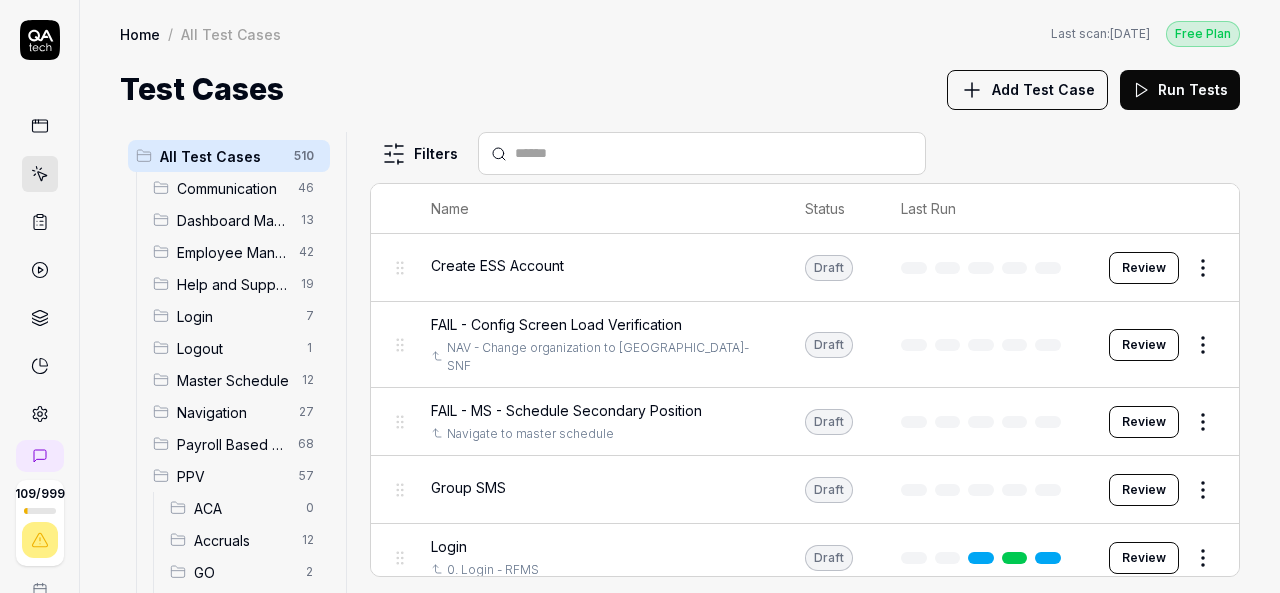 scroll, scrollTop: 100, scrollLeft: 0, axis: vertical 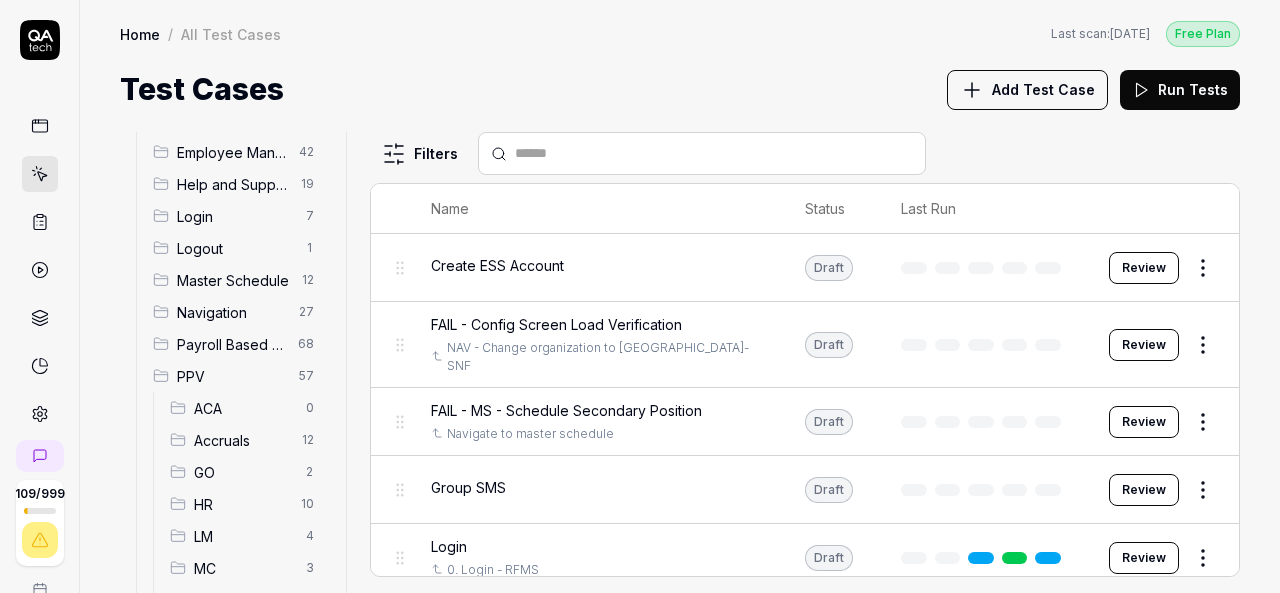 click on "HR" at bounding box center [241, 504] 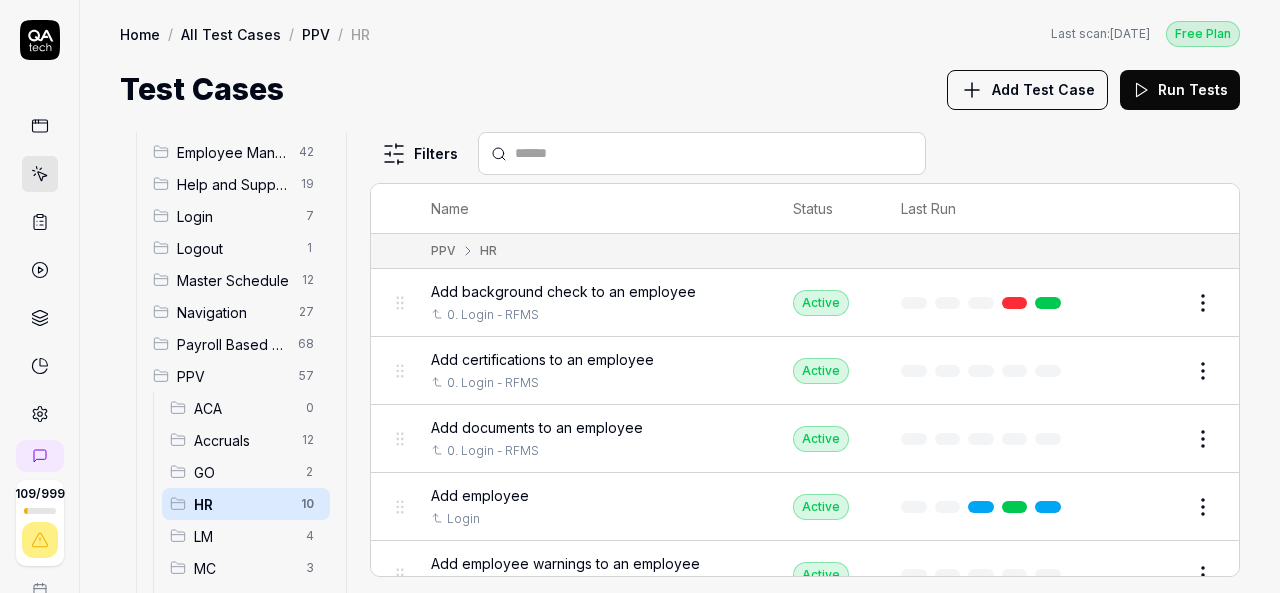 click on "Add Test Case" at bounding box center (1027, 90) 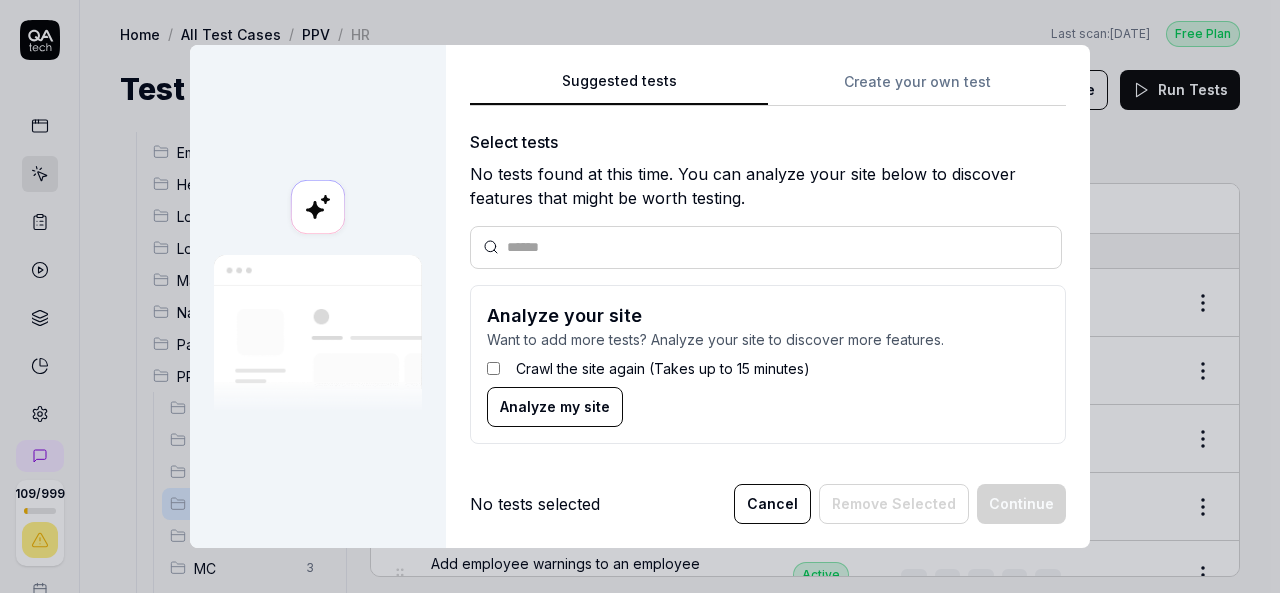 click on "Suggested tests Create your own test Select tests No tests found at this time. You can analyze your site below to discover features that might be worth testing. Analyze your site Want to add more tests? Analyze your site to discover more features. Crawl the site again (Takes up to 15 minutes) Analyze my site" at bounding box center [768, 264] 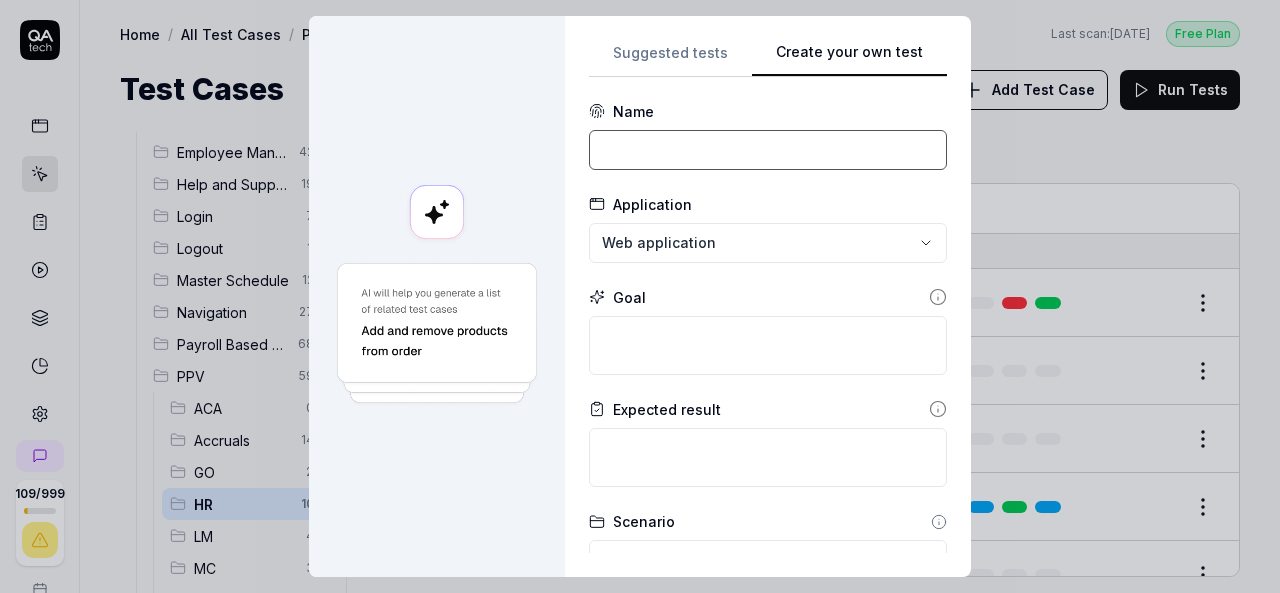 click at bounding box center [768, 150] 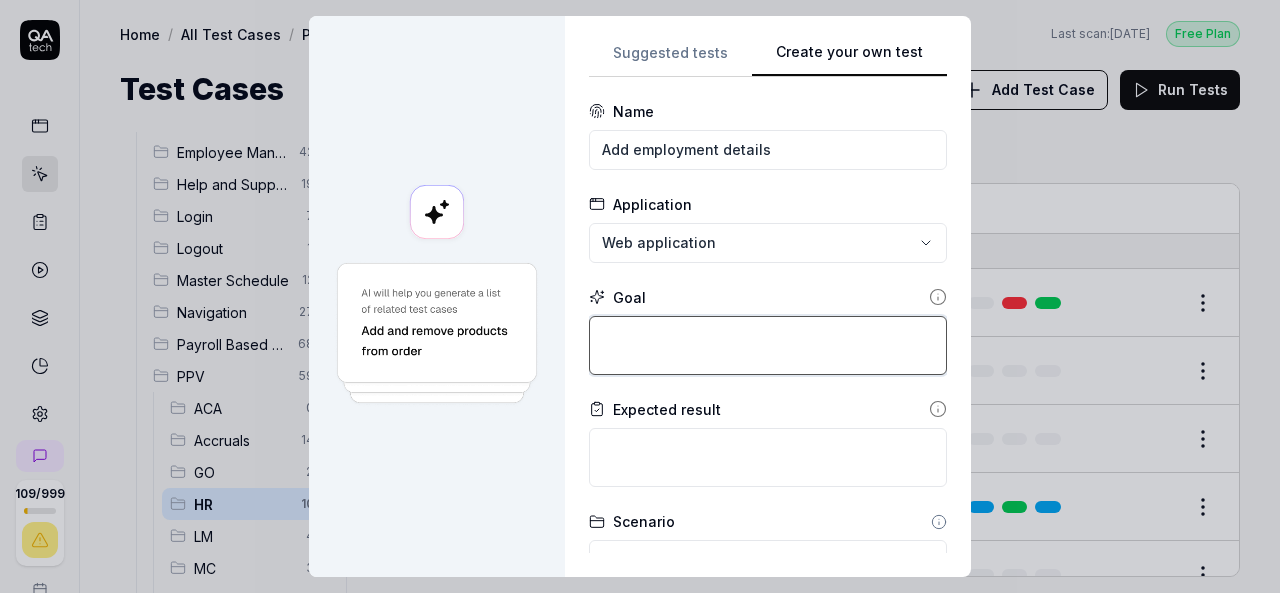 click at bounding box center (768, 345) 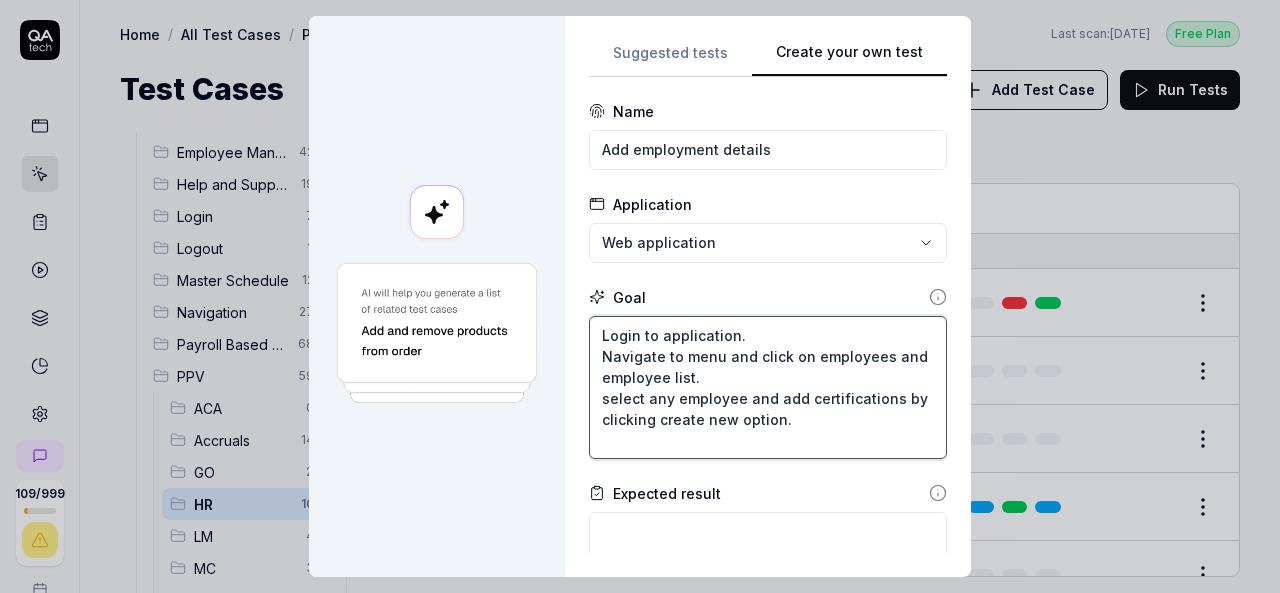 drag, startPoint x: 766, startPoint y: 397, endPoint x: 787, endPoint y: 421, distance: 31.890438 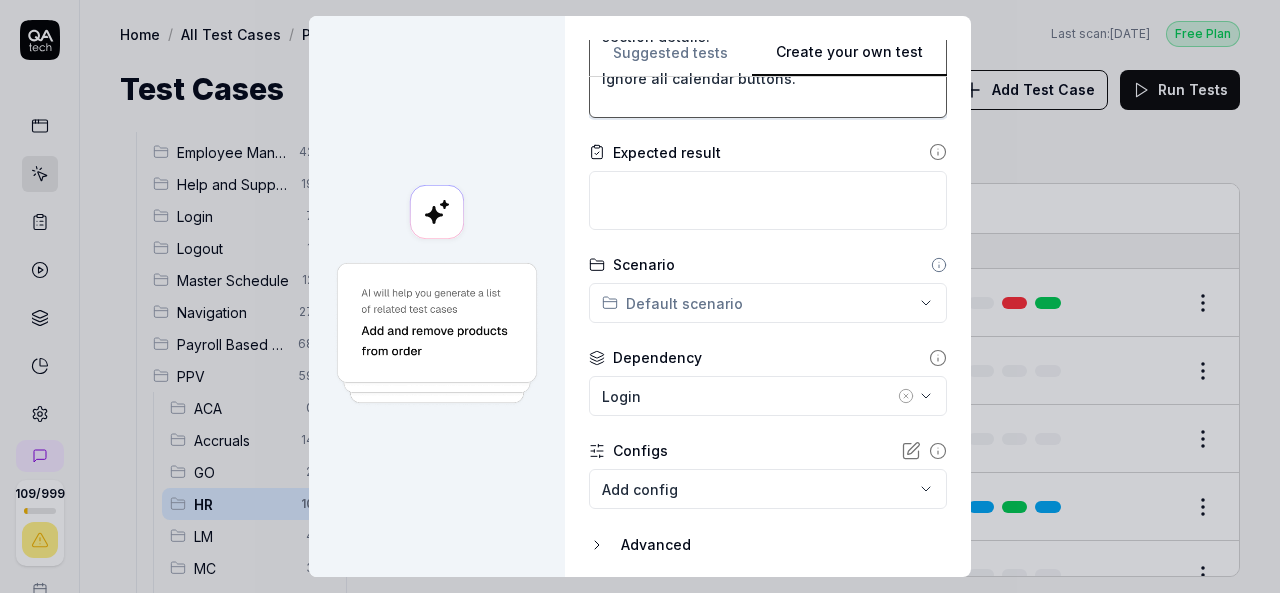 scroll, scrollTop: 400, scrollLeft: 0, axis: vertical 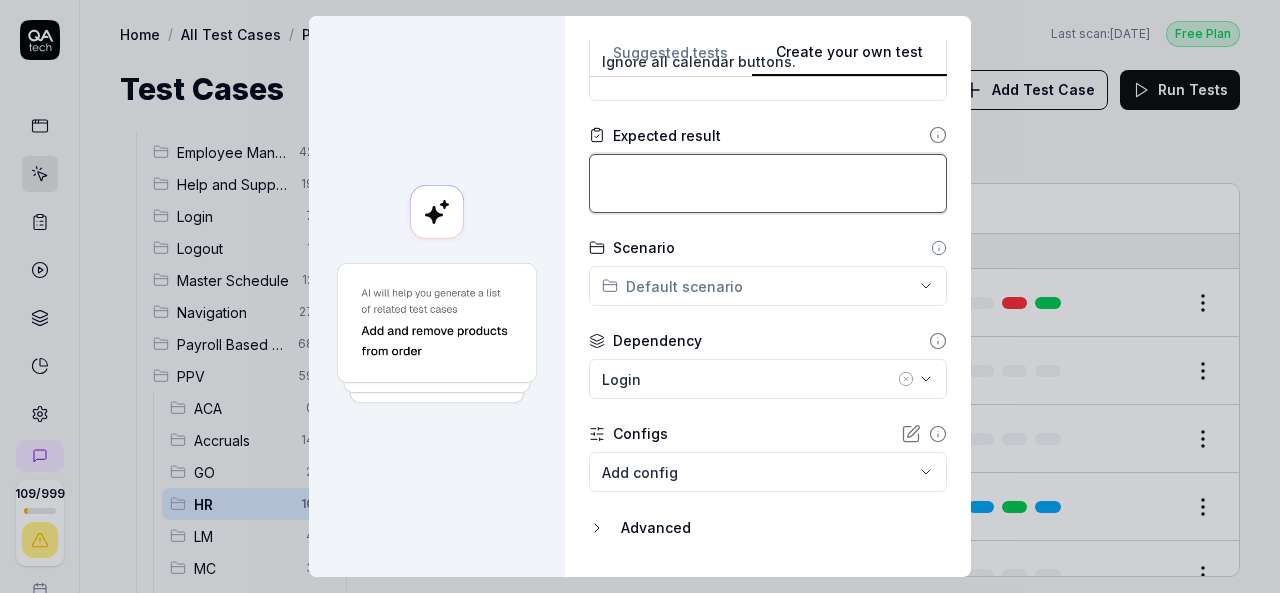 click at bounding box center [768, 183] 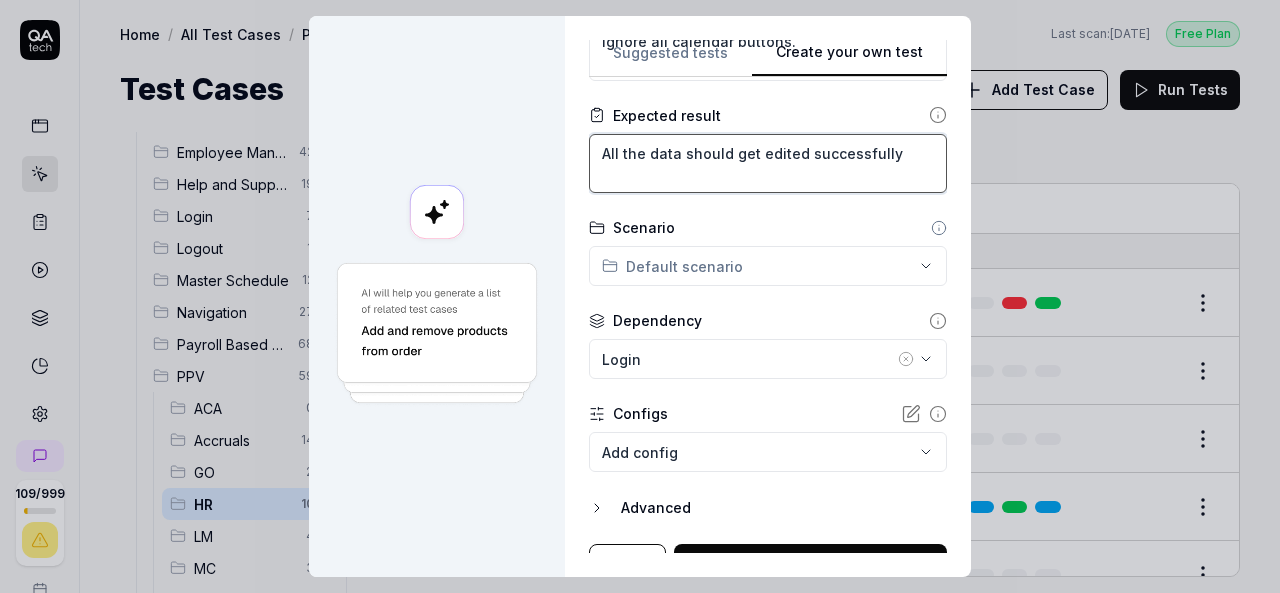 scroll, scrollTop: 450, scrollLeft: 0, axis: vertical 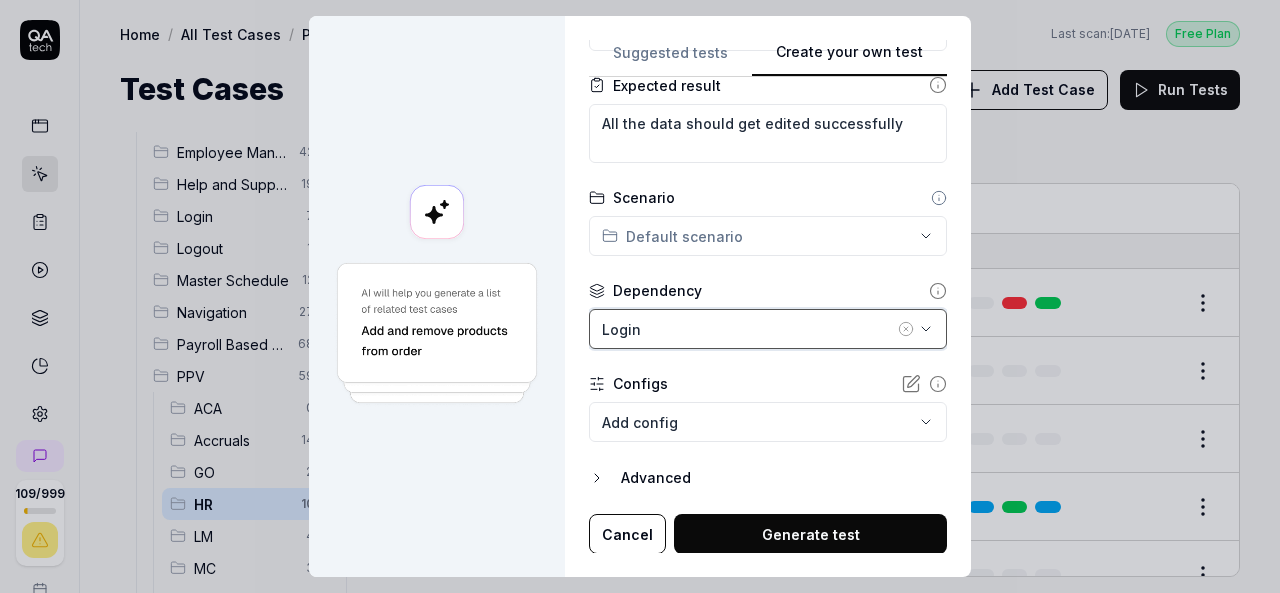 click on "Login" at bounding box center (748, 329) 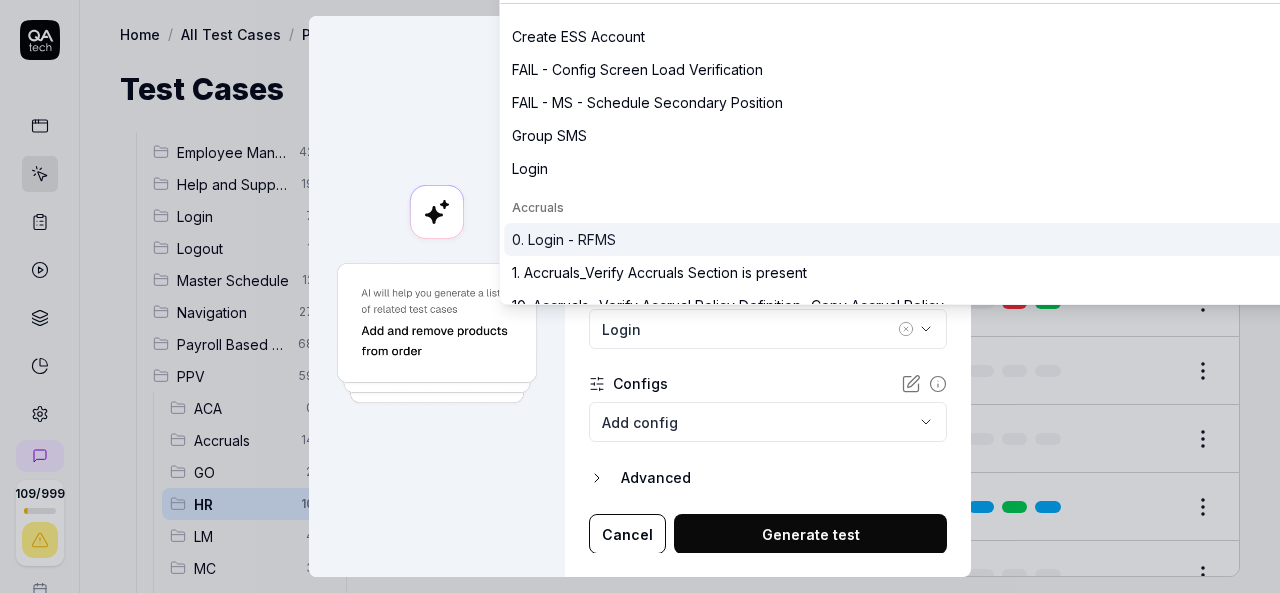 click on "0. Login - RFMS" at bounding box center [564, 239] 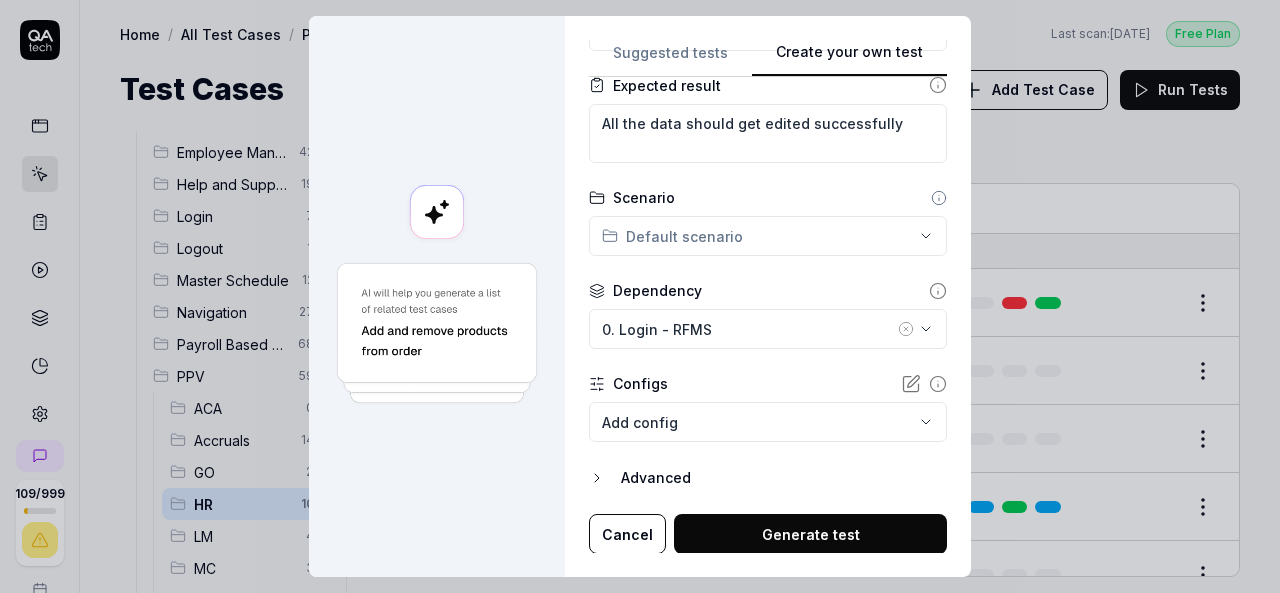 click on "**********" at bounding box center (640, 296) 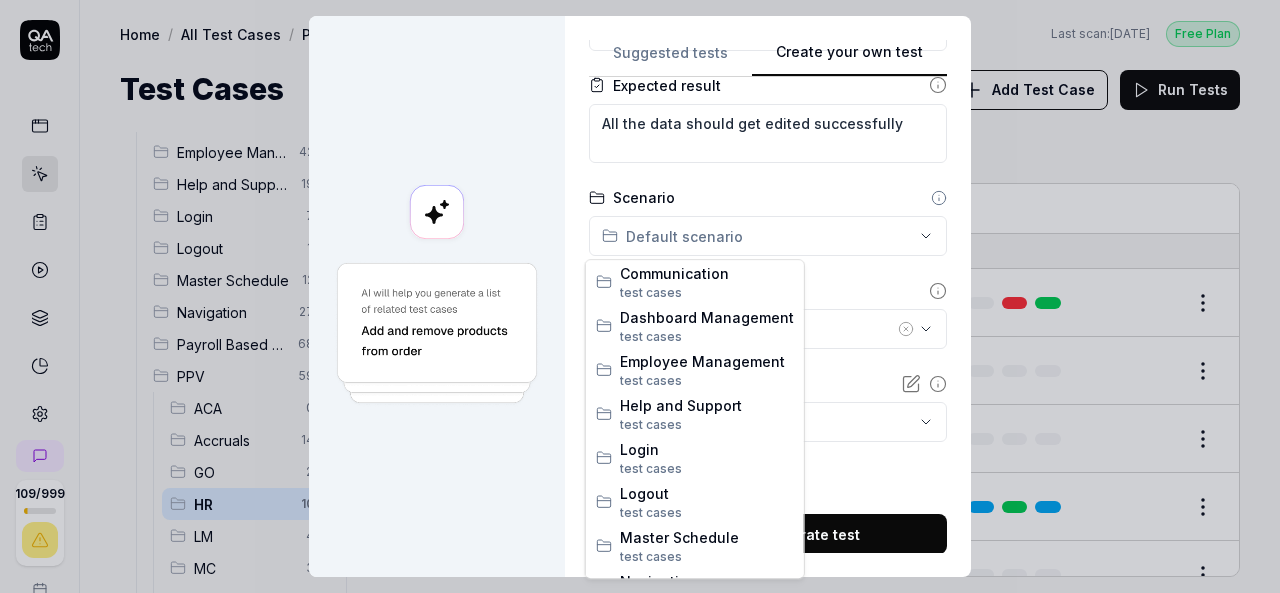 scroll, scrollTop: 300, scrollLeft: 0, axis: vertical 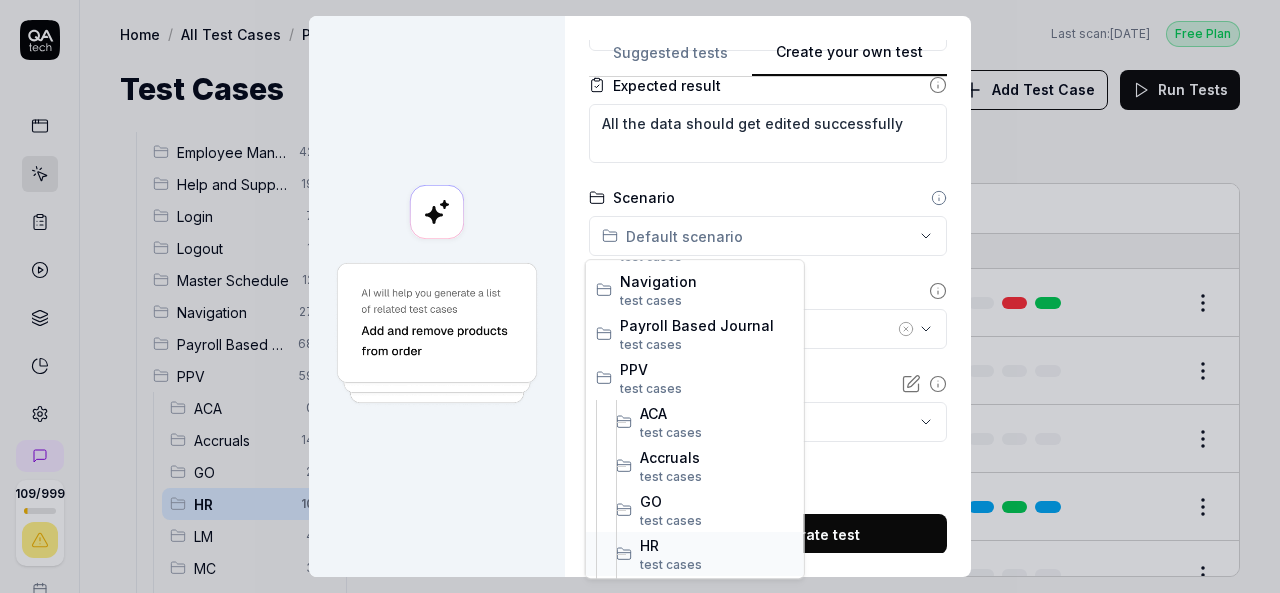 click on "HR" at bounding box center (717, 545) 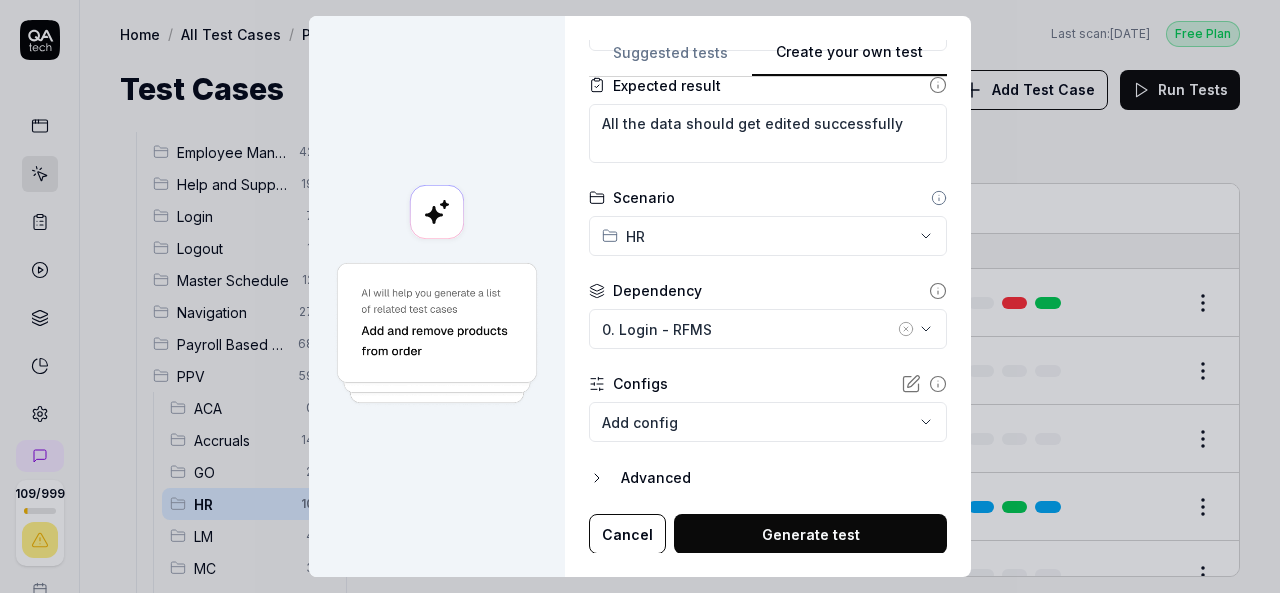 click on "Generate test" at bounding box center (810, 534) 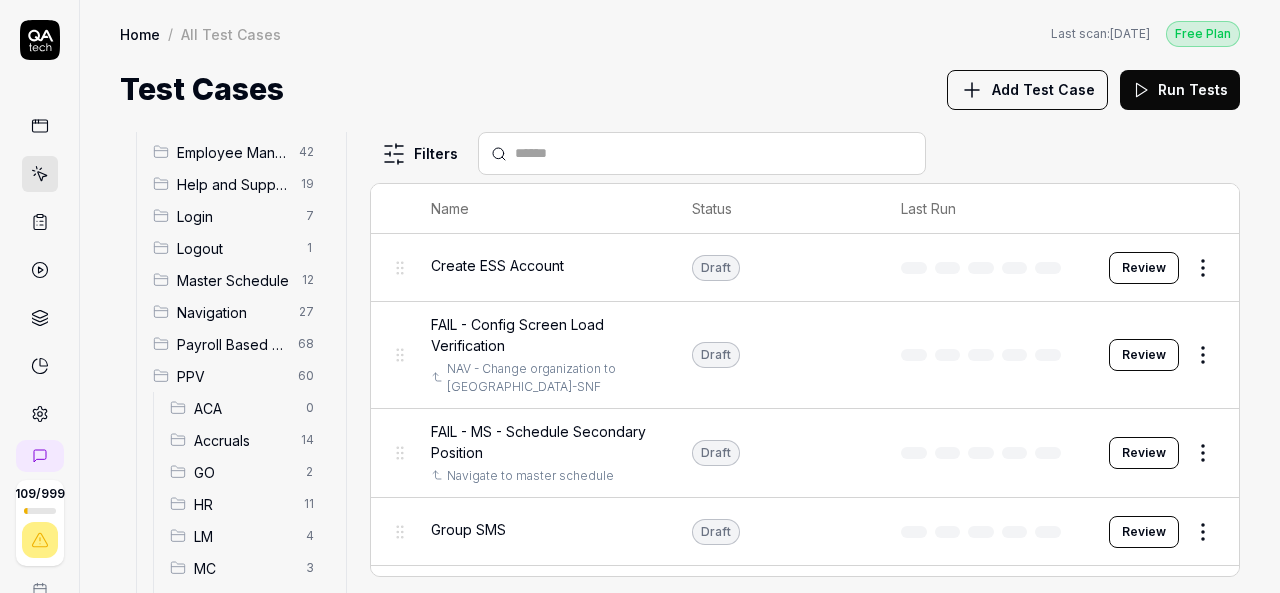 click on "HR" at bounding box center (243, 504) 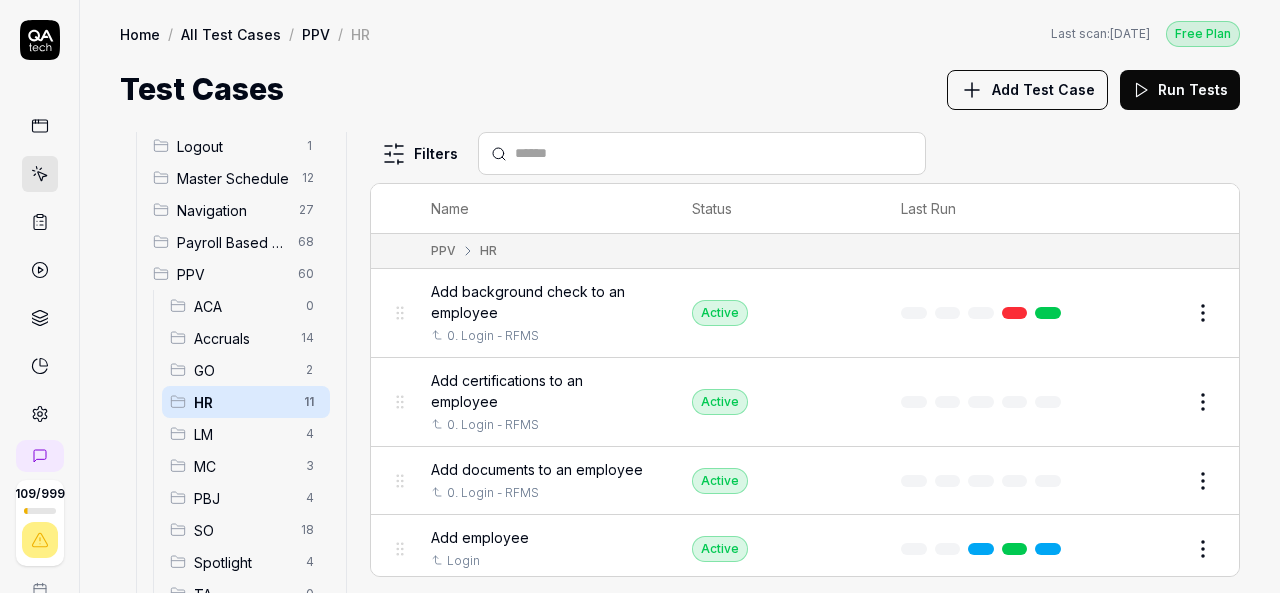 scroll, scrollTop: 300, scrollLeft: 0, axis: vertical 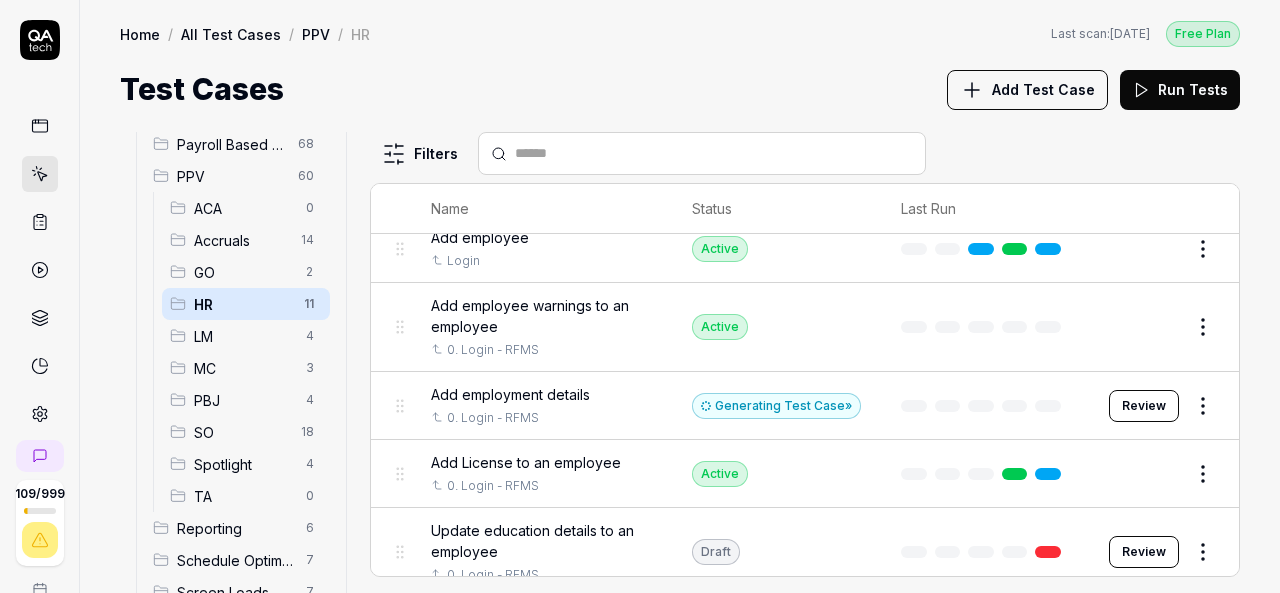 click on "Generating Test Case  »" at bounding box center (776, 406) 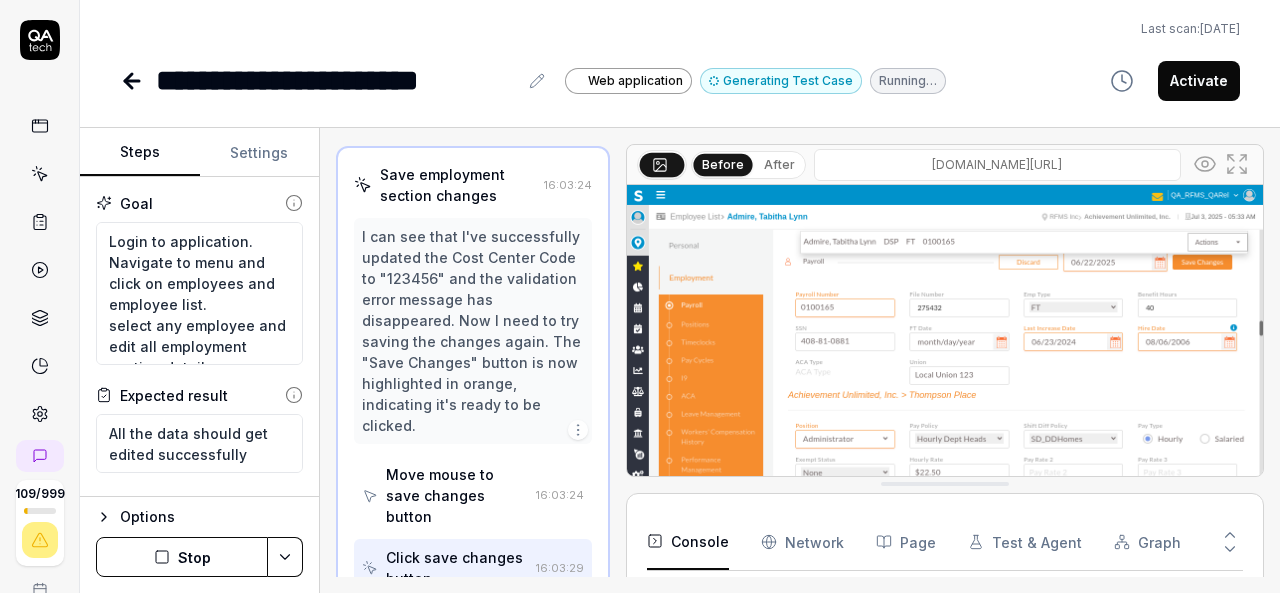 scroll, scrollTop: 1832, scrollLeft: 0, axis: vertical 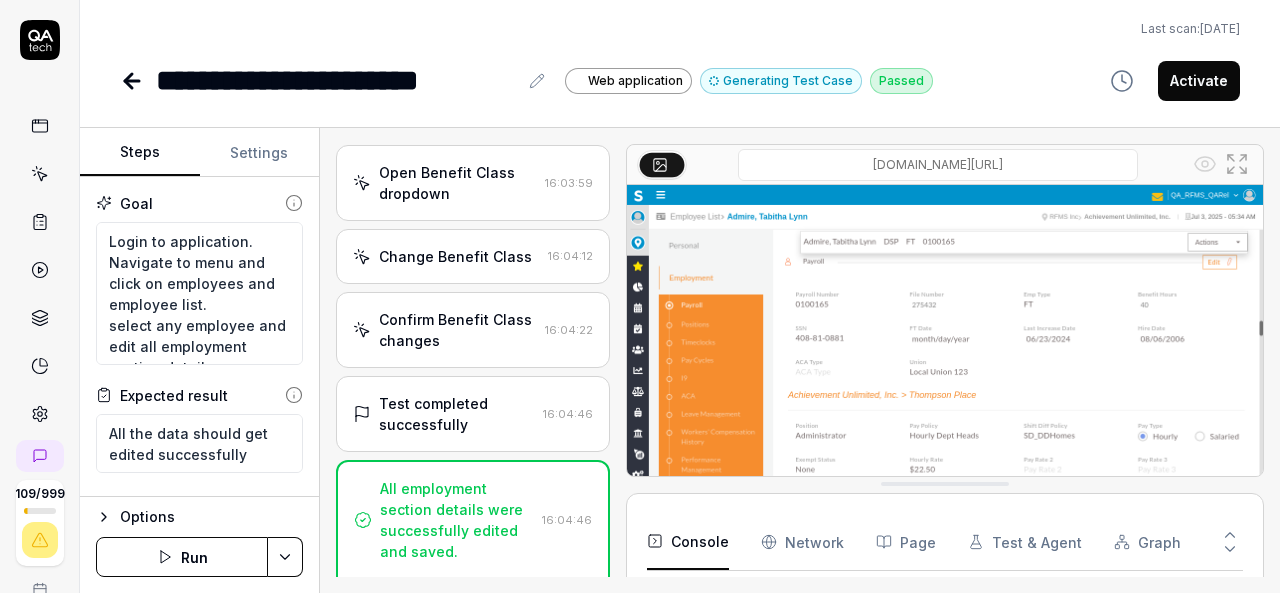 click on "Activate" at bounding box center [1199, 81] 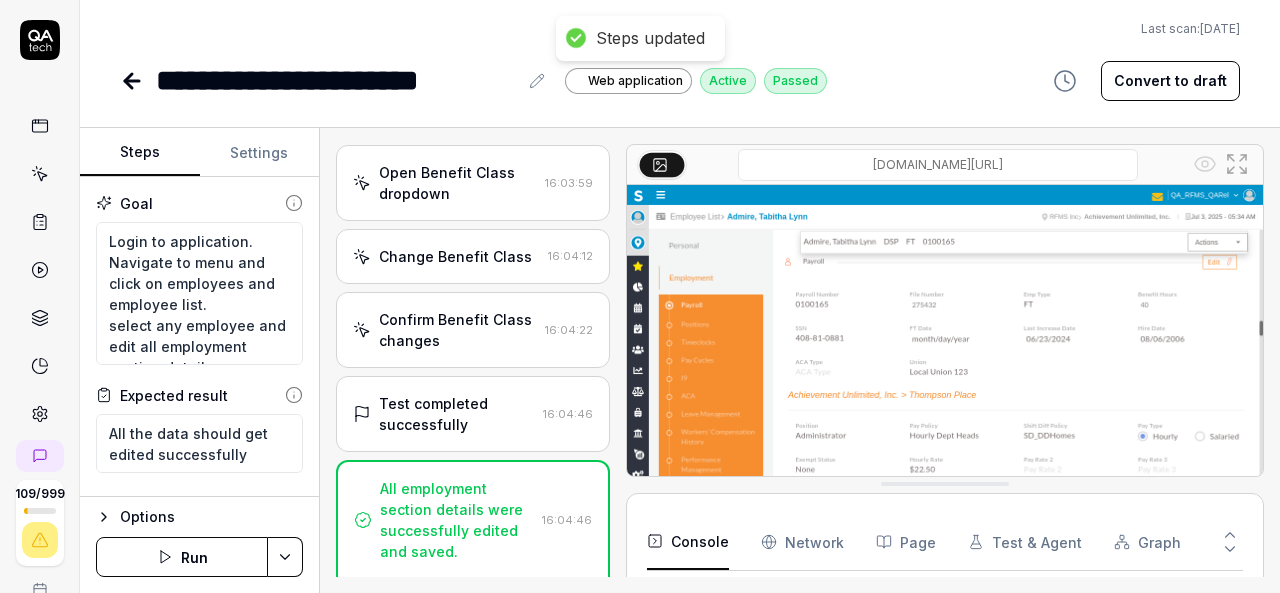 click at bounding box center (40, 174) 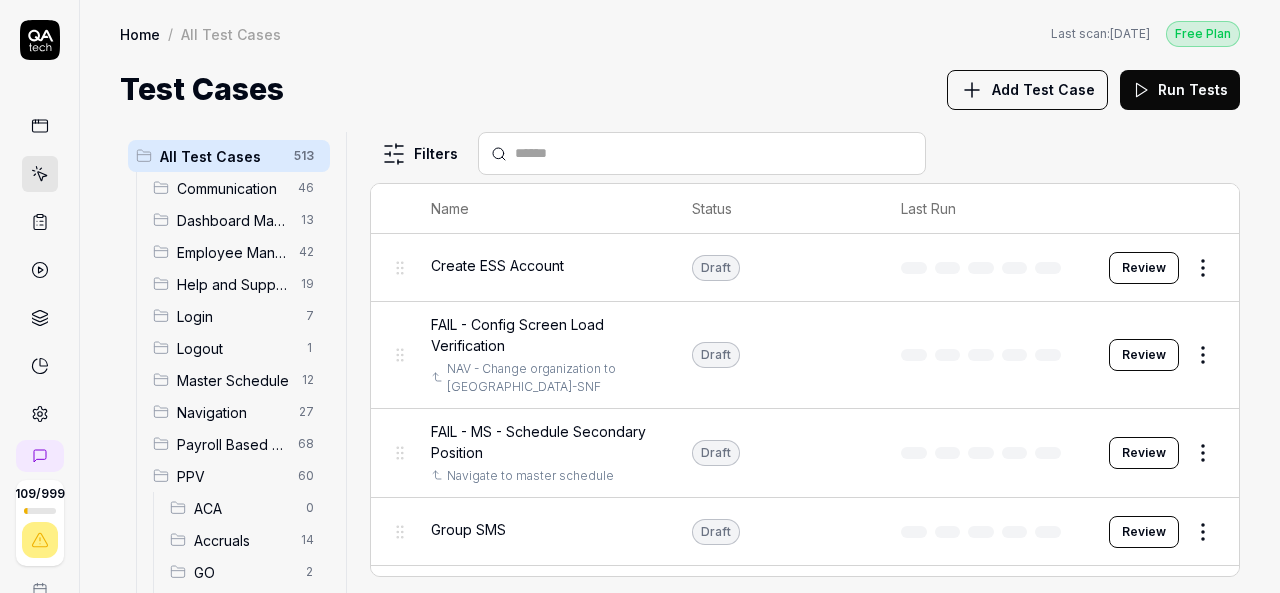 click on "Add Test Case" at bounding box center [1043, 89] 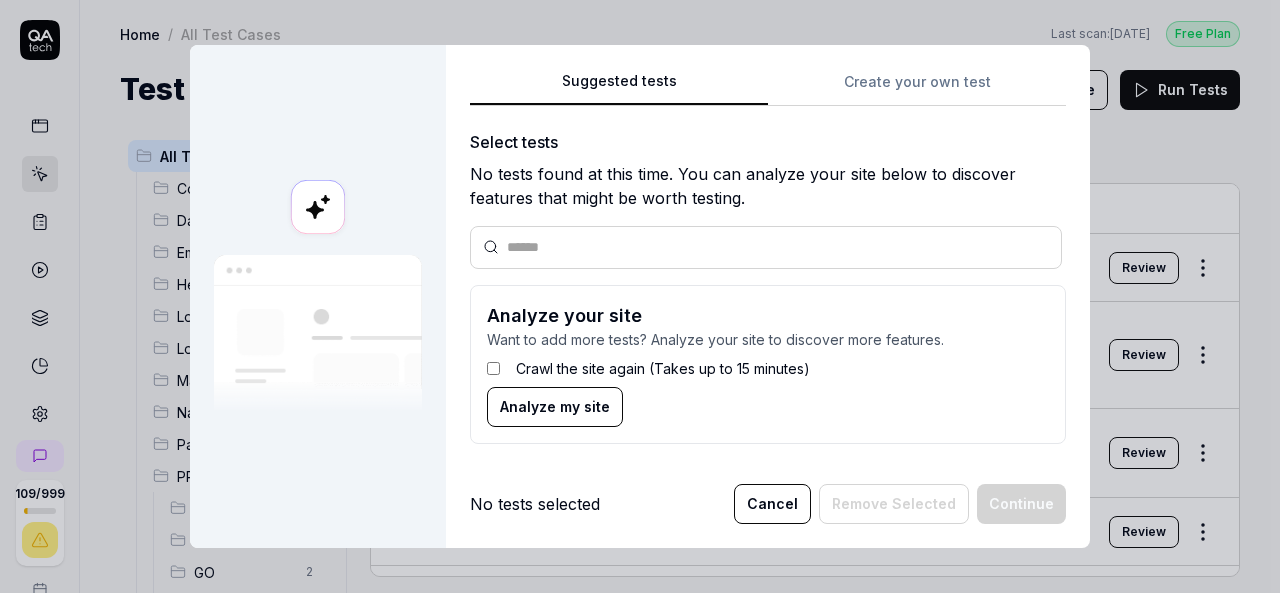 click on "Cancel" at bounding box center (772, 504) 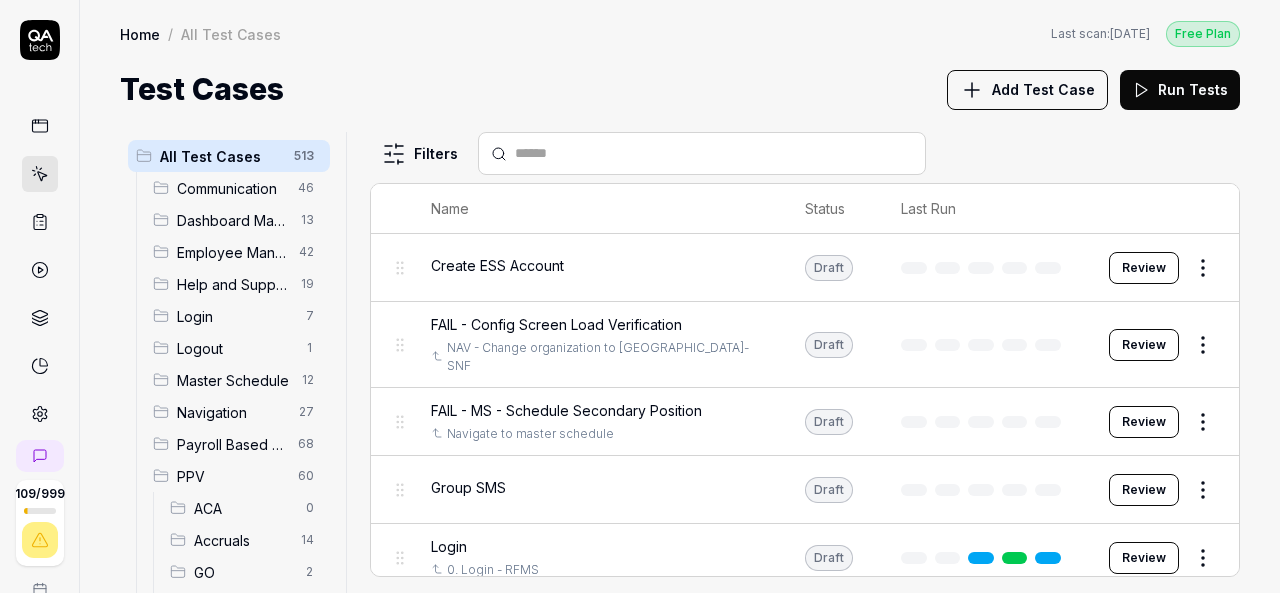 scroll, scrollTop: 200, scrollLeft: 0, axis: vertical 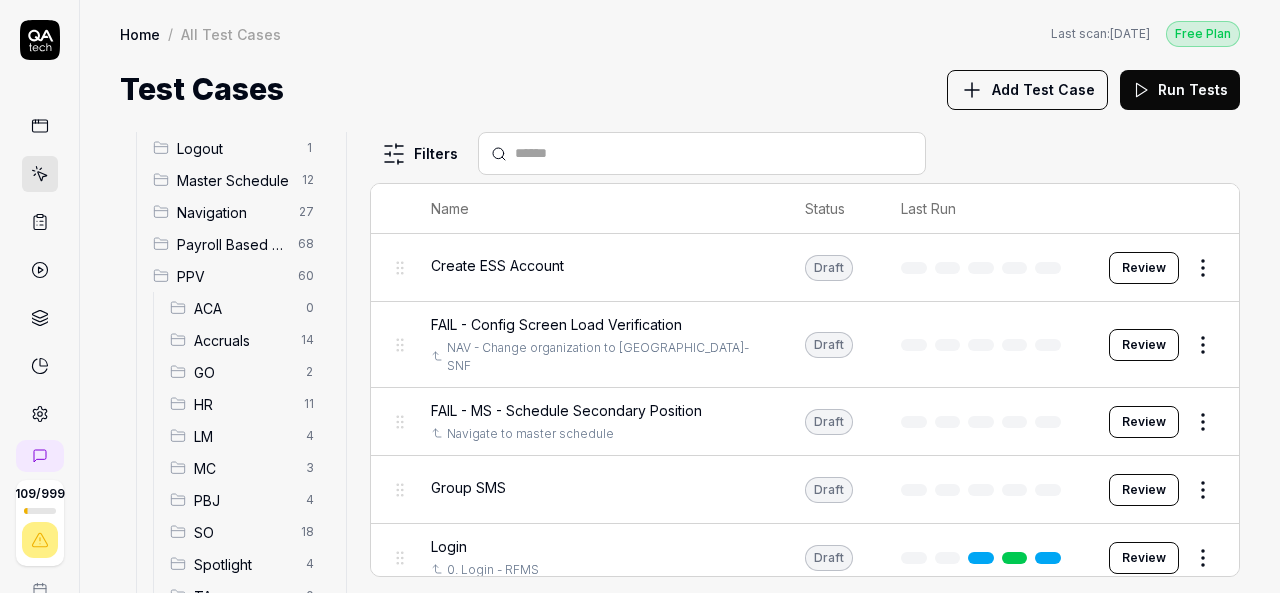 click on "HR" at bounding box center [243, 404] 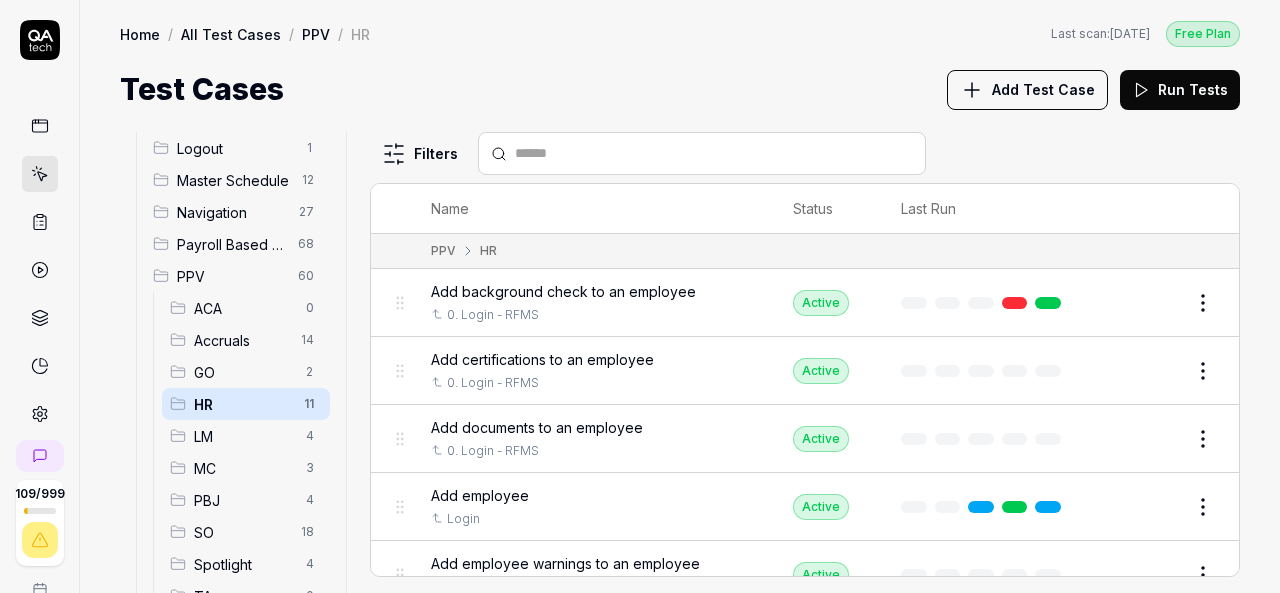 click on "Add Test Case" at bounding box center (1043, 89) 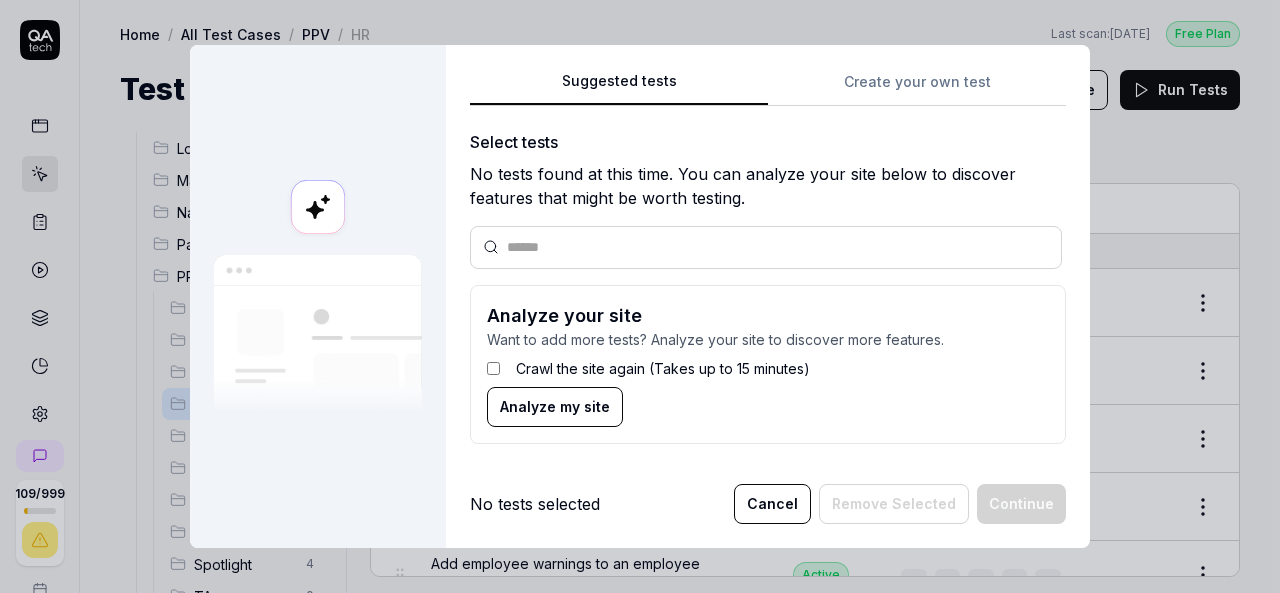 click on "Suggested tests Create your own test Select tests No tests found at this time. You can analyze your site below to discover features that might be worth testing. Analyze your site Want to add more tests? Analyze your site to discover more features. Crawl the site again (Takes up to 15 minutes) Analyze my site" at bounding box center [768, 264] 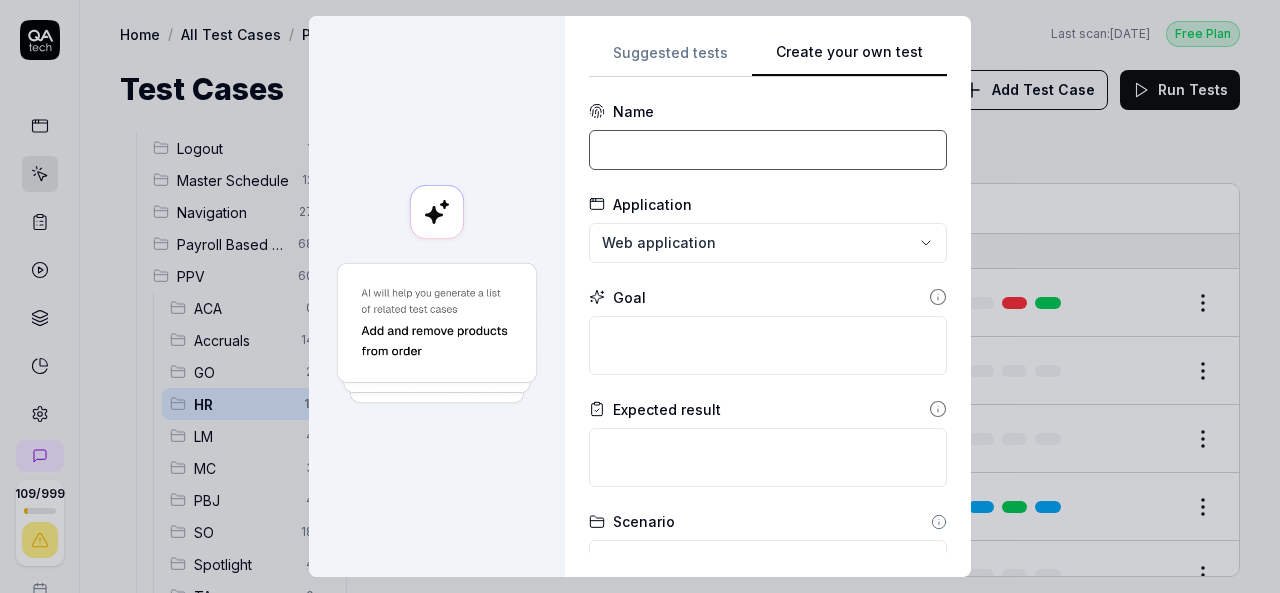 click at bounding box center [768, 150] 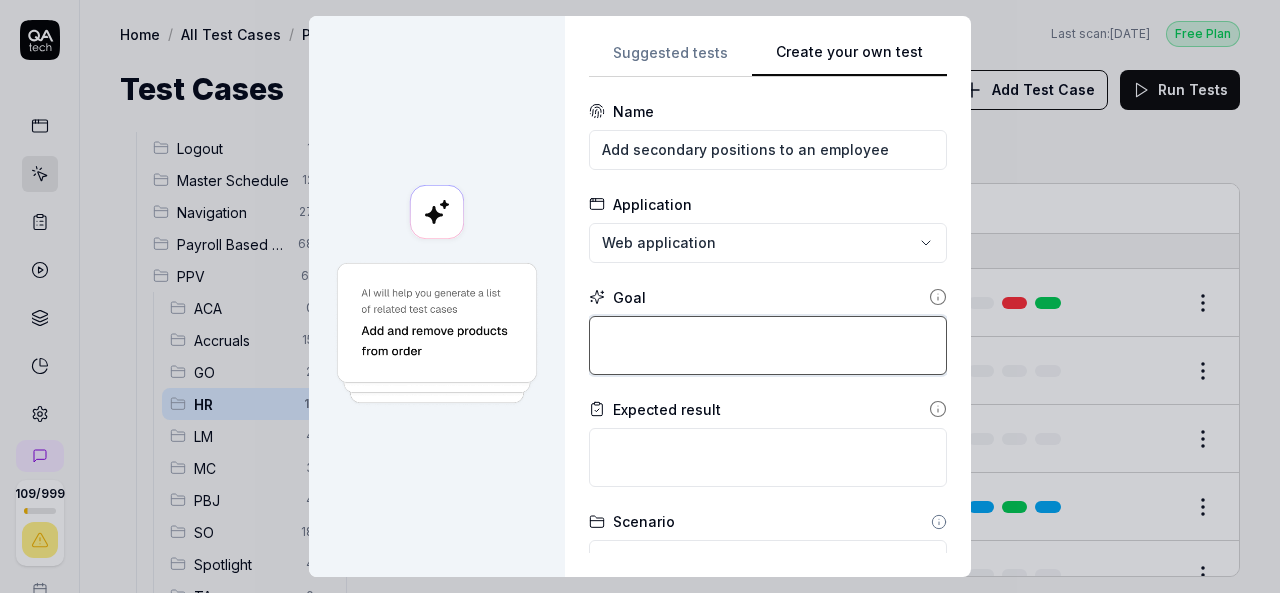click at bounding box center (768, 345) 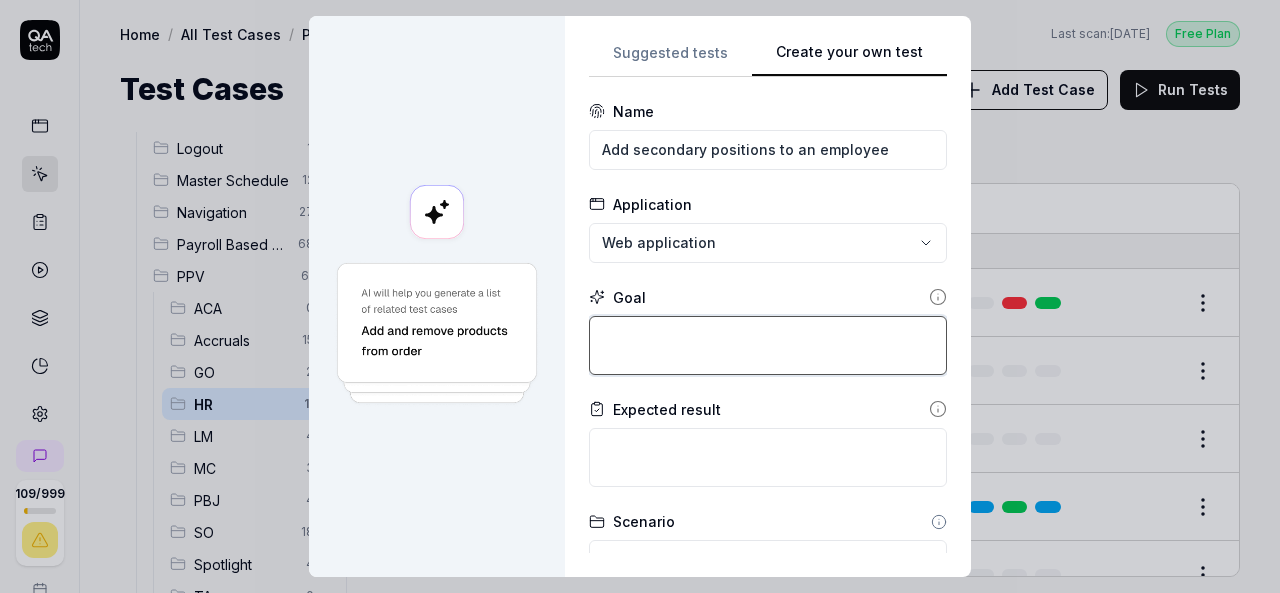 click at bounding box center (768, 345) 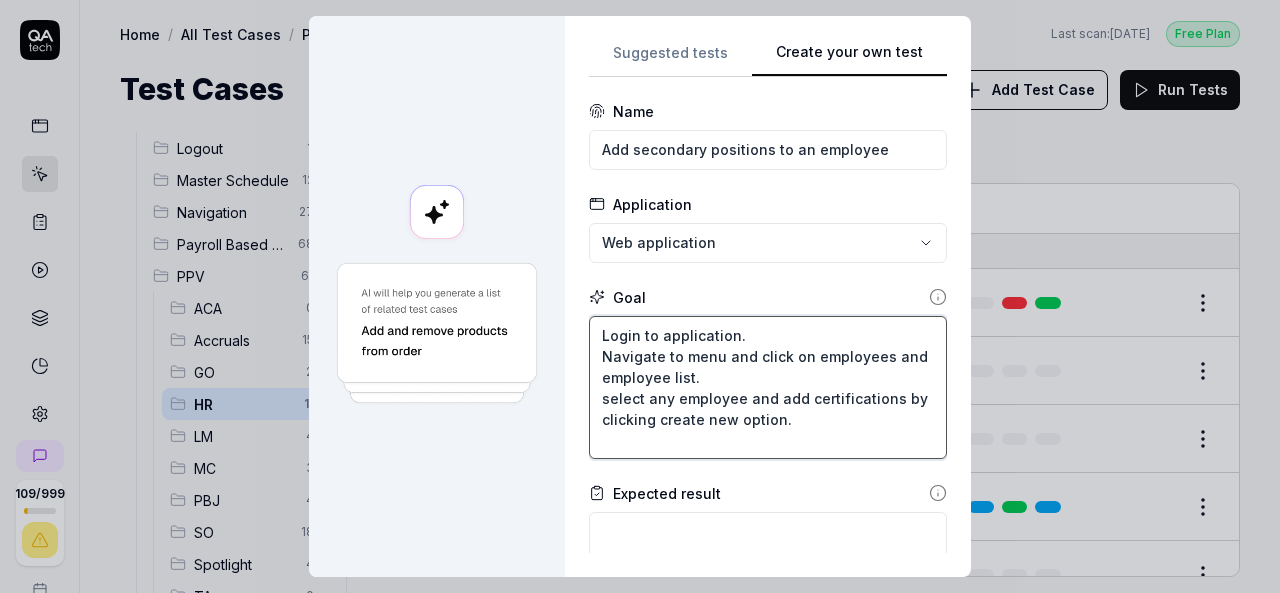 drag, startPoint x: 764, startPoint y: 397, endPoint x: 867, endPoint y: 418, distance: 105.11898 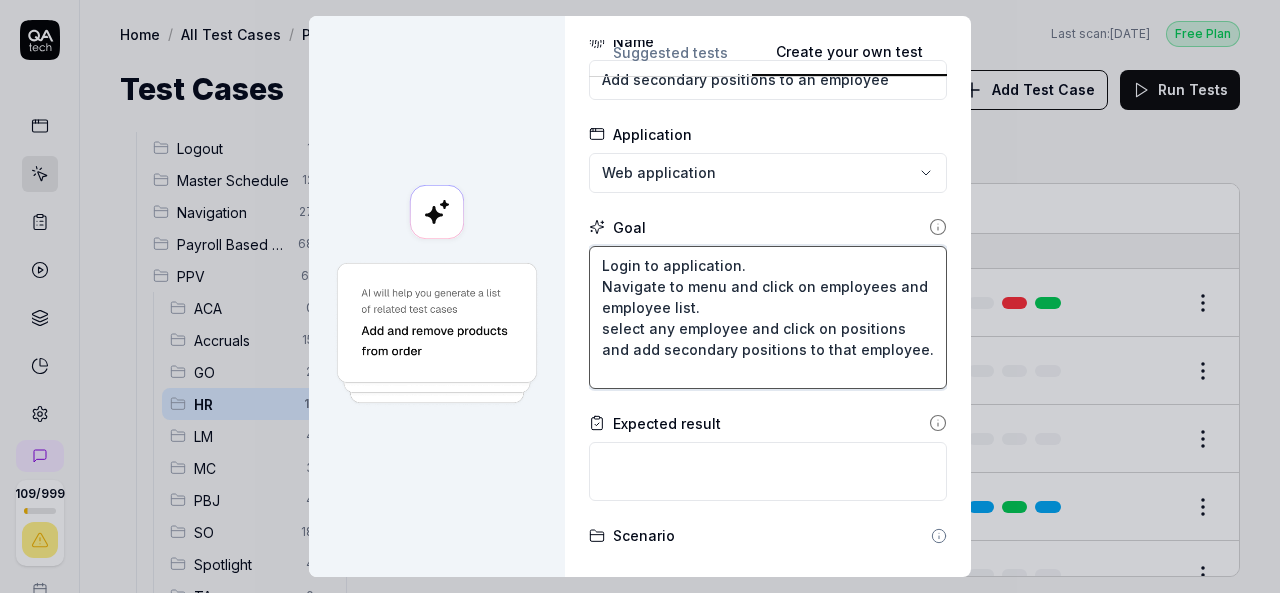 scroll, scrollTop: 100, scrollLeft: 0, axis: vertical 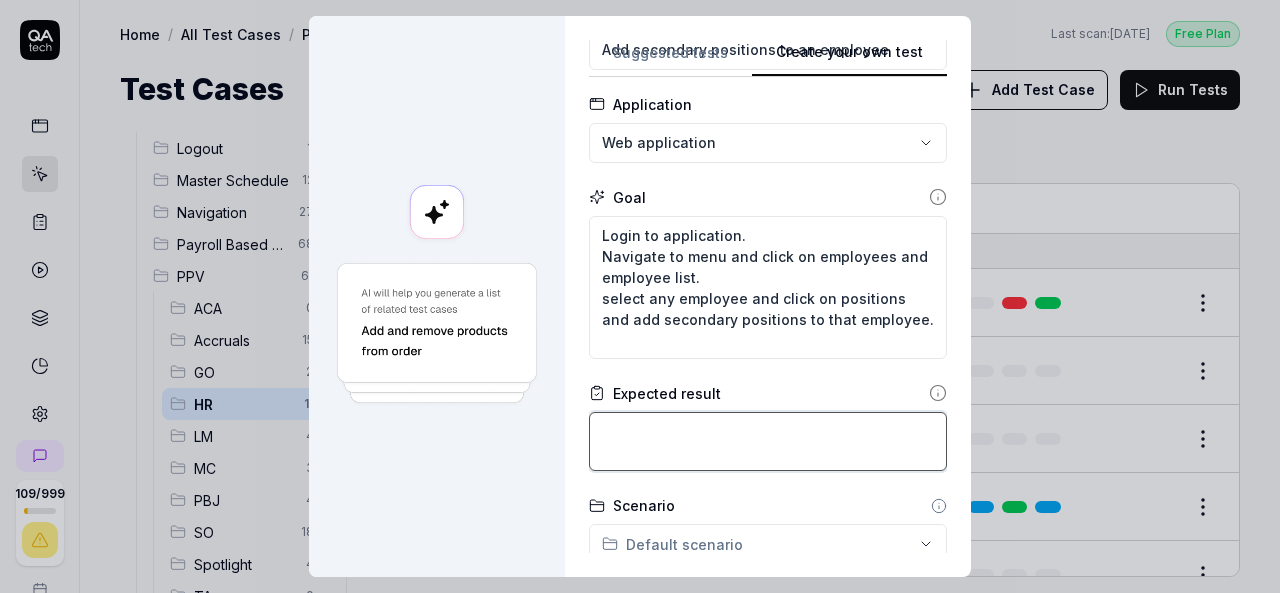 click at bounding box center [768, 441] 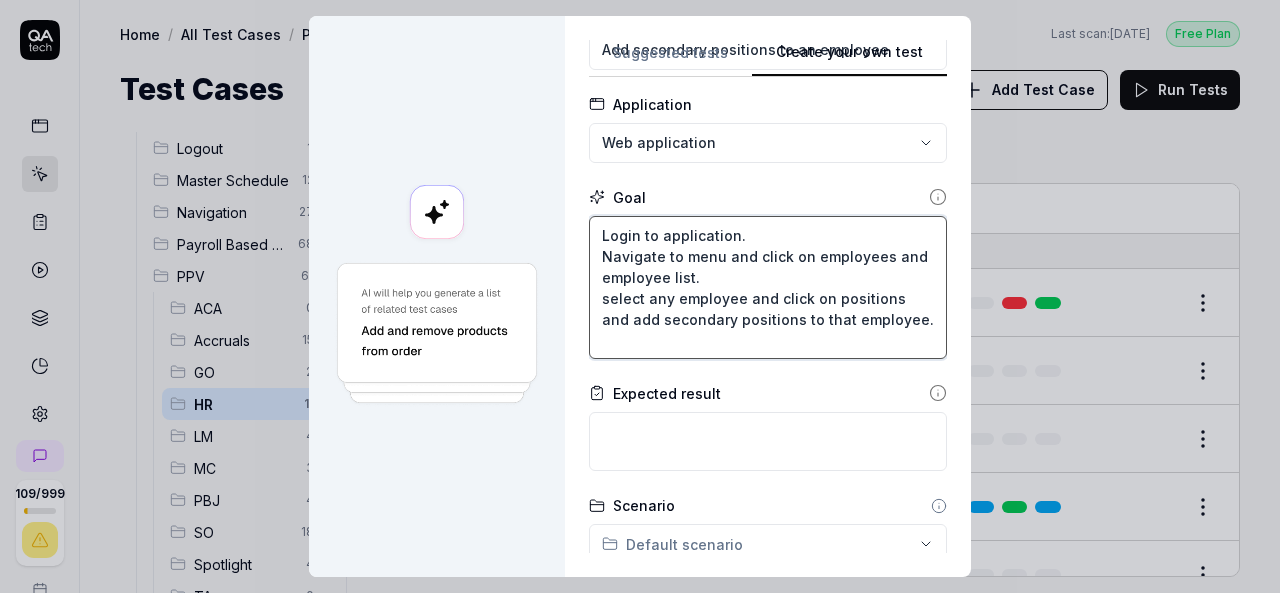 click on "Login to application.
Navigate to menu and click on employees and employee list.
select any employee and click on positions and add secondary positions to that employee." at bounding box center [768, 287] 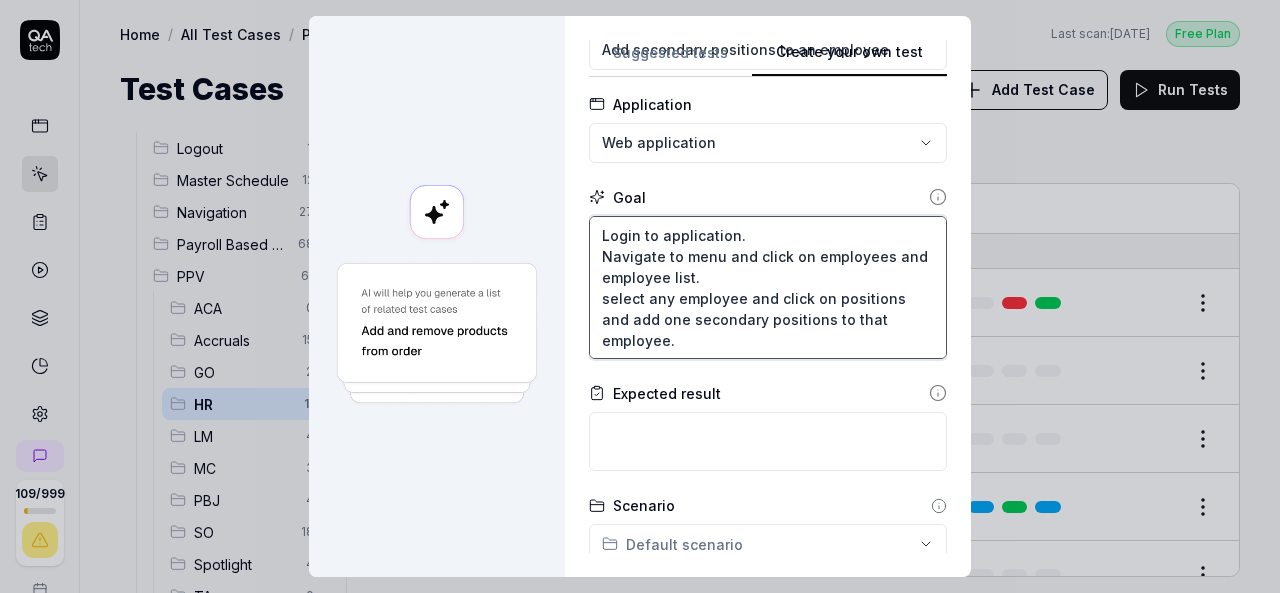 click on "Login to application.
Navigate to menu and click on employees and employee list.
select any employee and click on positions and add one secondary positions to that employee." at bounding box center (768, 287) 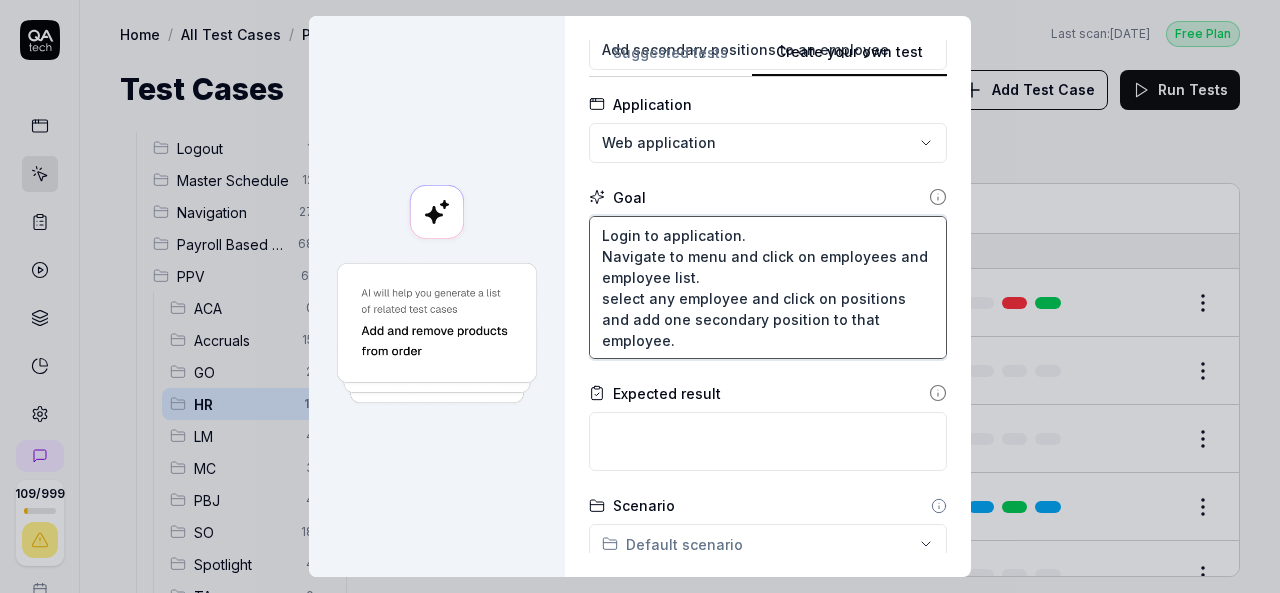 click on "Login to application.
Navigate to menu and click on employees and employee list.
select any employee and click on positions and add one secondary position to that employee." at bounding box center [768, 287] 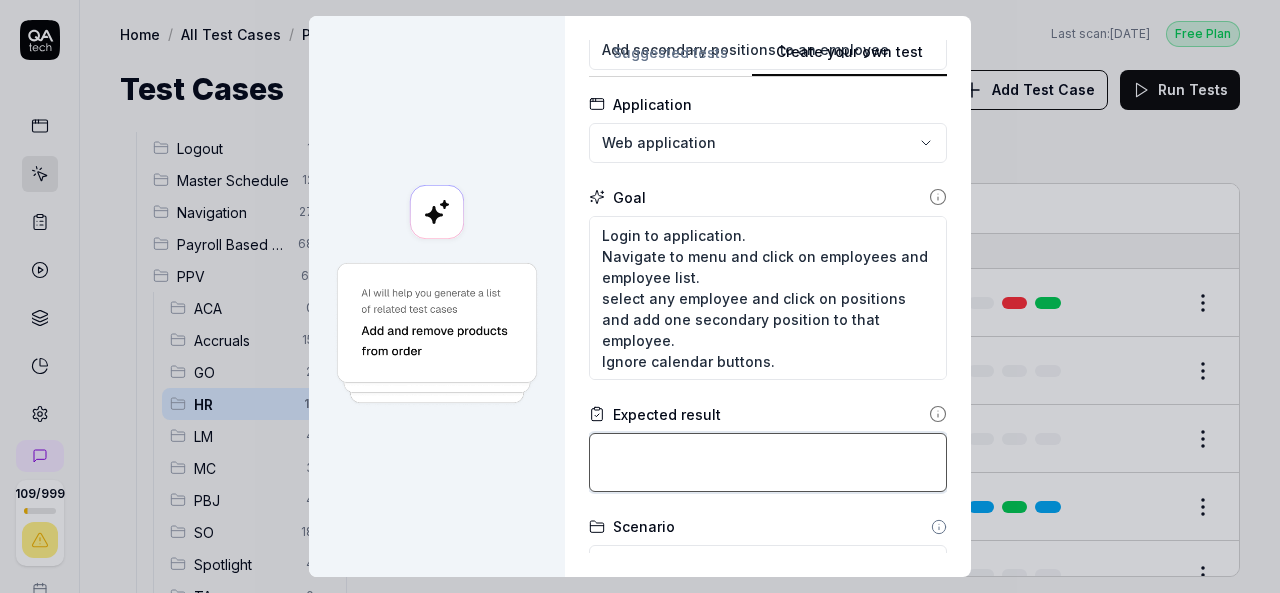 click at bounding box center [768, 462] 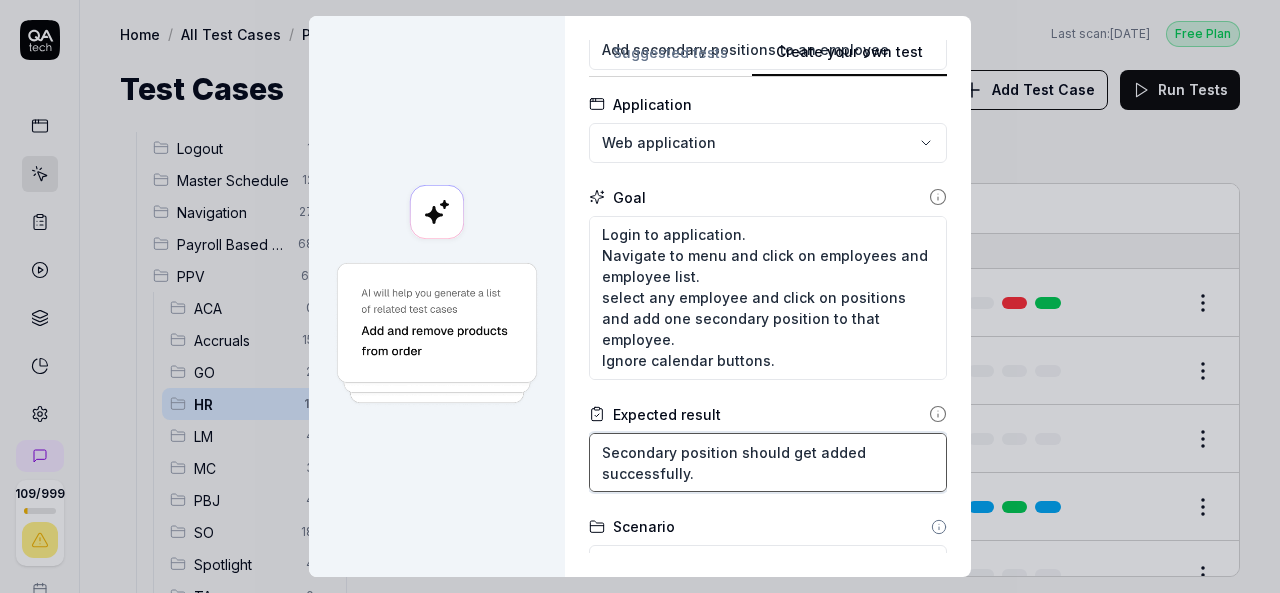 scroll, scrollTop: 20, scrollLeft: 0, axis: vertical 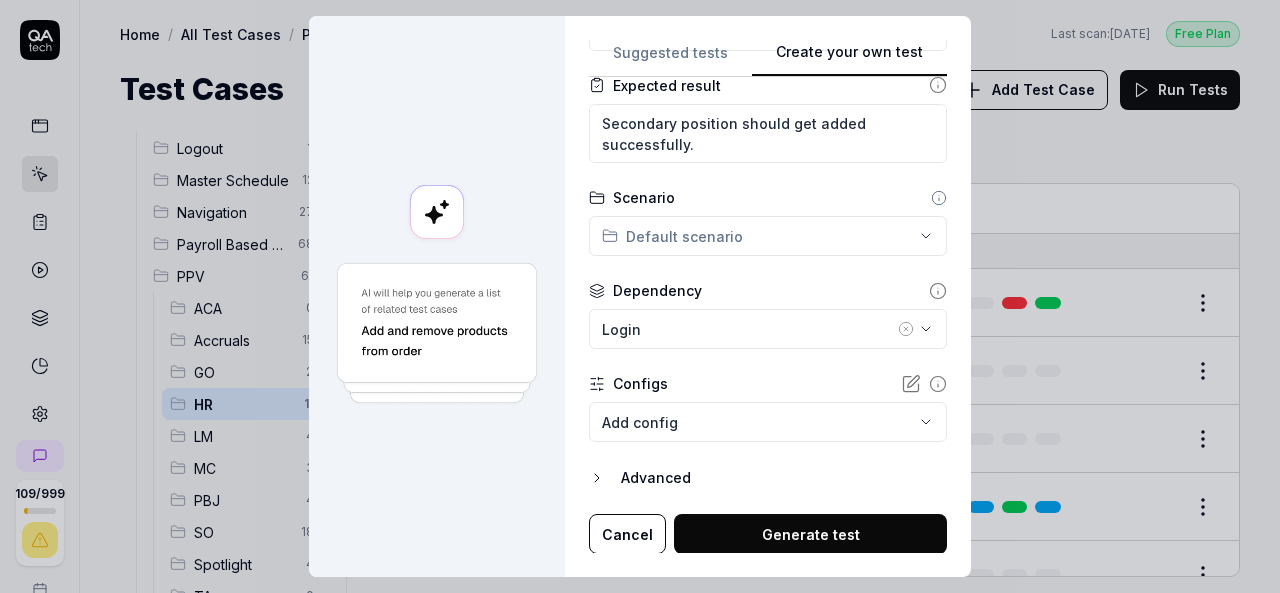 click on "**********" at bounding box center [640, 296] 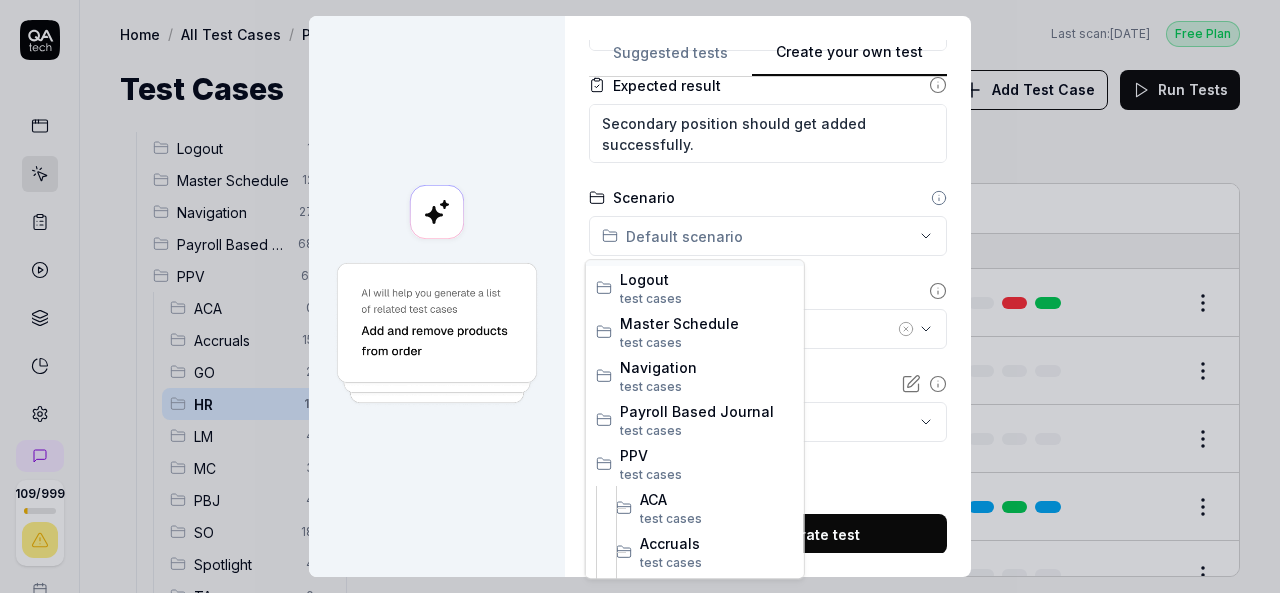 scroll, scrollTop: 300, scrollLeft: 0, axis: vertical 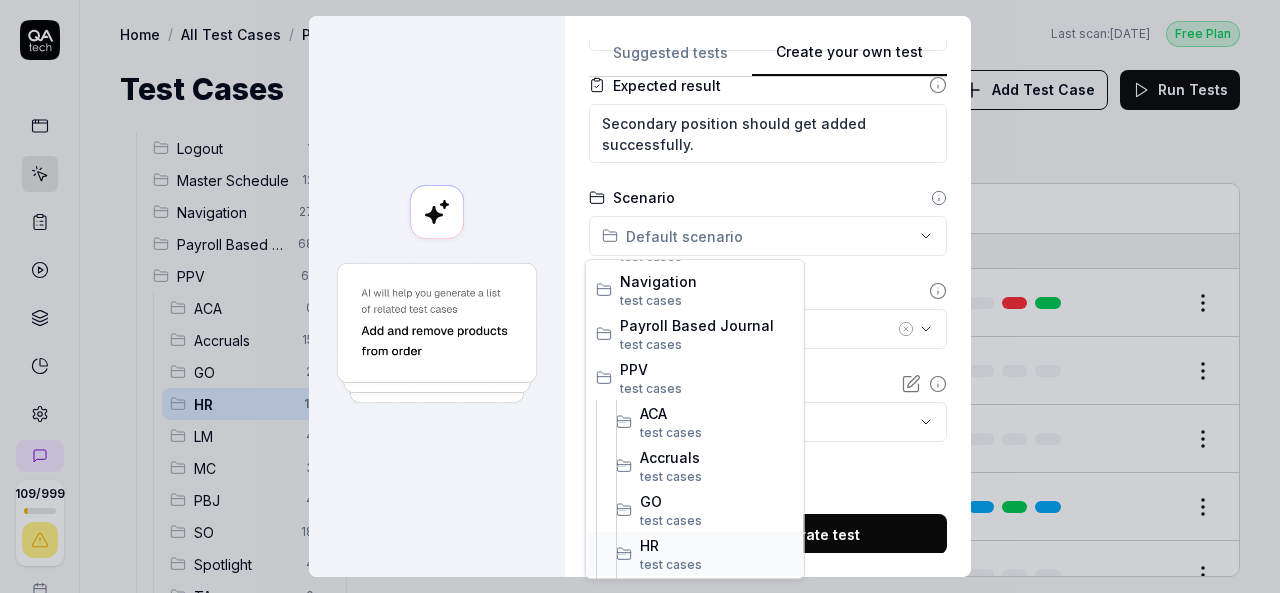 click on "test case" at bounding box center [667, 564] 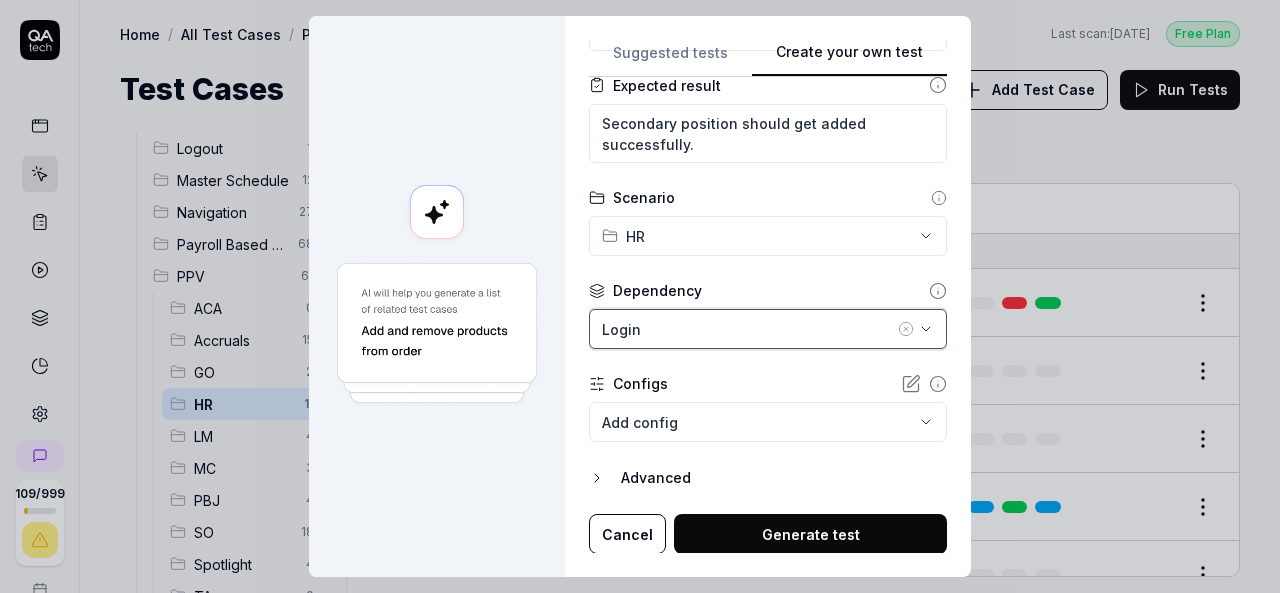 click on "Login" at bounding box center [748, 329] 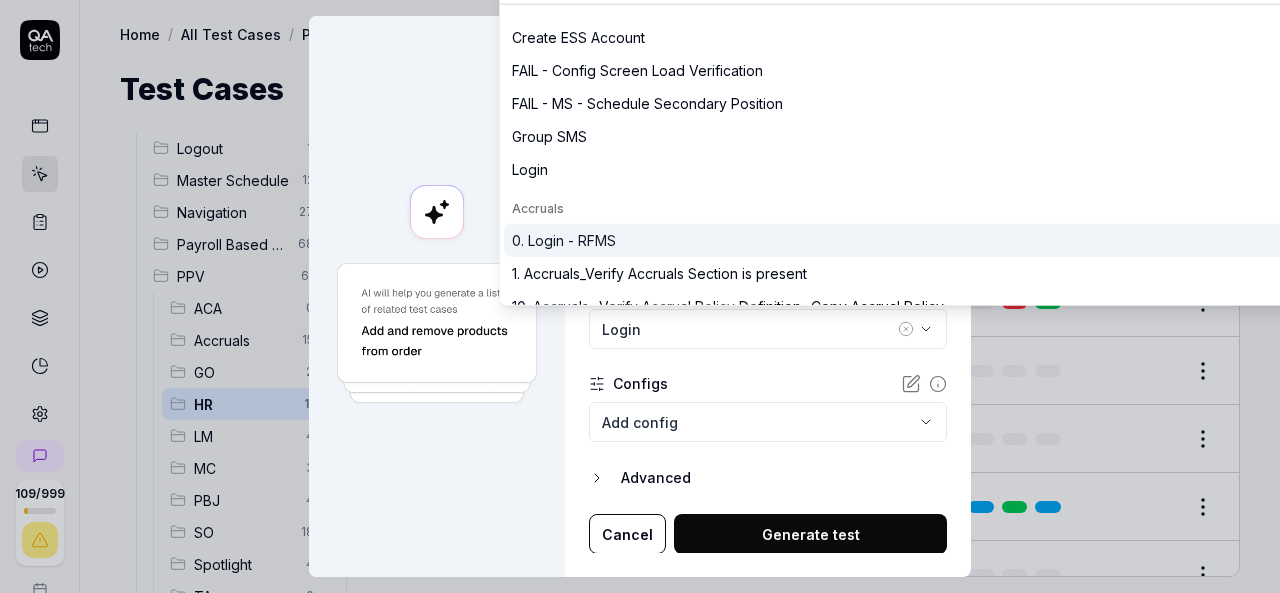 click on "0. Login - RFMS" at bounding box center (564, 240) 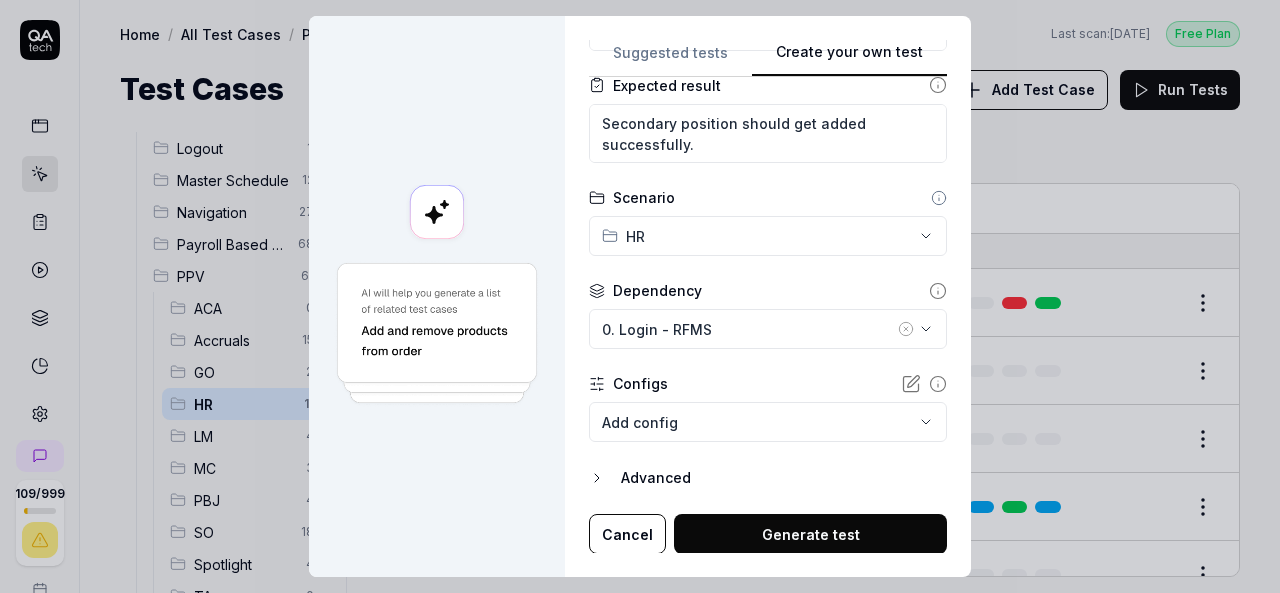click on "Generate test" at bounding box center (810, 534) 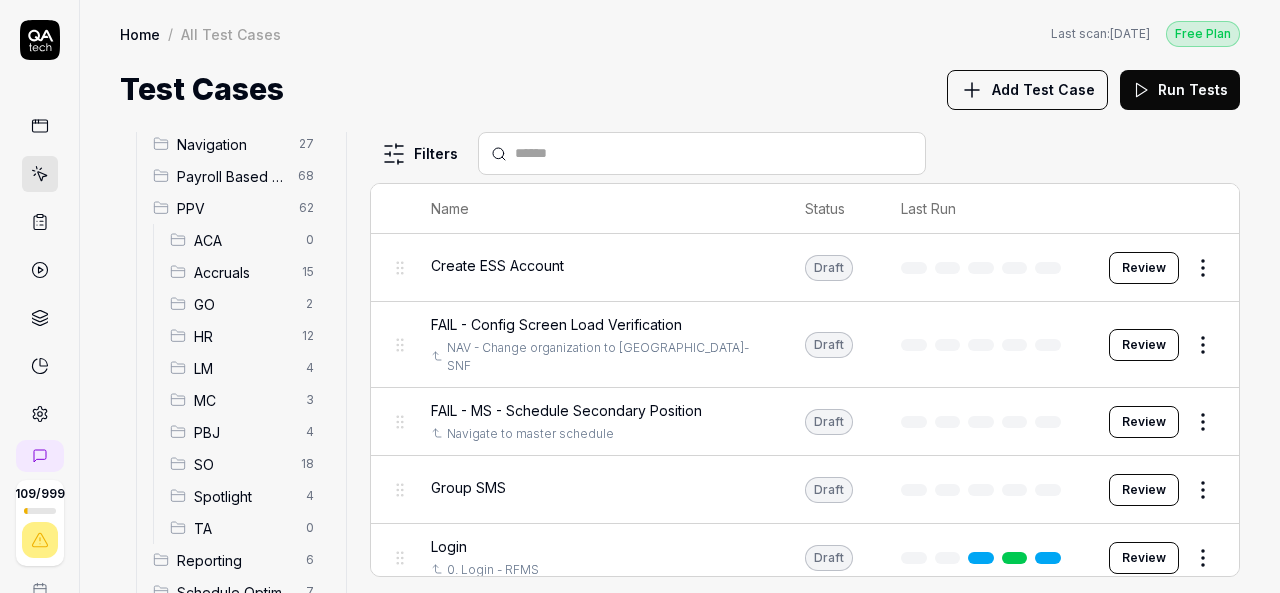 scroll, scrollTop: 300, scrollLeft: 0, axis: vertical 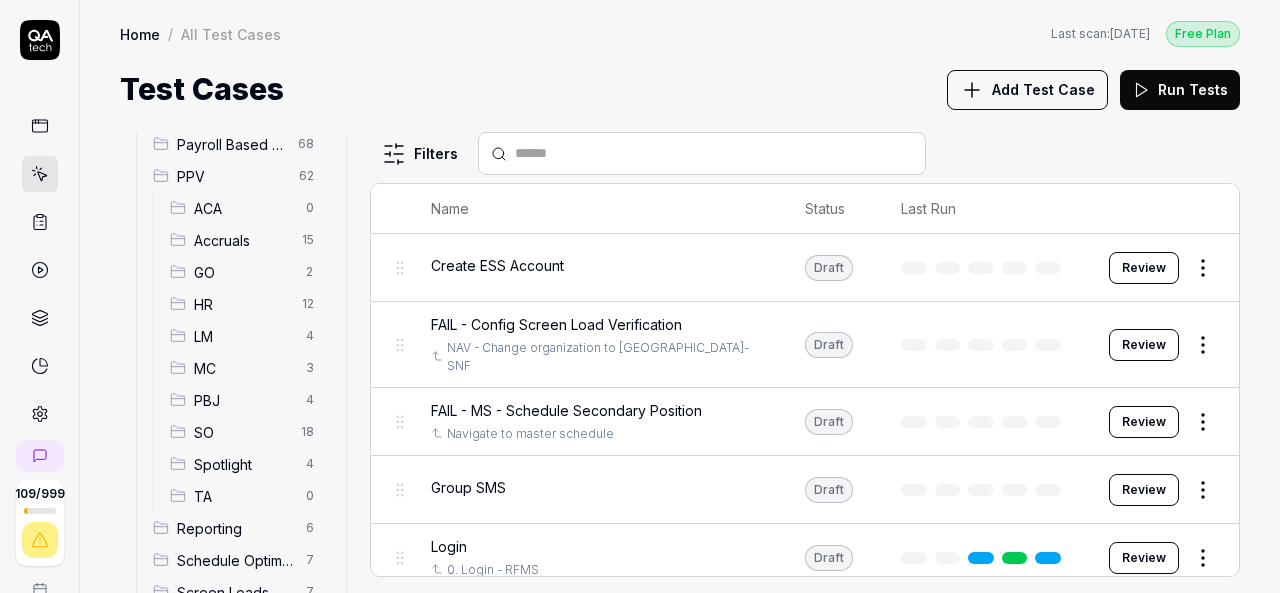click on "HR" at bounding box center [242, 304] 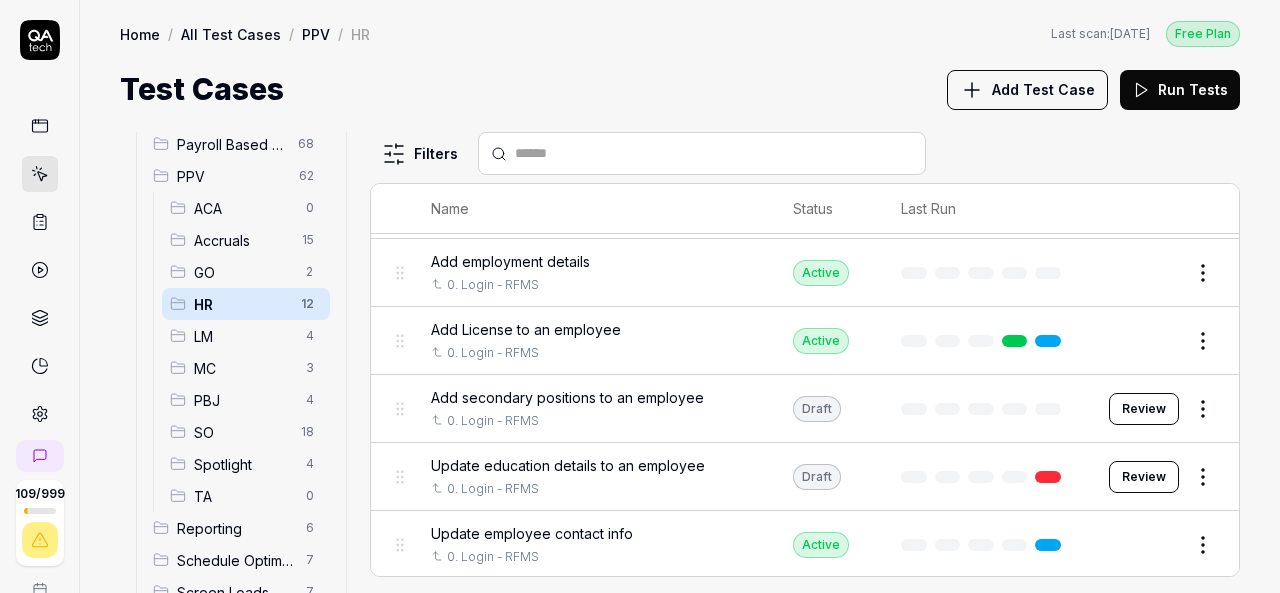 scroll, scrollTop: 400, scrollLeft: 0, axis: vertical 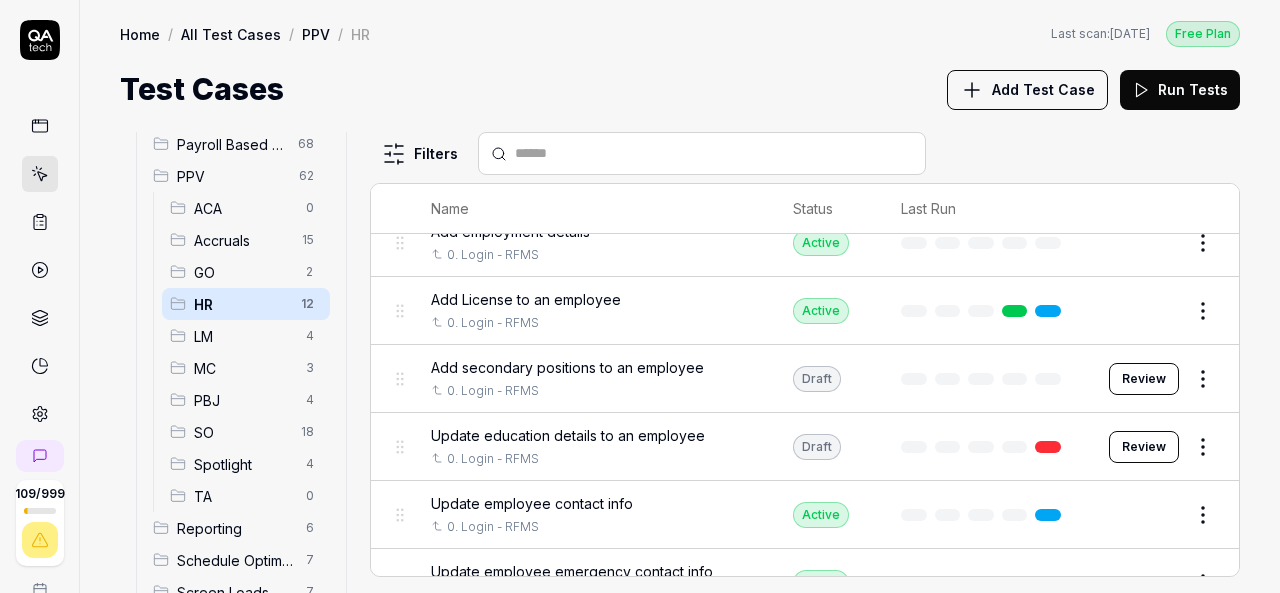 click on "Add secondary positions to an employee" at bounding box center (567, 367) 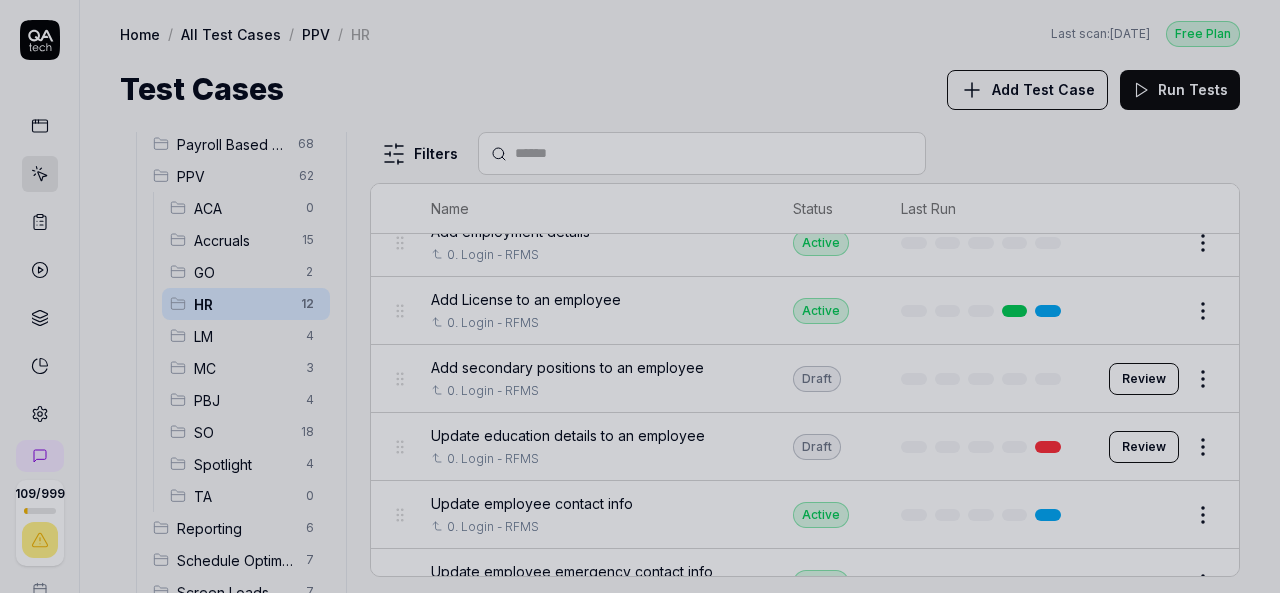 click at bounding box center [640, 296] 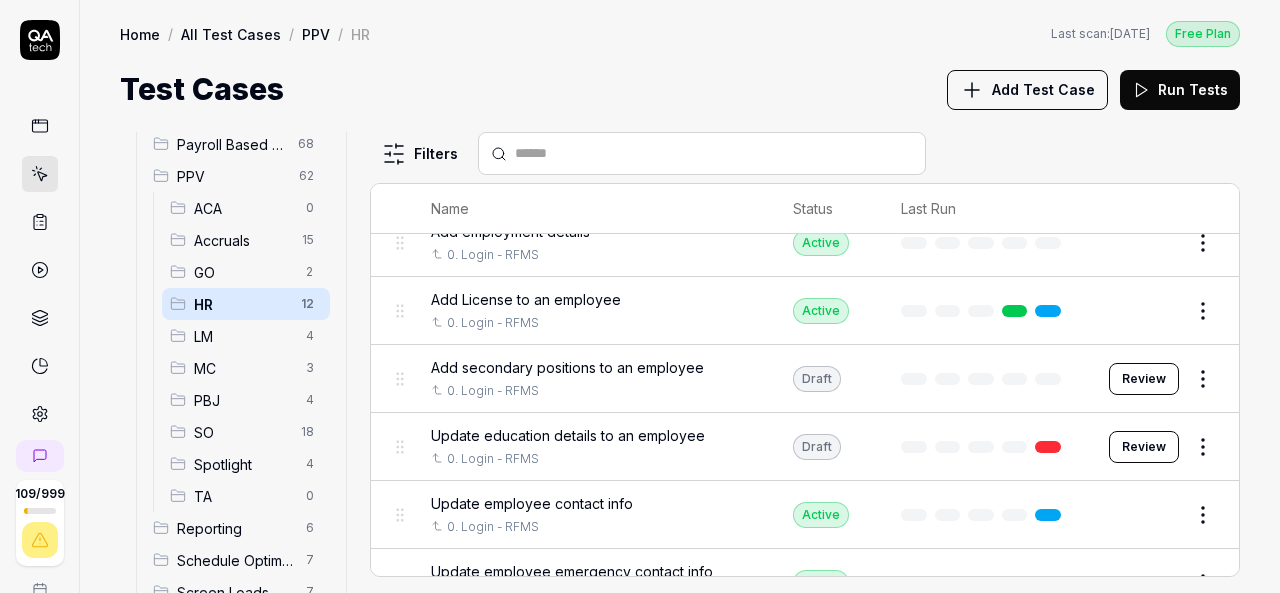 drag, startPoint x: 1140, startPoint y: 368, endPoint x: 1125, endPoint y: 368, distance: 15 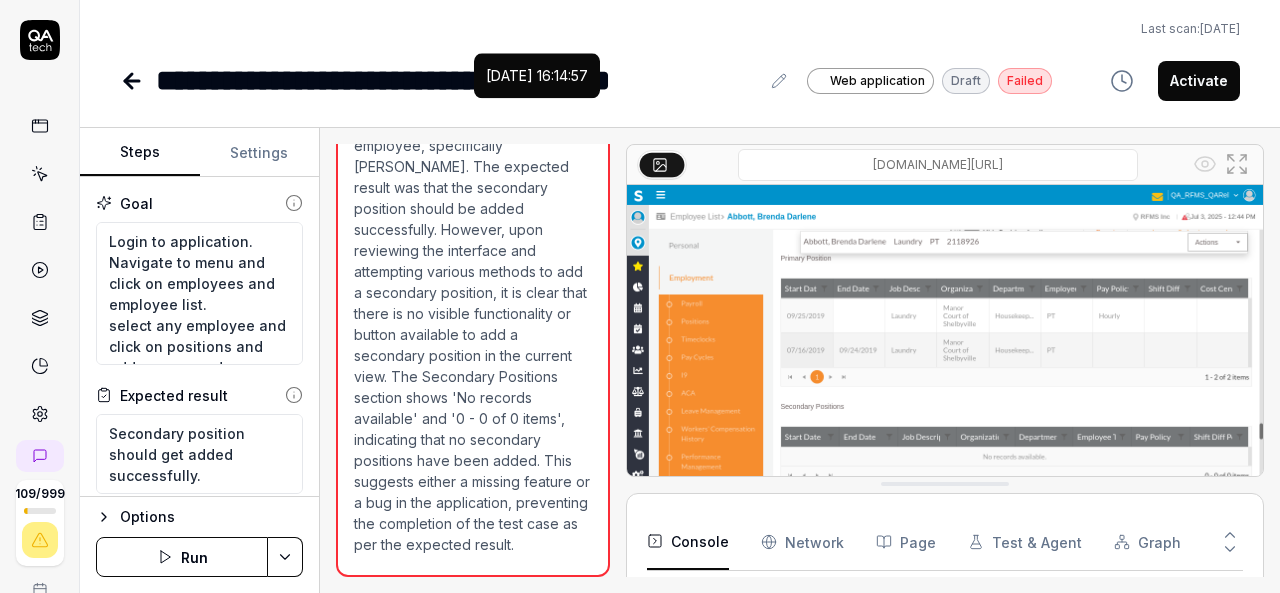scroll, scrollTop: 1900, scrollLeft: 0, axis: vertical 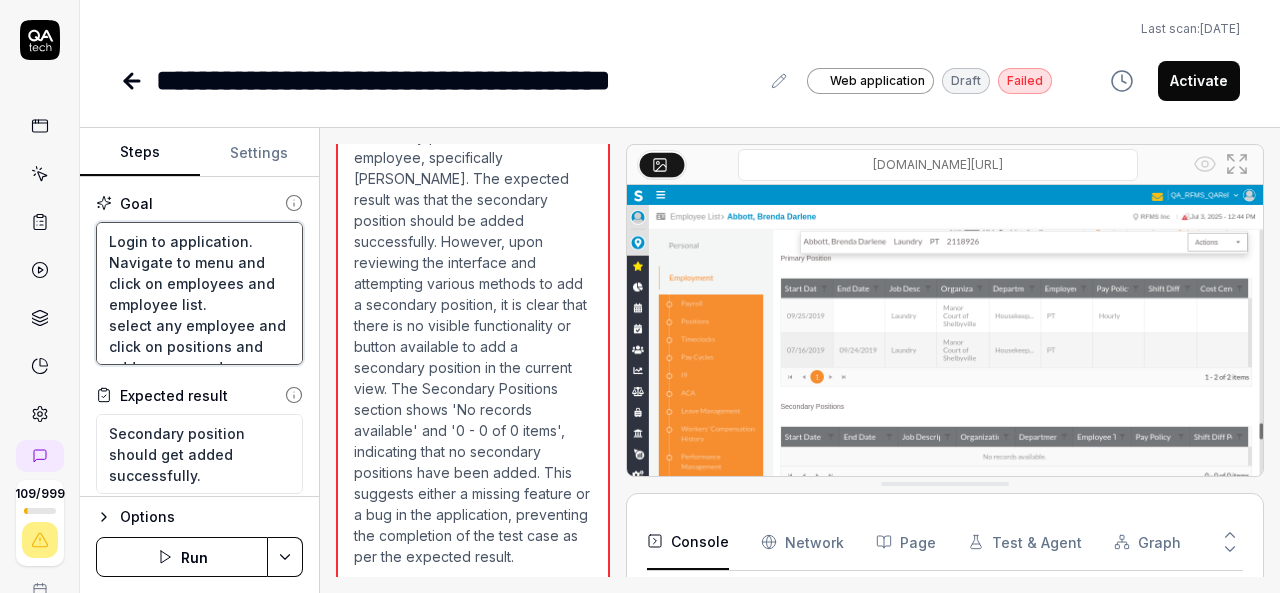 click on "Login to application.
Navigate to menu and click on employees and employee list.
select any employee and click on positions and add one secondary position to that employee.
Ignore calendar buttons." at bounding box center [199, 293] 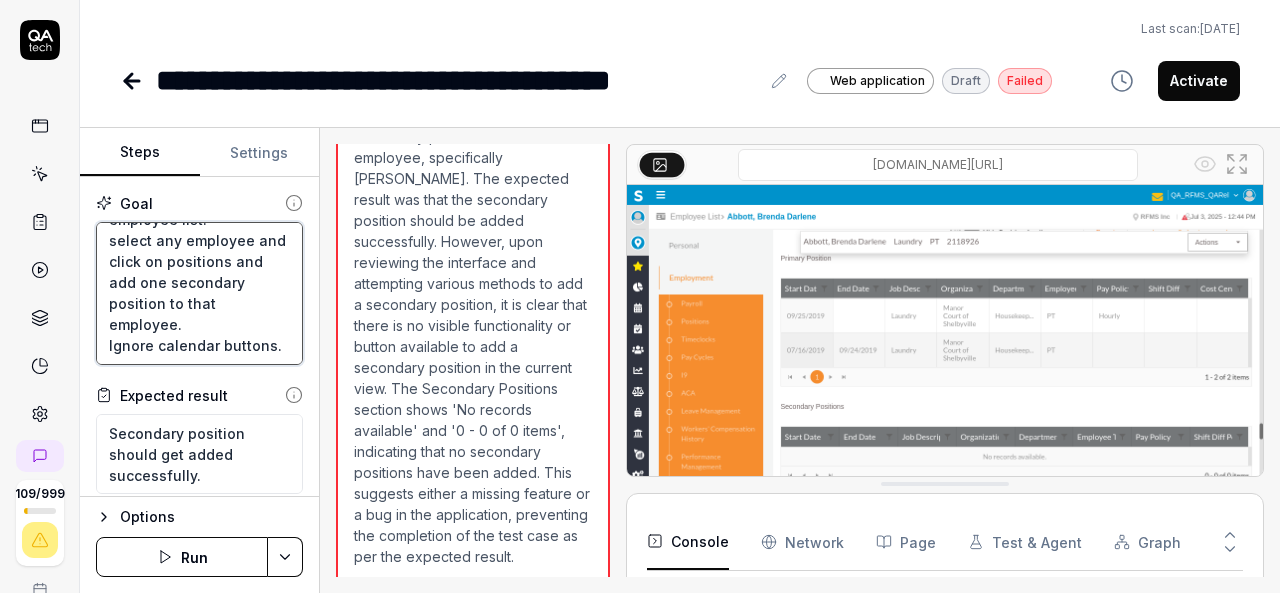 click on "Login to application.
Navigate to menu and click on employees and employee list.
select any employee and click on positions and add one secondary position to that employee.
Ignore calendar buttons." at bounding box center [199, 293] 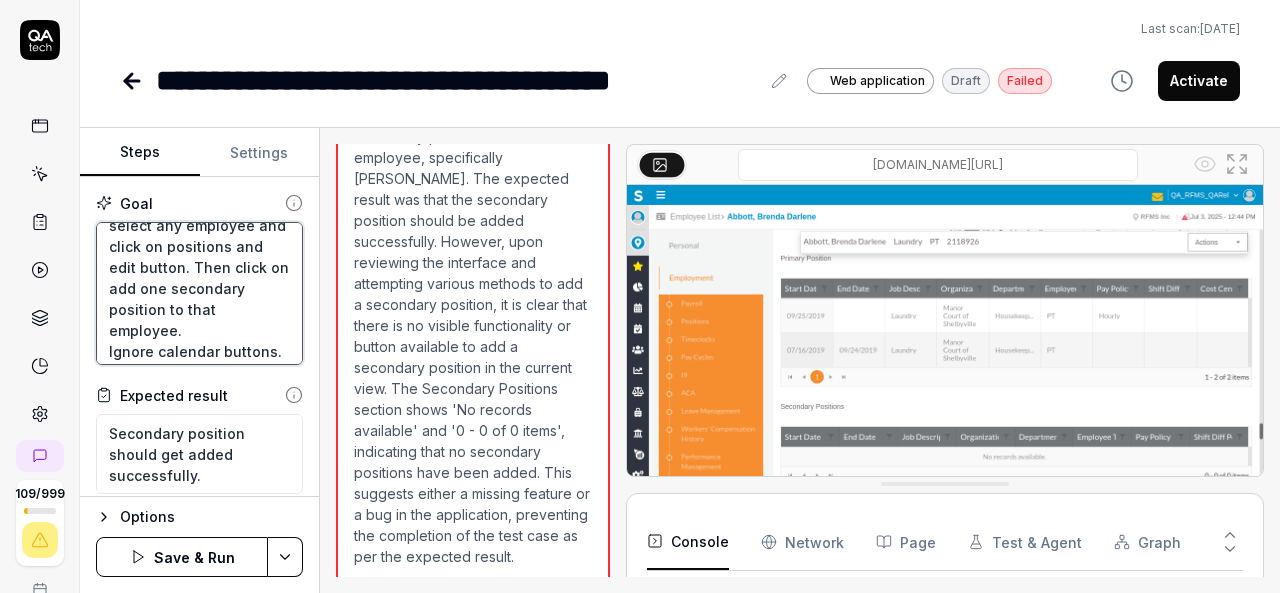 click on "Login to application.
Navigate to menu and click on employees and employee list.
select any employee and click on positions and edit button. Then click on add one secondary position to that employee.
Ignore calendar buttons." at bounding box center [199, 293] 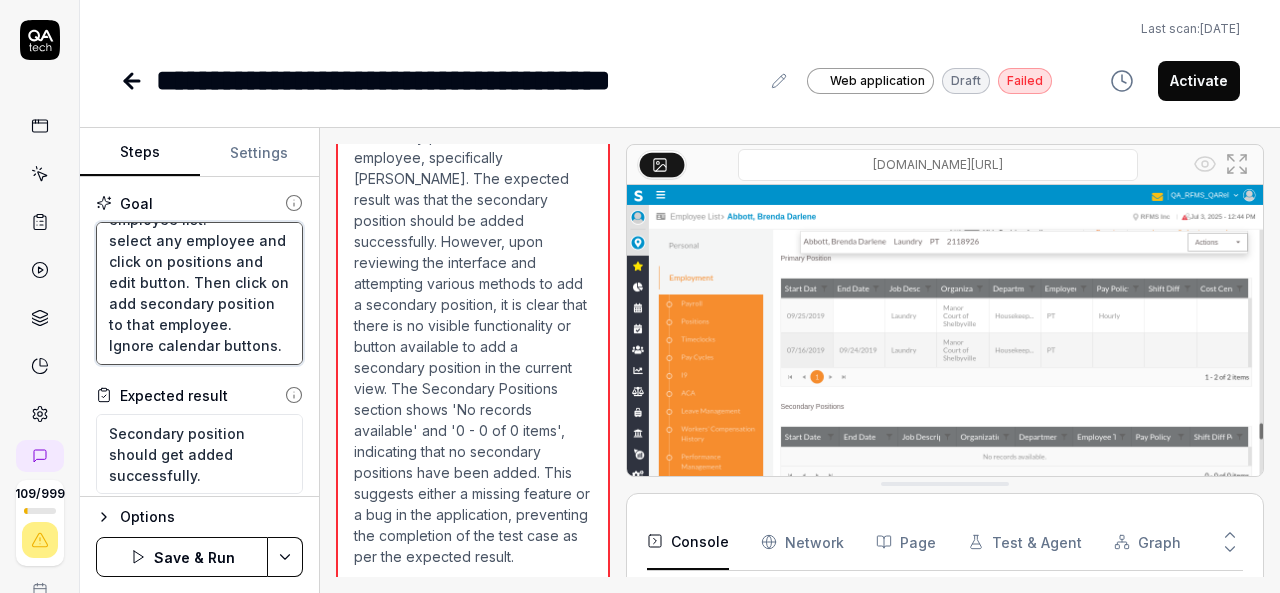 scroll, scrollTop: 147, scrollLeft: 0, axis: vertical 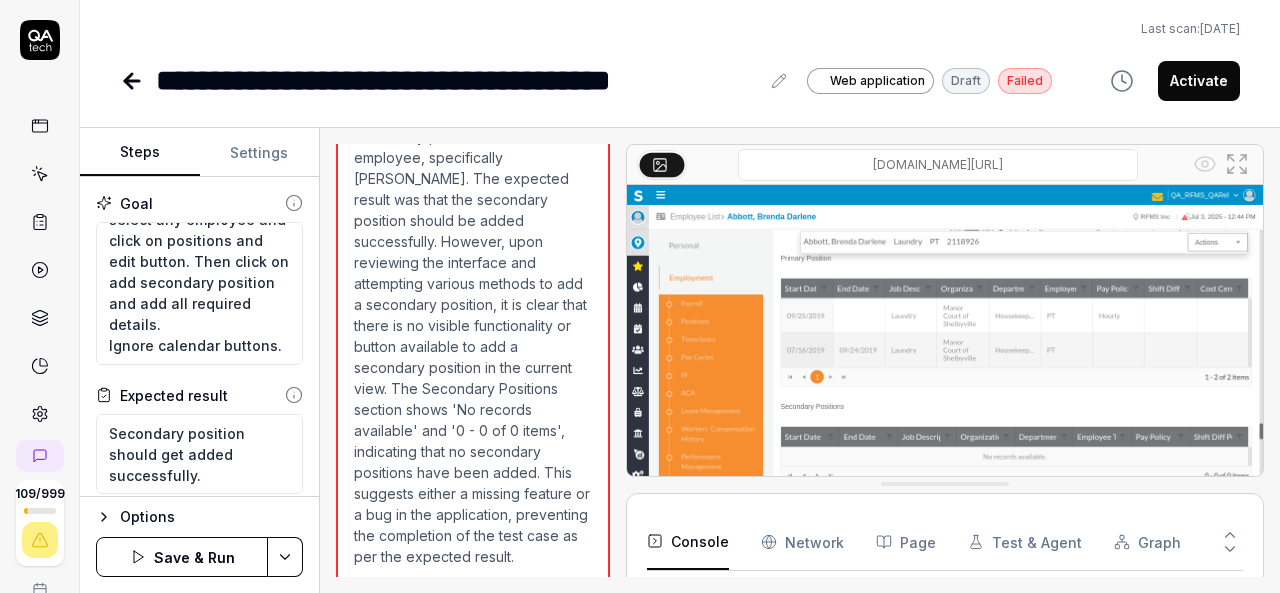 click on "Save & Run" at bounding box center (182, 557) 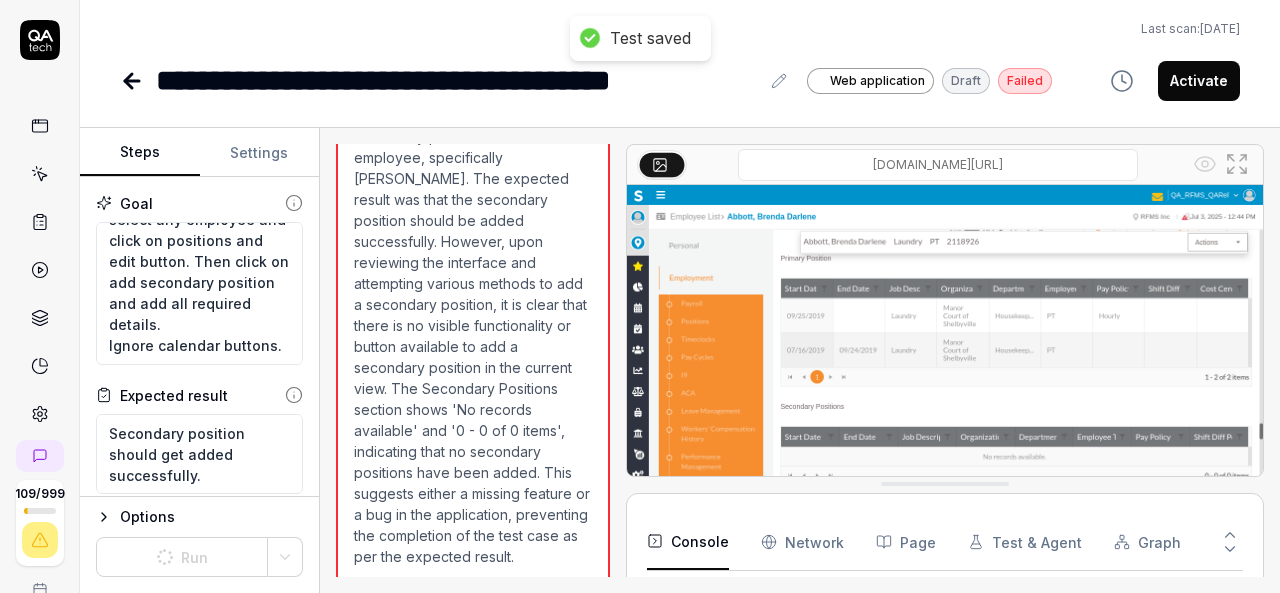 click 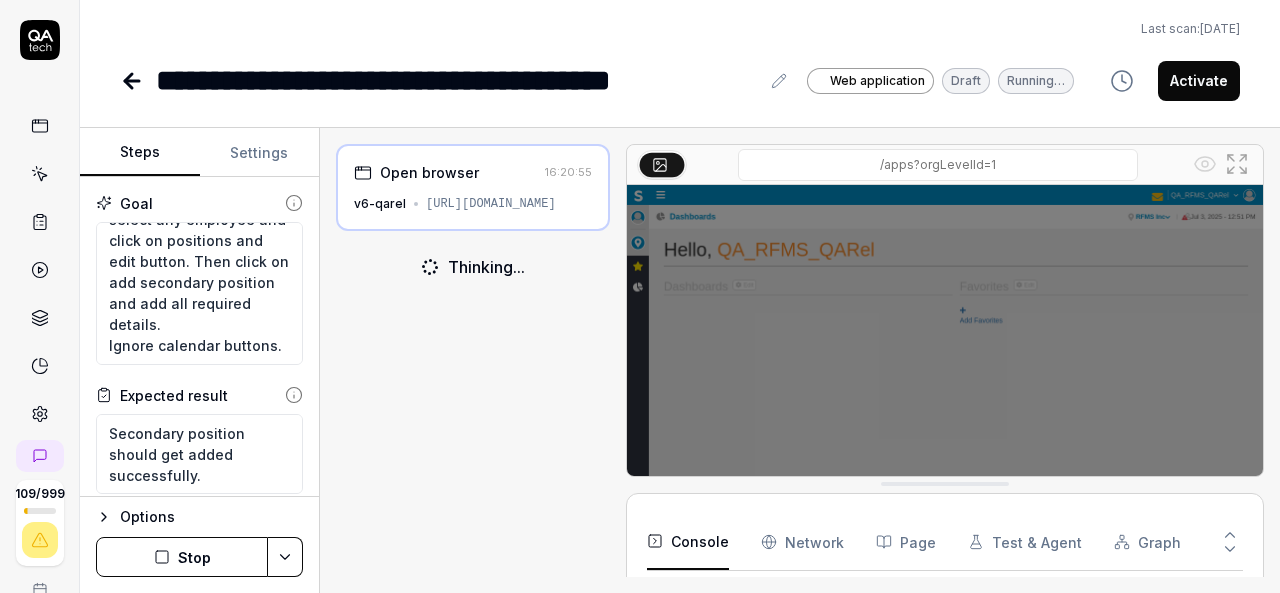 scroll, scrollTop: 32, scrollLeft: 0, axis: vertical 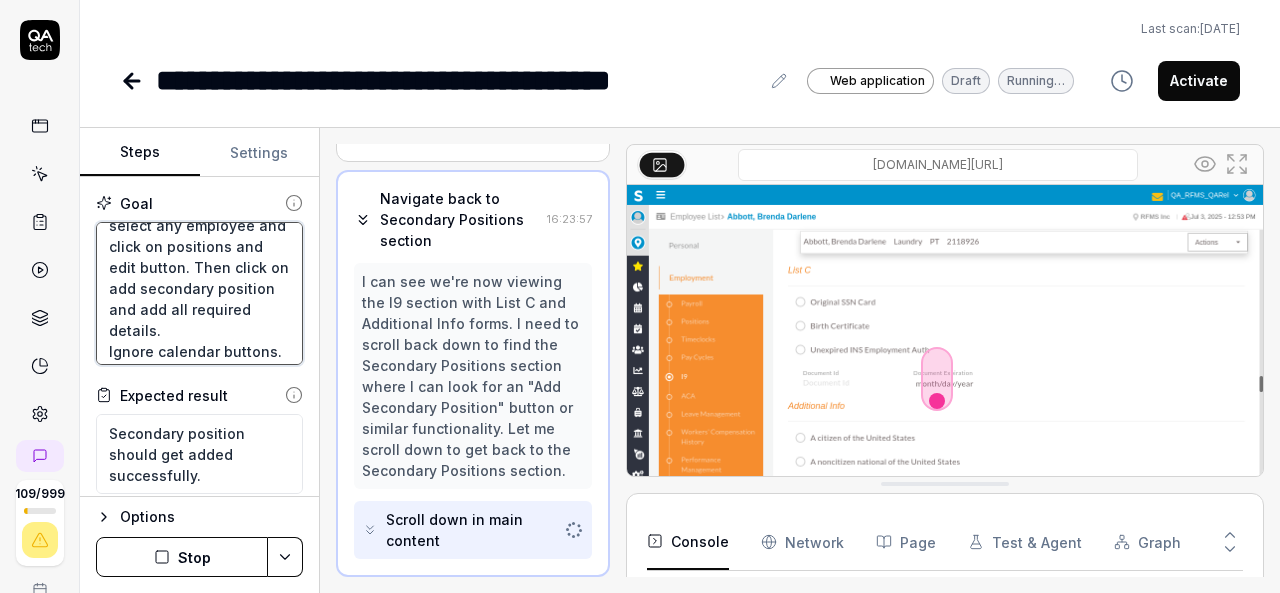 click on "Login to application.
Navigate to menu and click on employees and employee list.
select any employee and click on positions and edit button. Then click on add secondary position and add all required details.
Ignore calendar buttons." at bounding box center [199, 293] 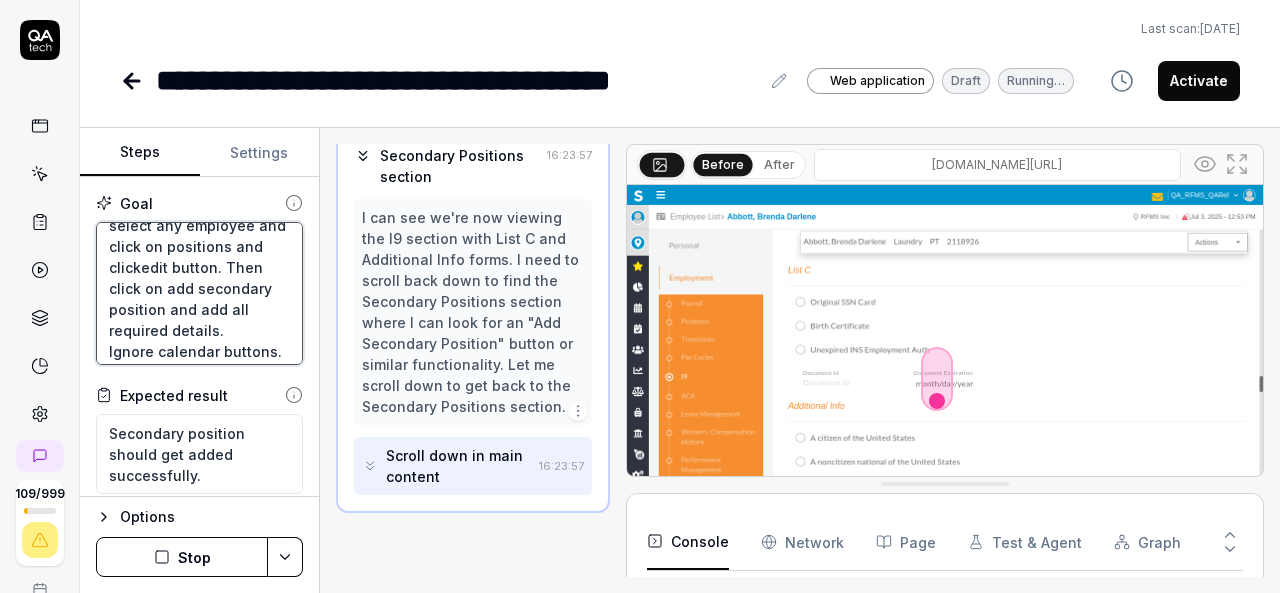 scroll, scrollTop: 1107, scrollLeft: 0, axis: vertical 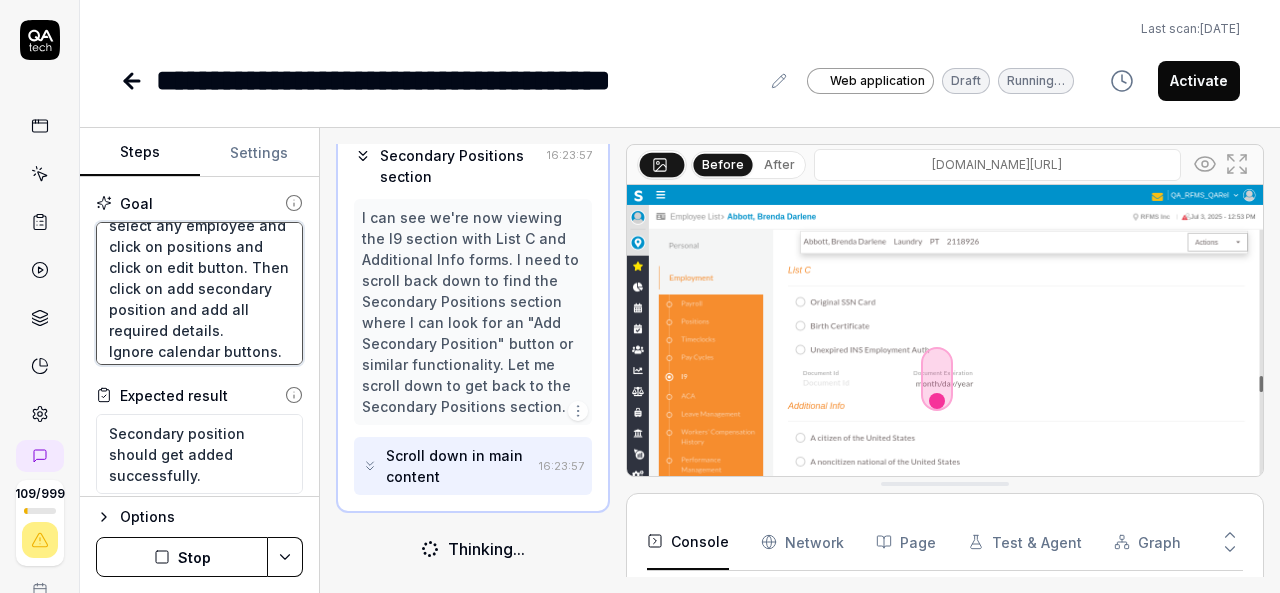 click on "Login to application.
Navigate to menu and click on employees and employee list.
select any employee and click on positions and click on edit button. Then click on add secondary position and add all required details.
Ignore calendar buttons." at bounding box center [199, 293] 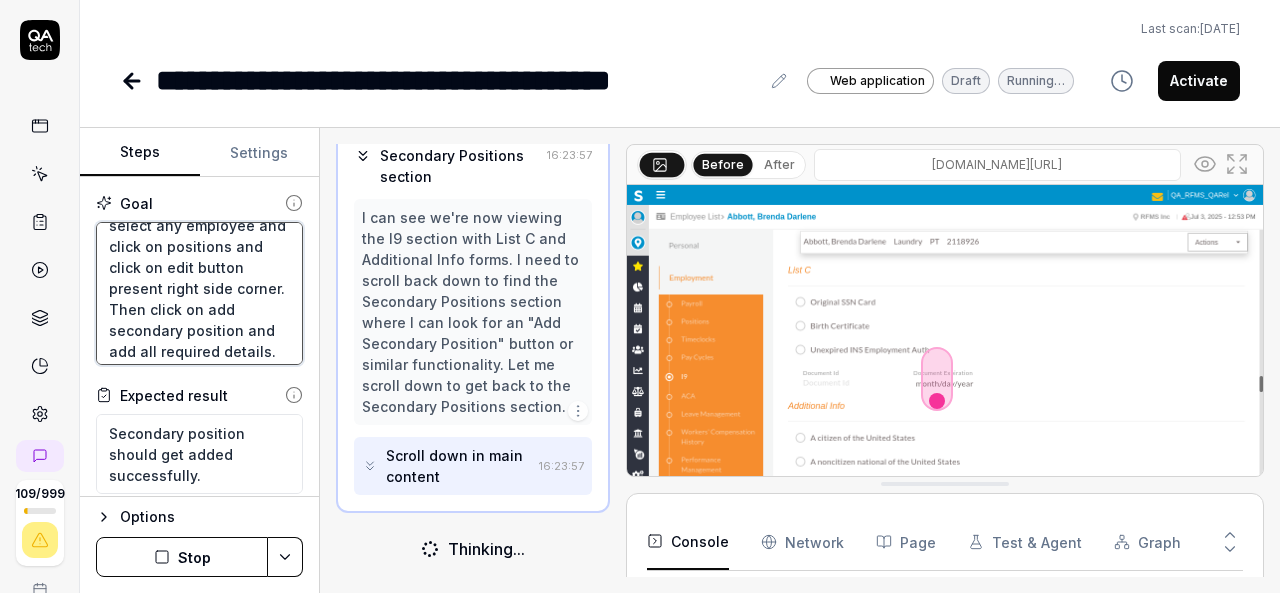 click on "Login to application.
Navigate to menu and click on employees and employee list.
select any employee and click on positions and click on edit button present right side corner. Then click on add secondary position and add all required details.
Ignore calendar buttons." at bounding box center (199, 293) 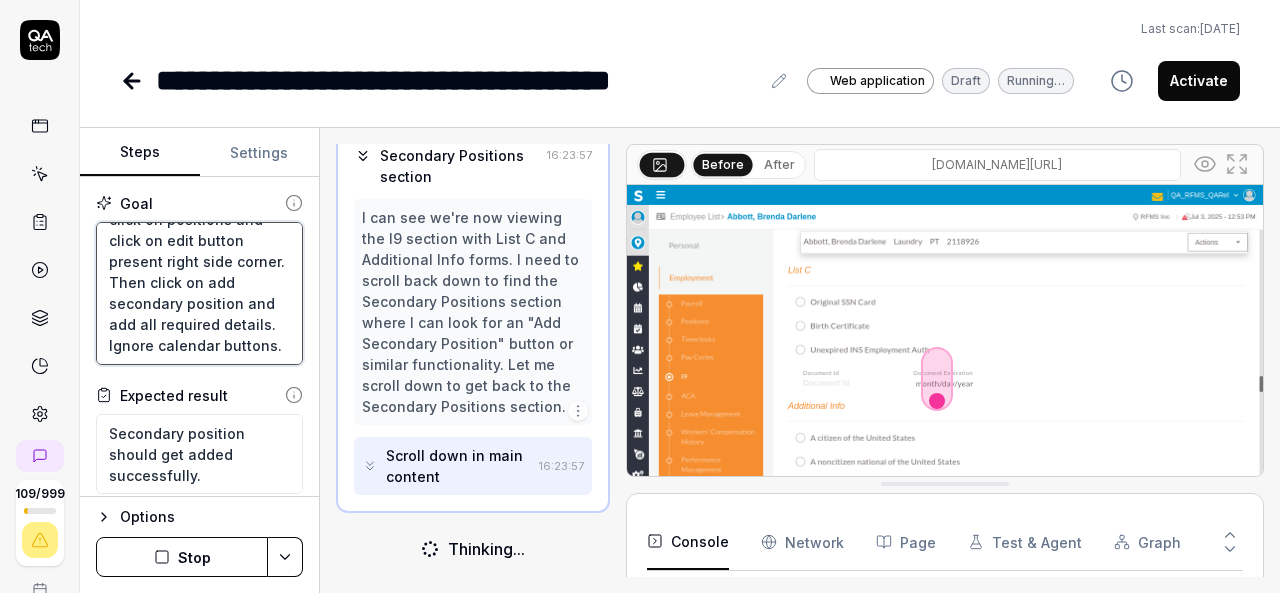 scroll, scrollTop: 100, scrollLeft: 0, axis: vertical 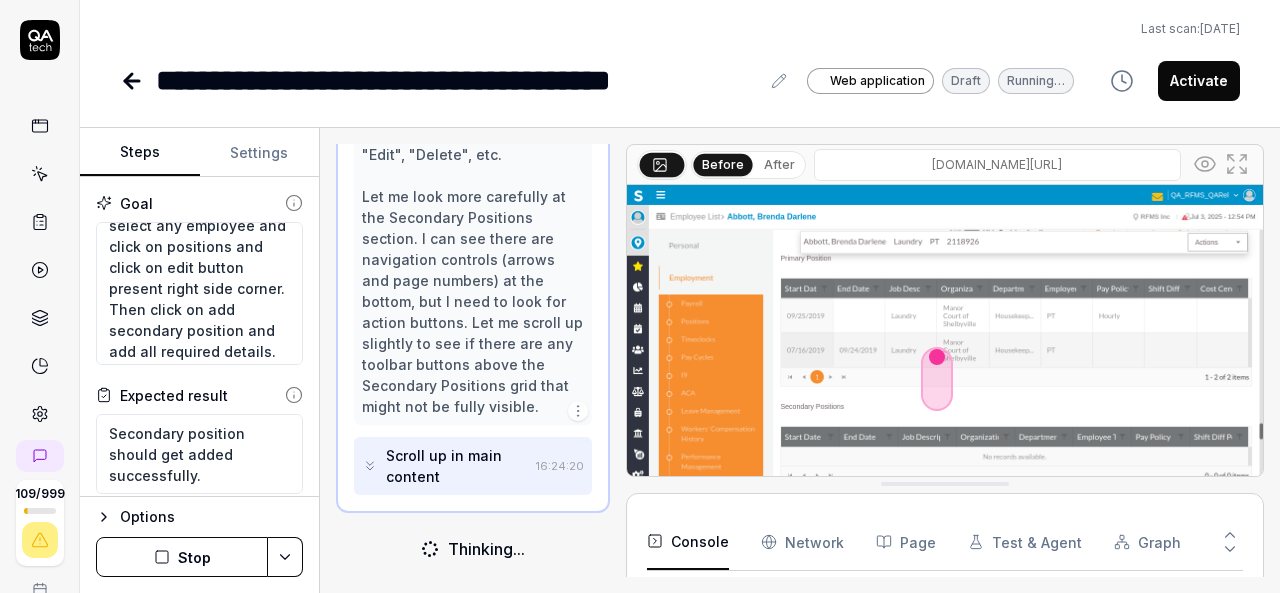 click on "Stop" at bounding box center (182, 557) 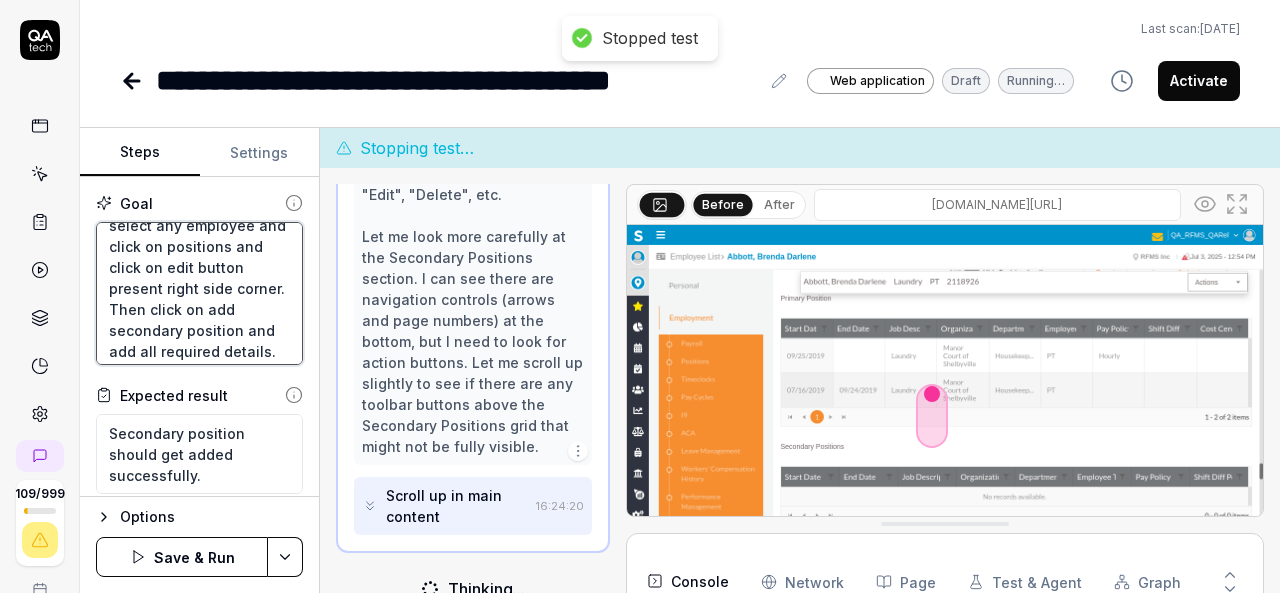 click on "Login to application.
Navigate to menu and click on employees and employee list.
select any employee and click on positions and click on edit button present right side corner. Then click on add secondary position and add all required details.
Ignore calendar buttons." at bounding box center [199, 293] 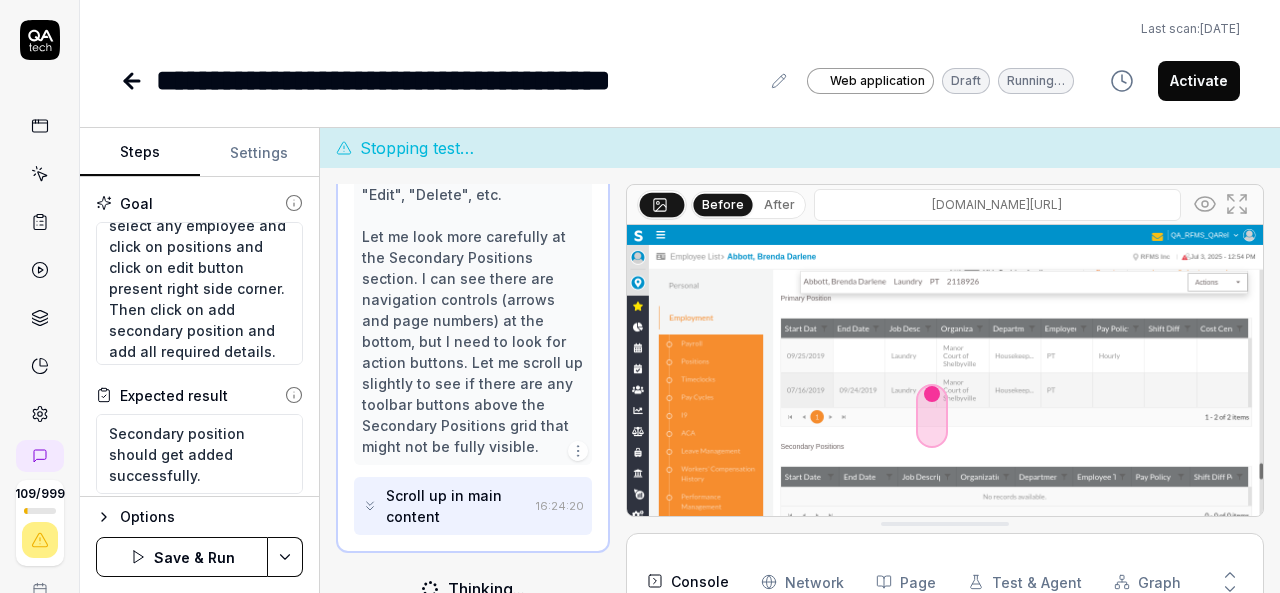 click on "Save & Run" at bounding box center (182, 557) 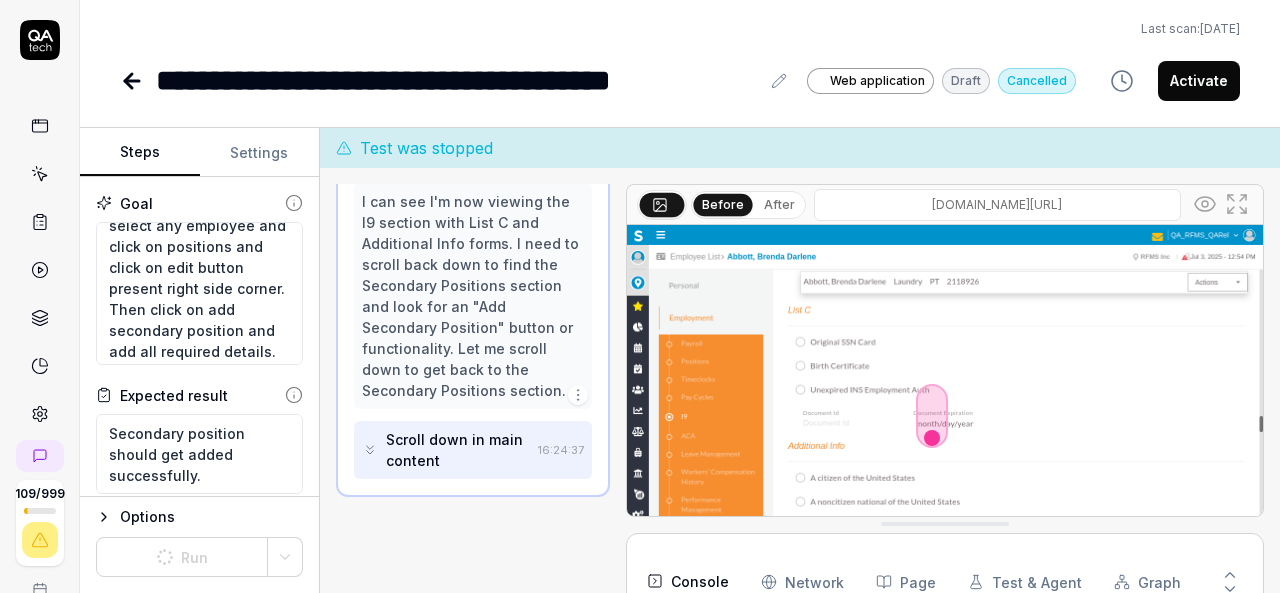 scroll, scrollTop: 1371, scrollLeft: 0, axis: vertical 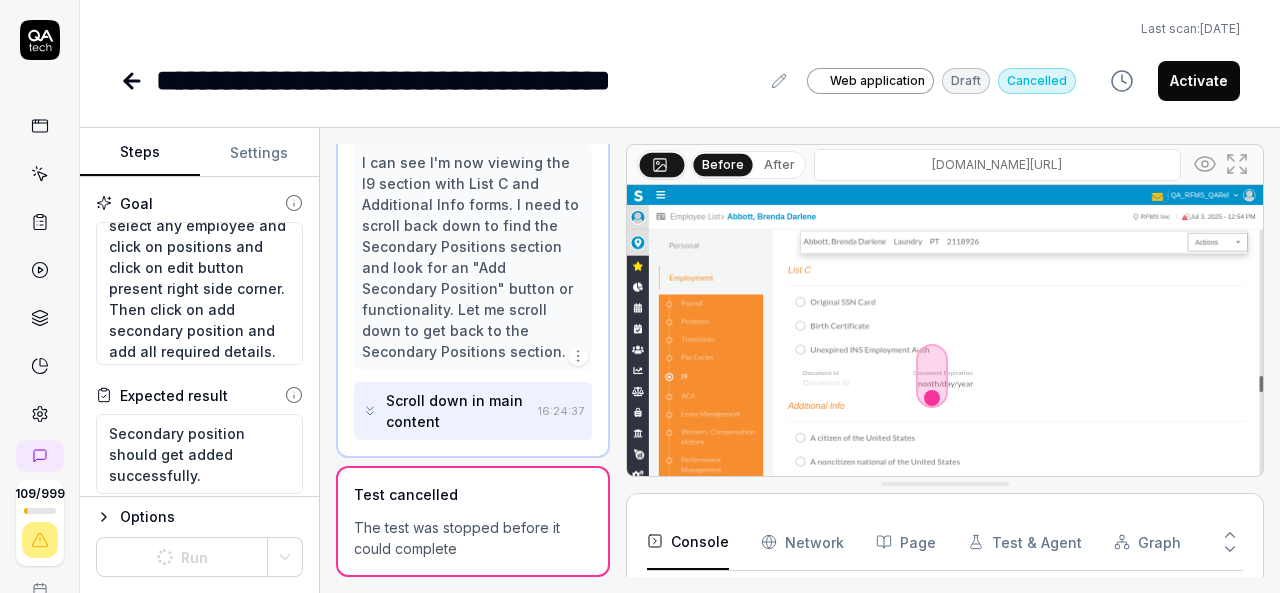 click 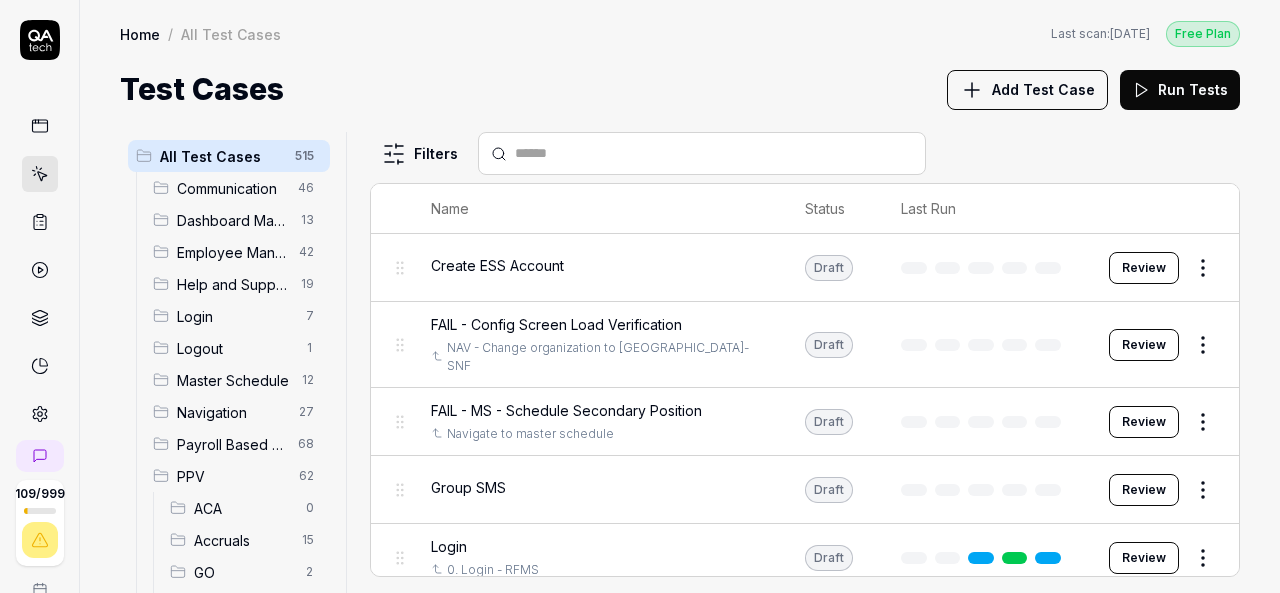 scroll, scrollTop: 100, scrollLeft: 0, axis: vertical 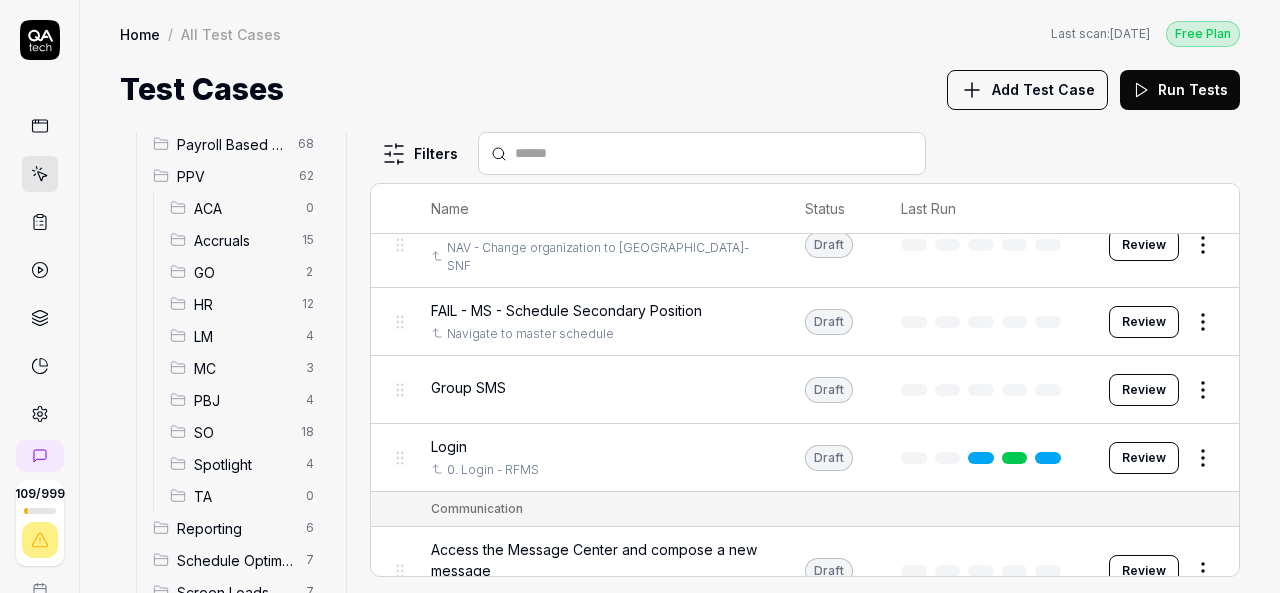 click on "HR" at bounding box center (242, 304) 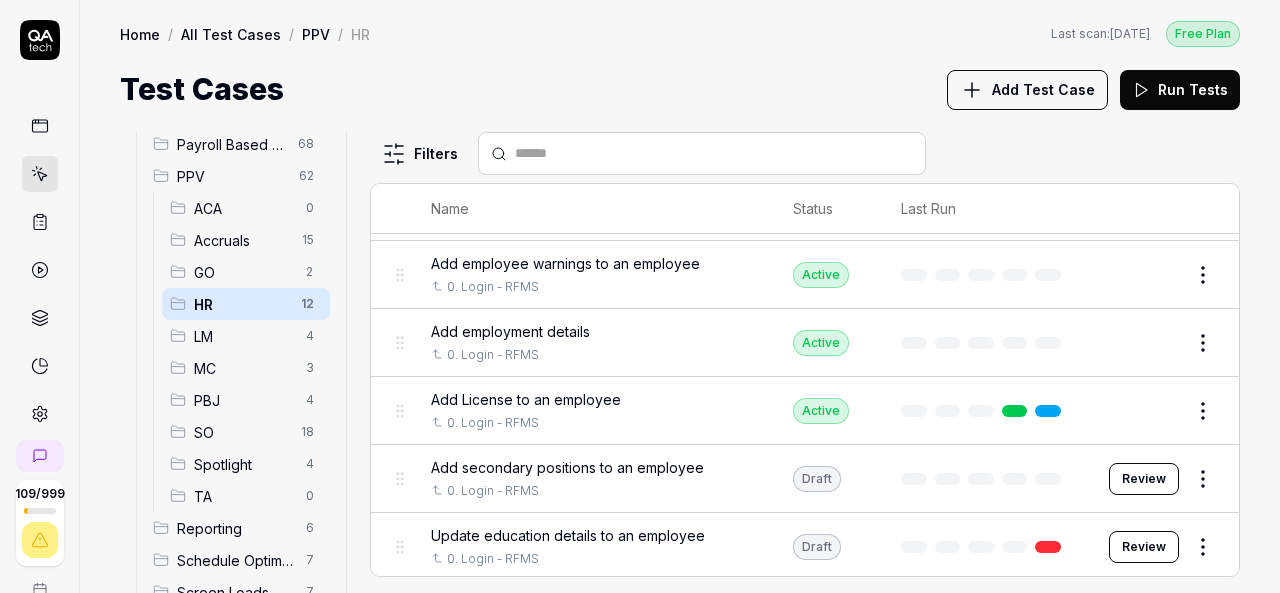 scroll, scrollTop: 400, scrollLeft: 0, axis: vertical 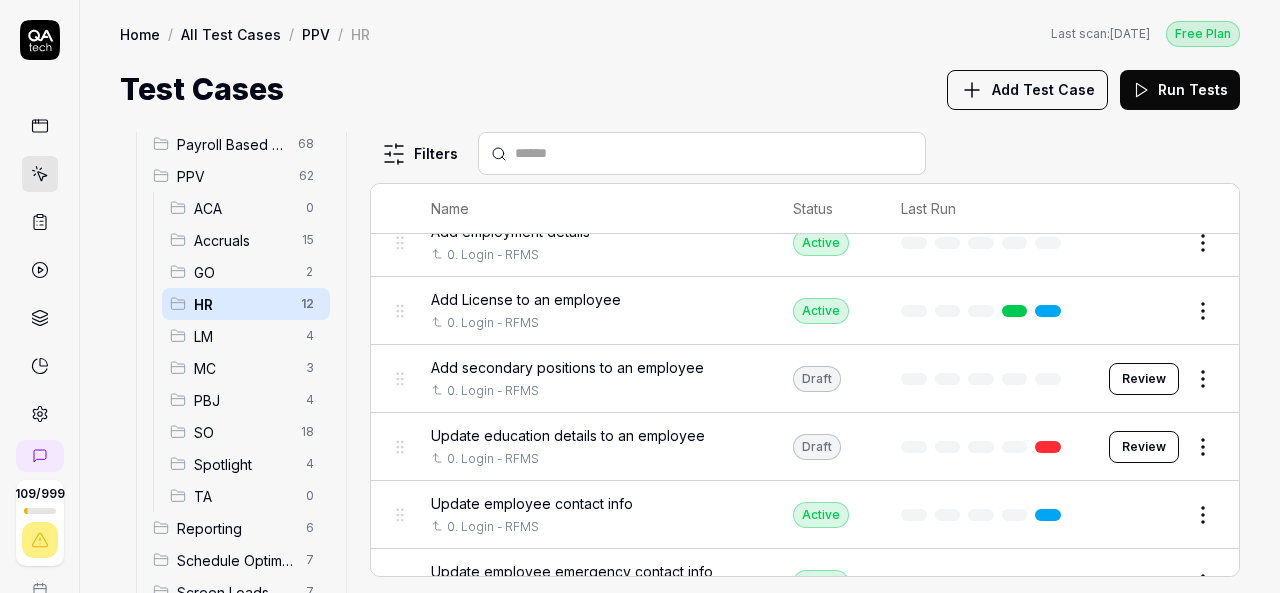 click on "Review" at bounding box center (1144, 379) 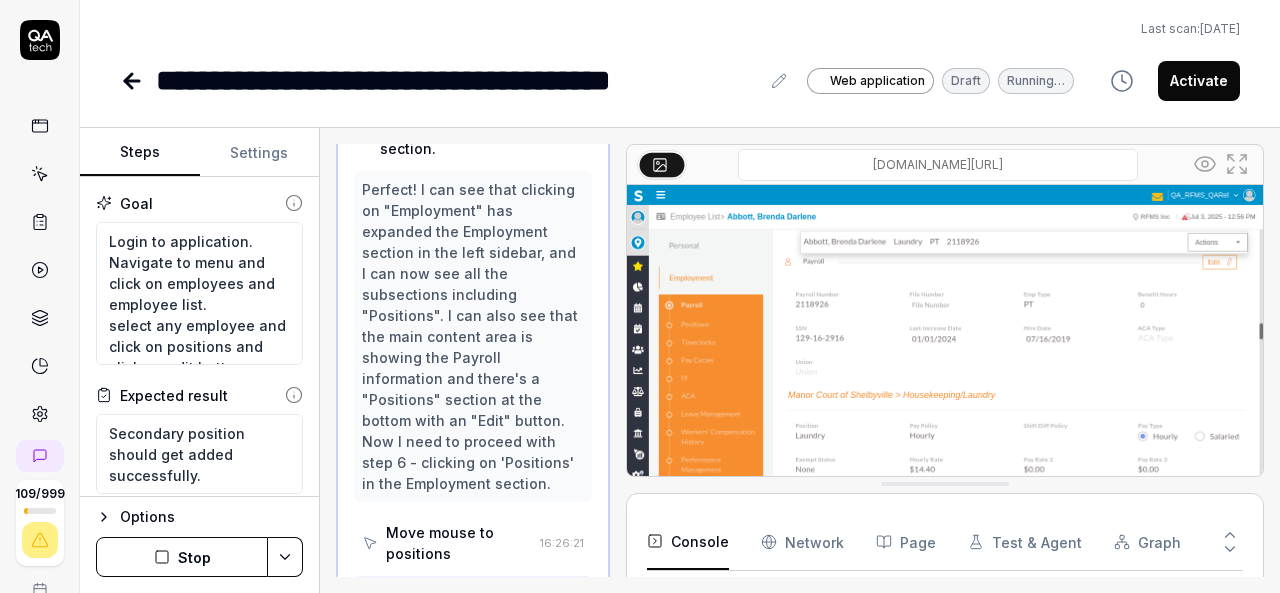 scroll, scrollTop: 876, scrollLeft: 0, axis: vertical 